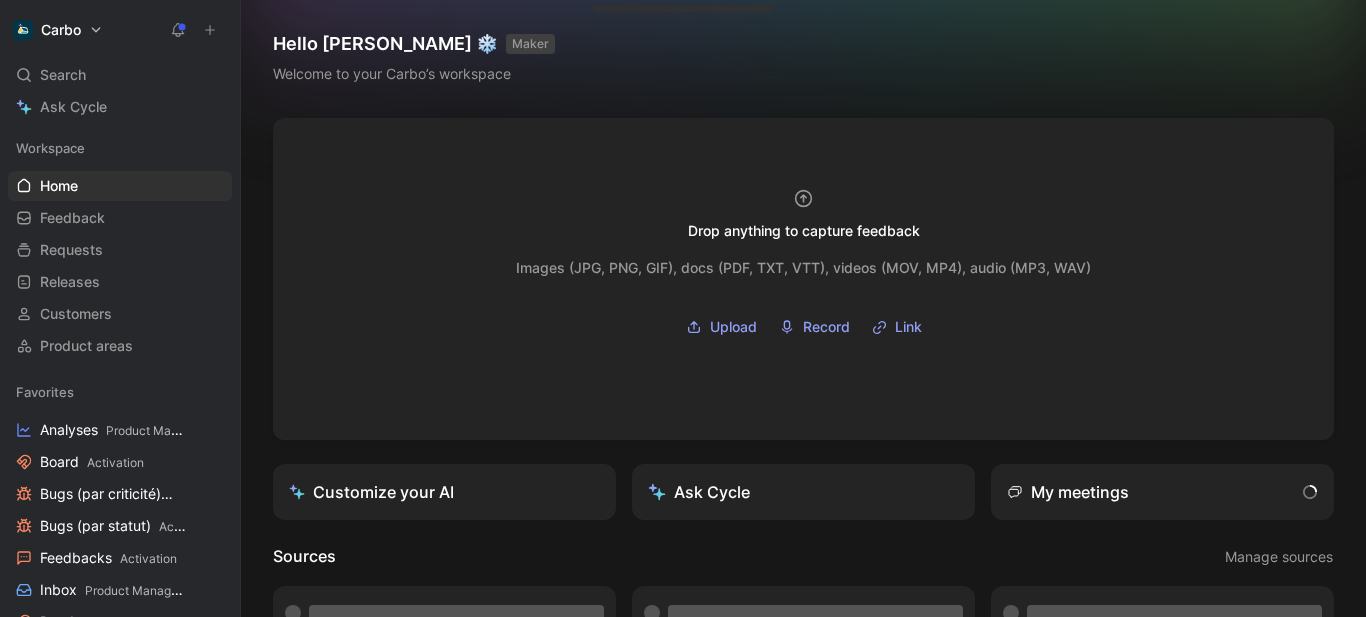 scroll, scrollTop: 0, scrollLeft: 0, axis: both 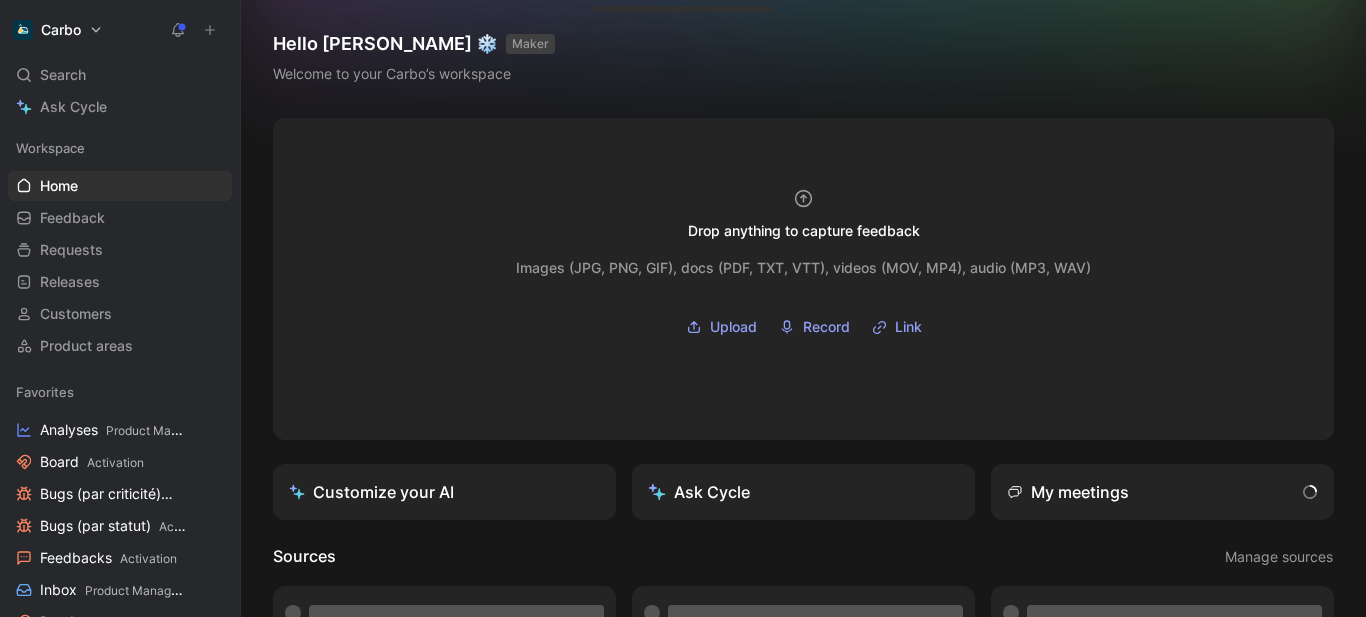 click 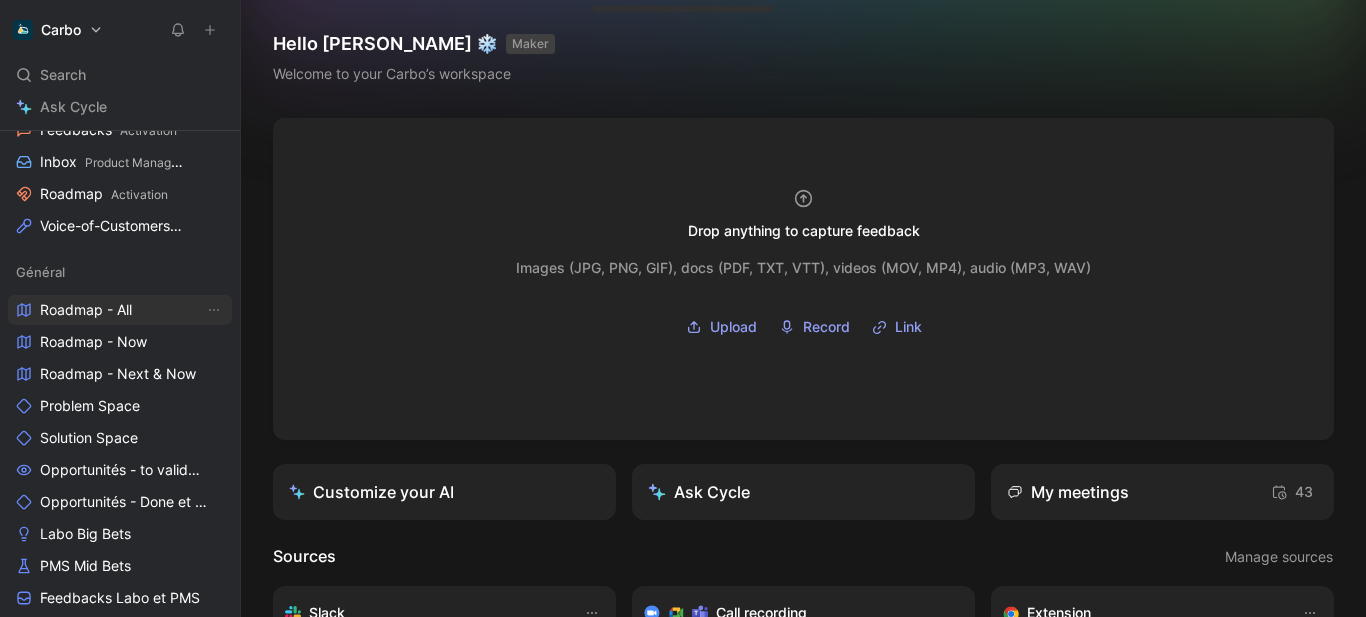 scroll, scrollTop: 367, scrollLeft: 0, axis: vertical 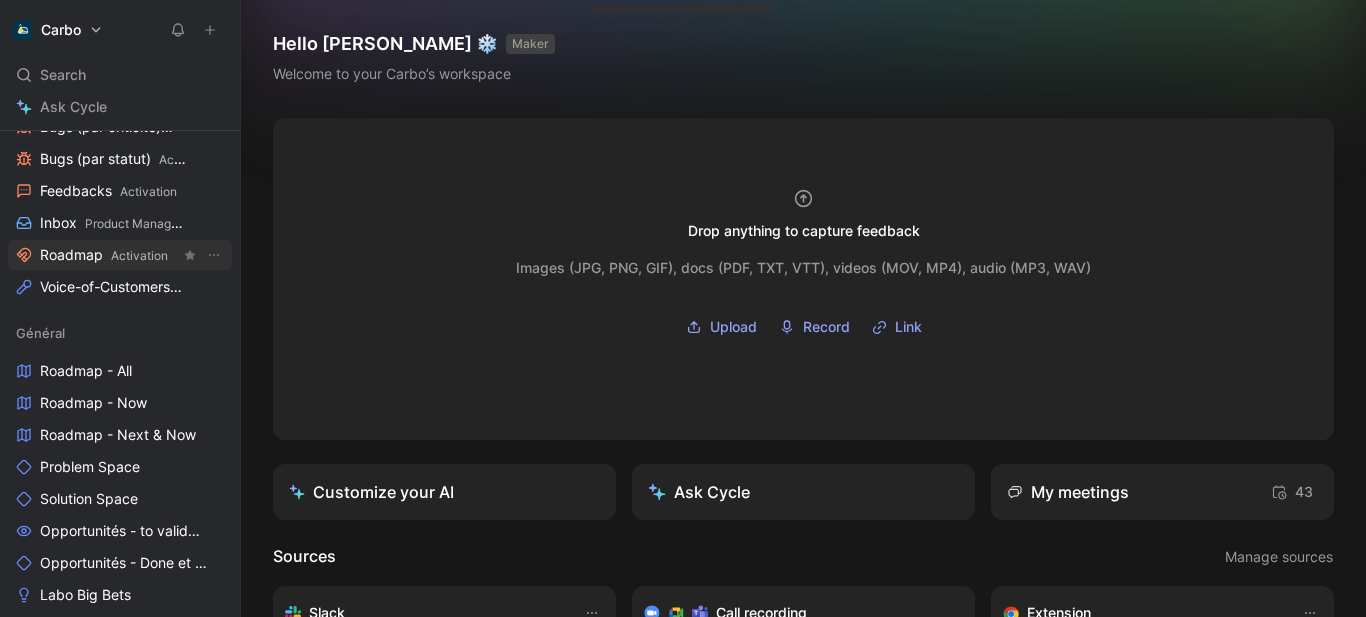 click on "Roadmap Activation" at bounding box center [104, 255] 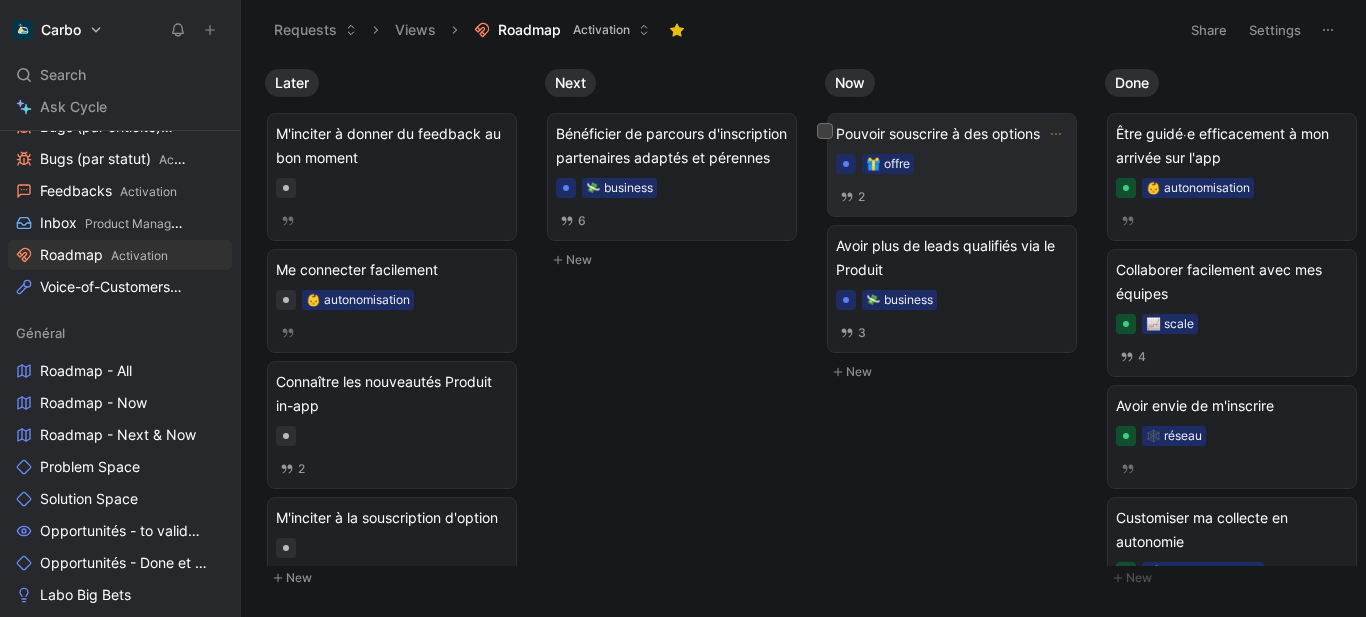 click on "🎁 offre" at bounding box center [952, 164] 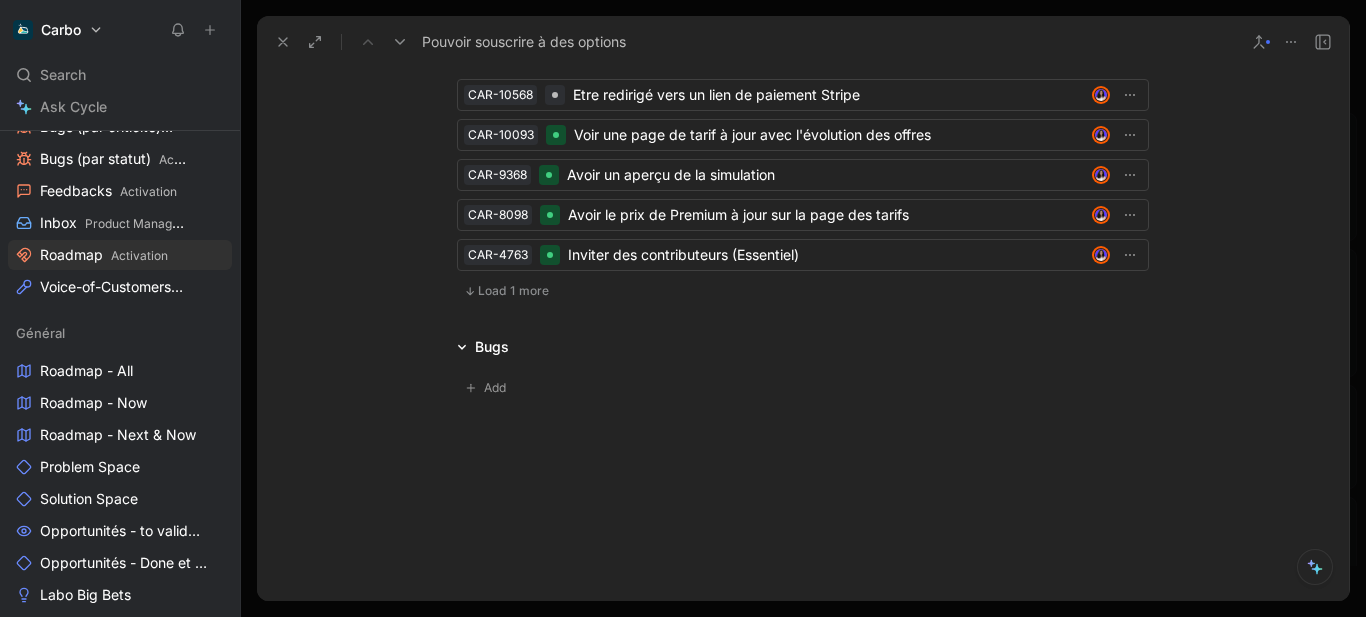 scroll, scrollTop: 3830, scrollLeft: 0, axis: vertical 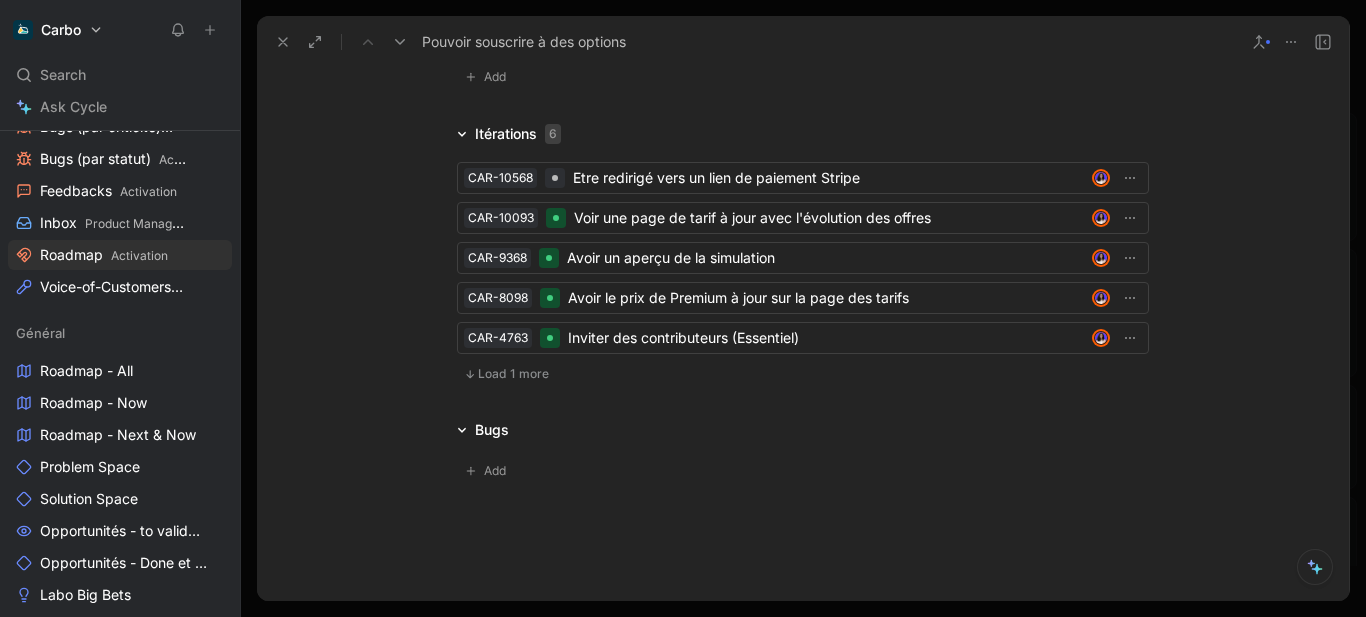 click on "Souscrire à l'option Utilisateur supplémentaire" at bounding box center (825, -40) 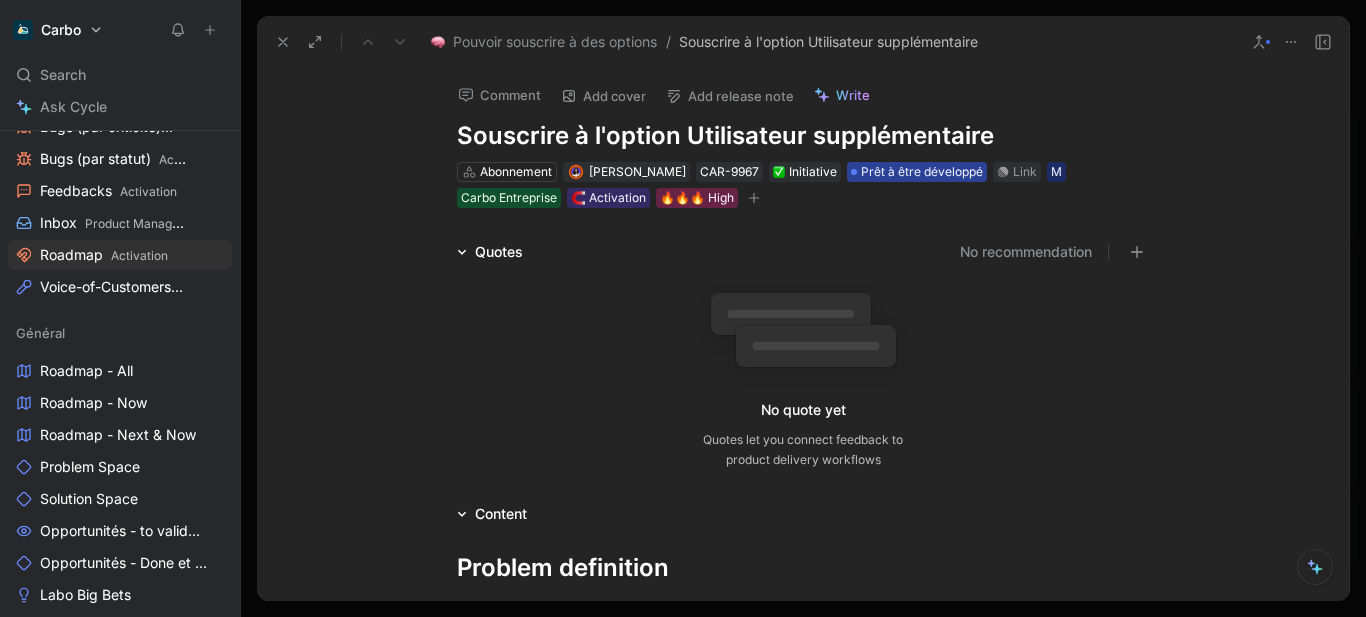 click on "Prêt à être développé" at bounding box center (922, 172) 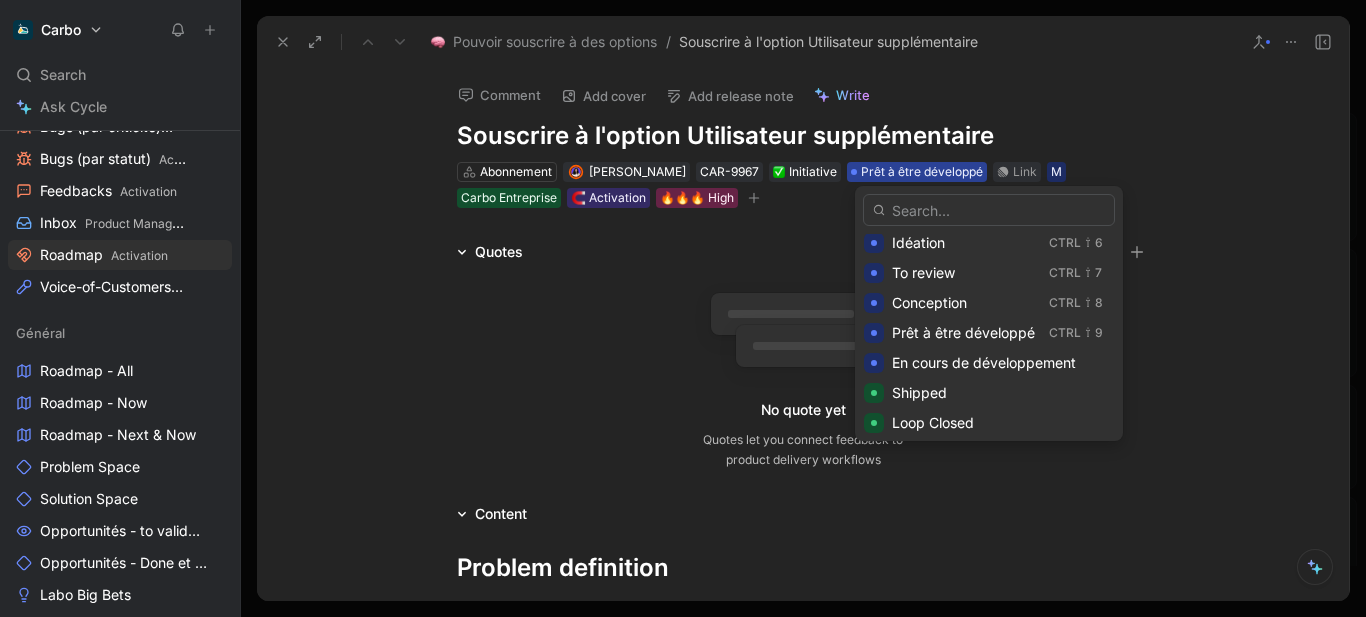scroll, scrollTop: 165, scrollLeft: 0, axis: vertical 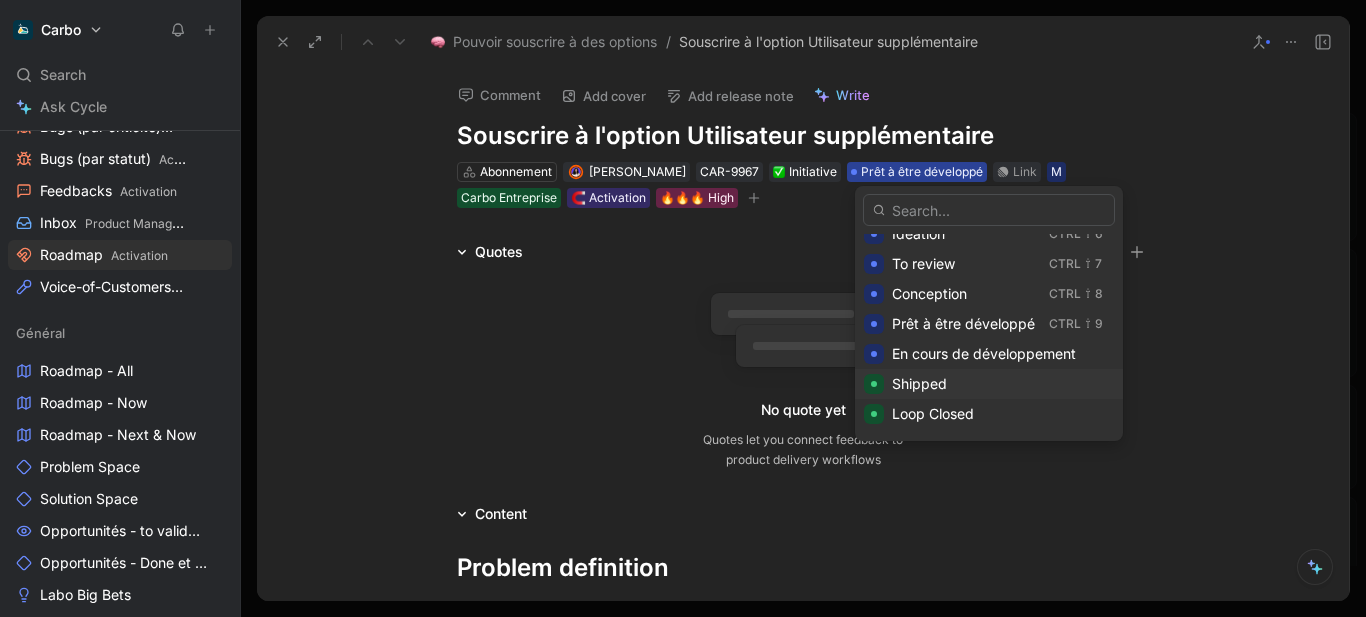 click on "Shipped" at bounding box center [919, 383] 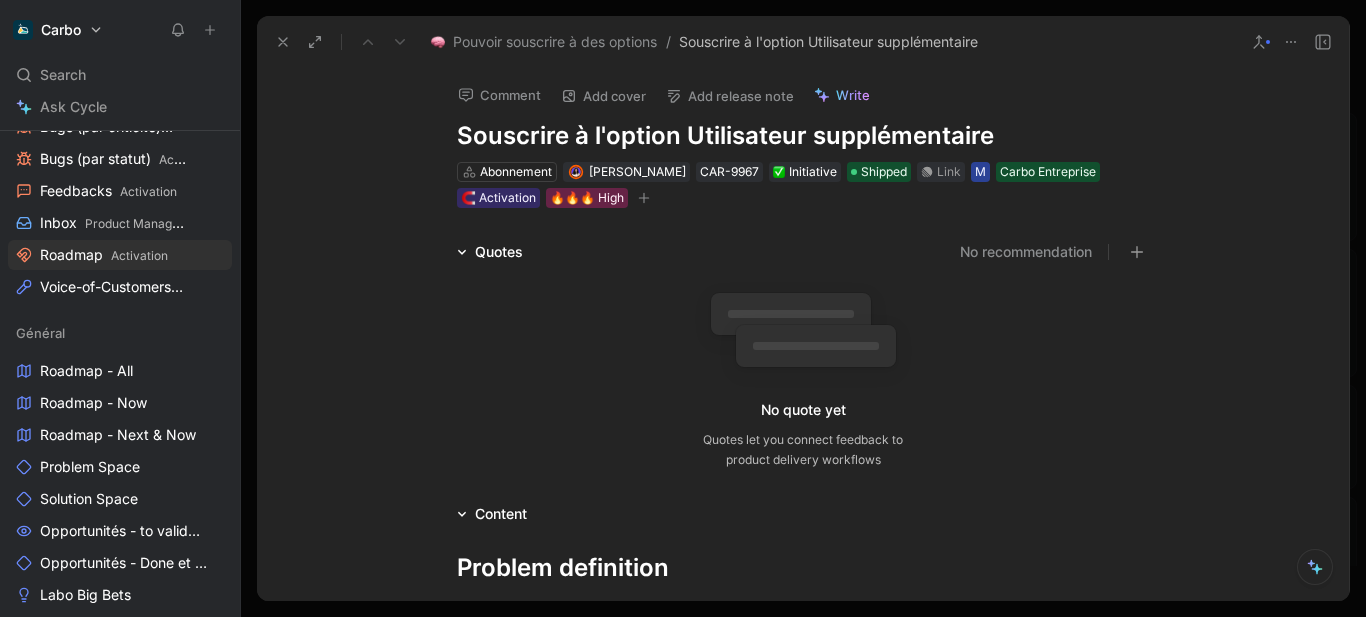 click on "M" at bounding box center (980, 172) 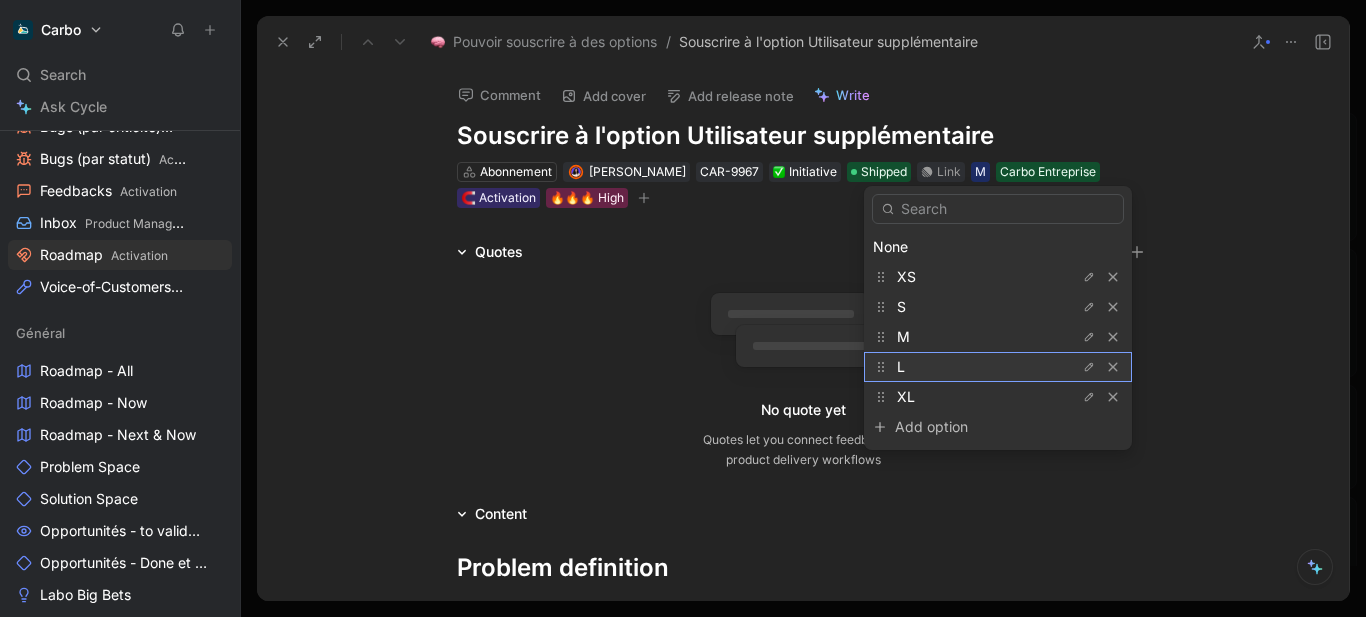click on "L" at bounding box center [972, 367] 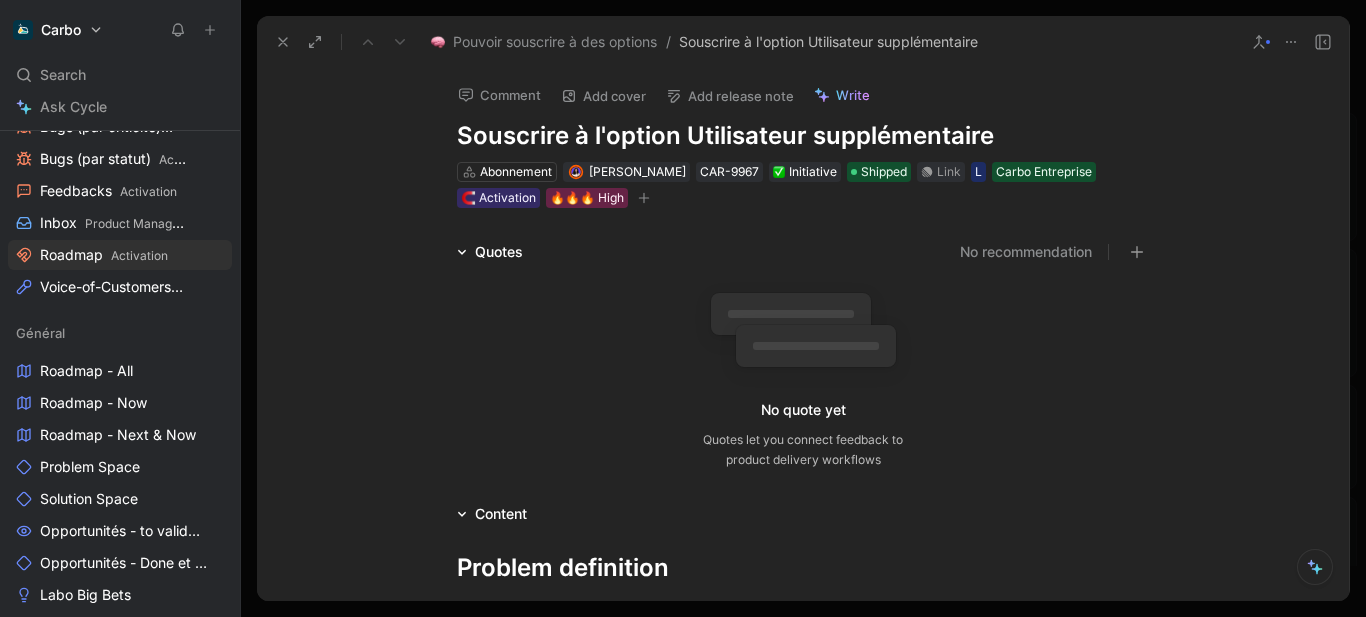 click 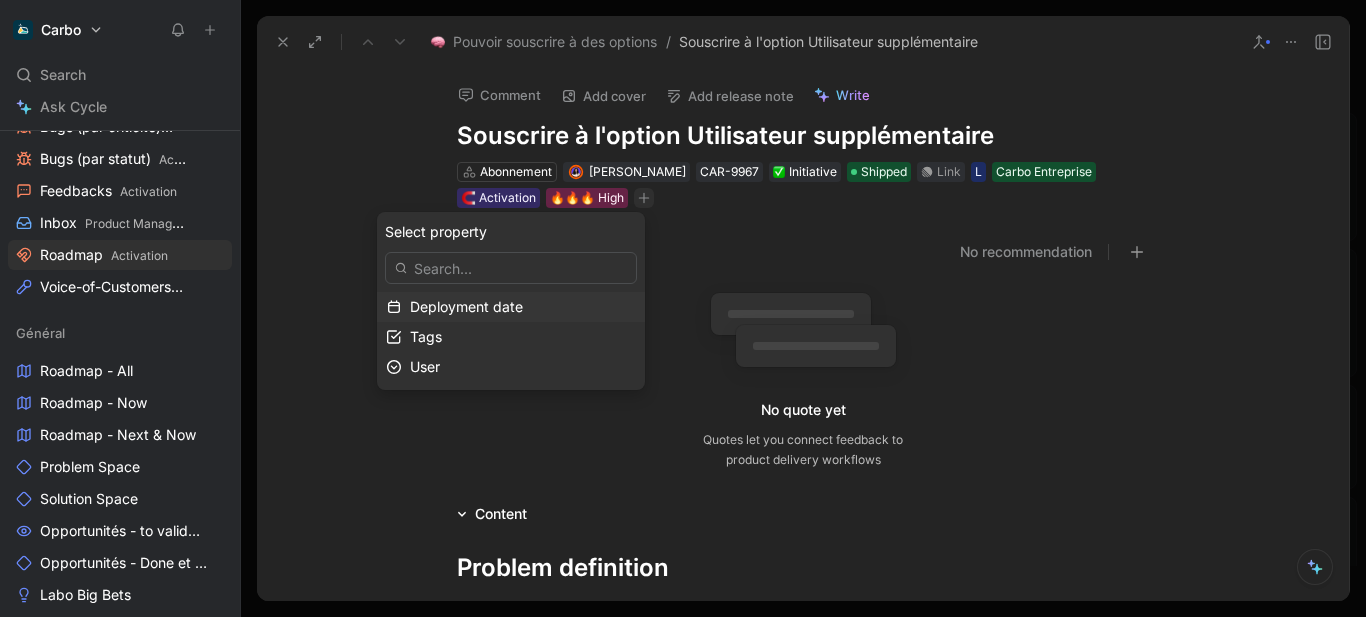 click on "Deployment date" at bounding box center (466, 306) 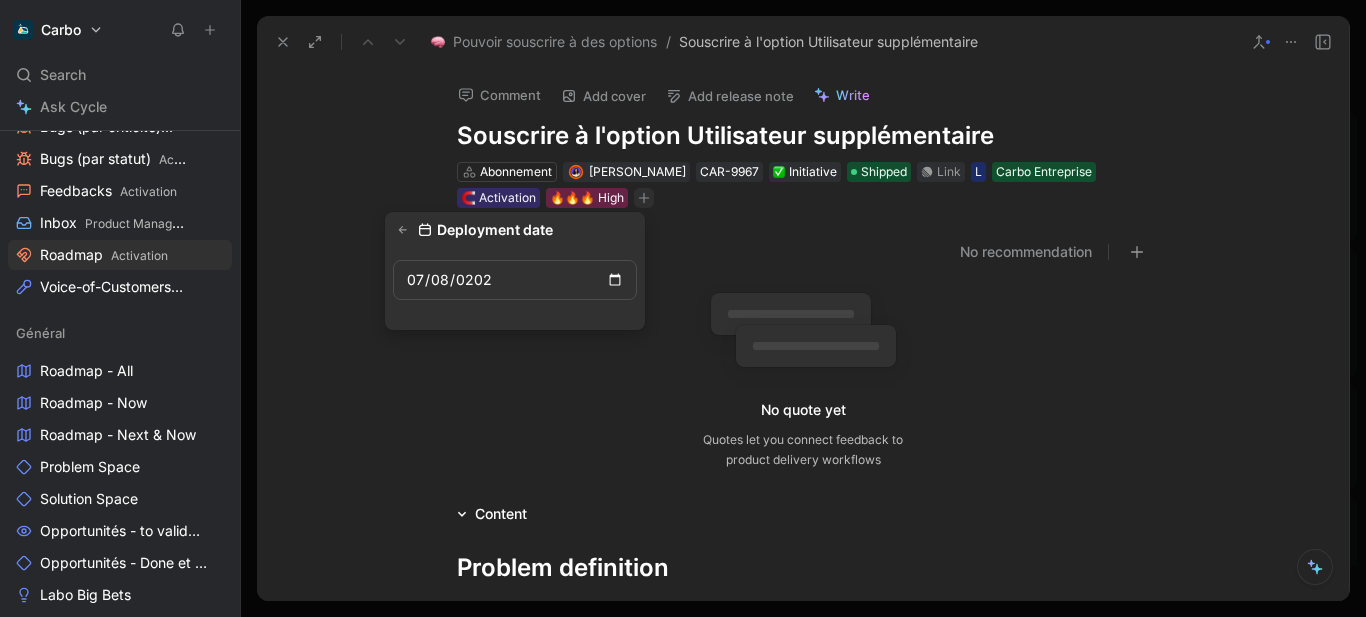 type on "[DATE]" 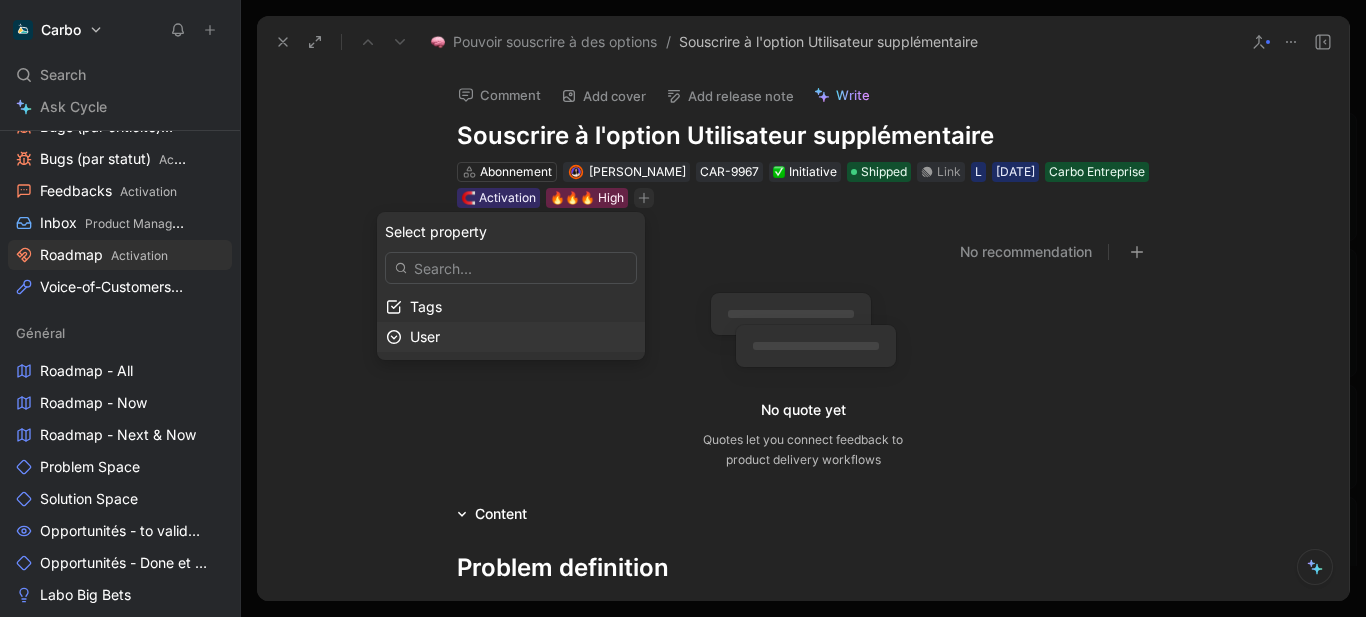 click on "User" at bounding box center [523, 337] 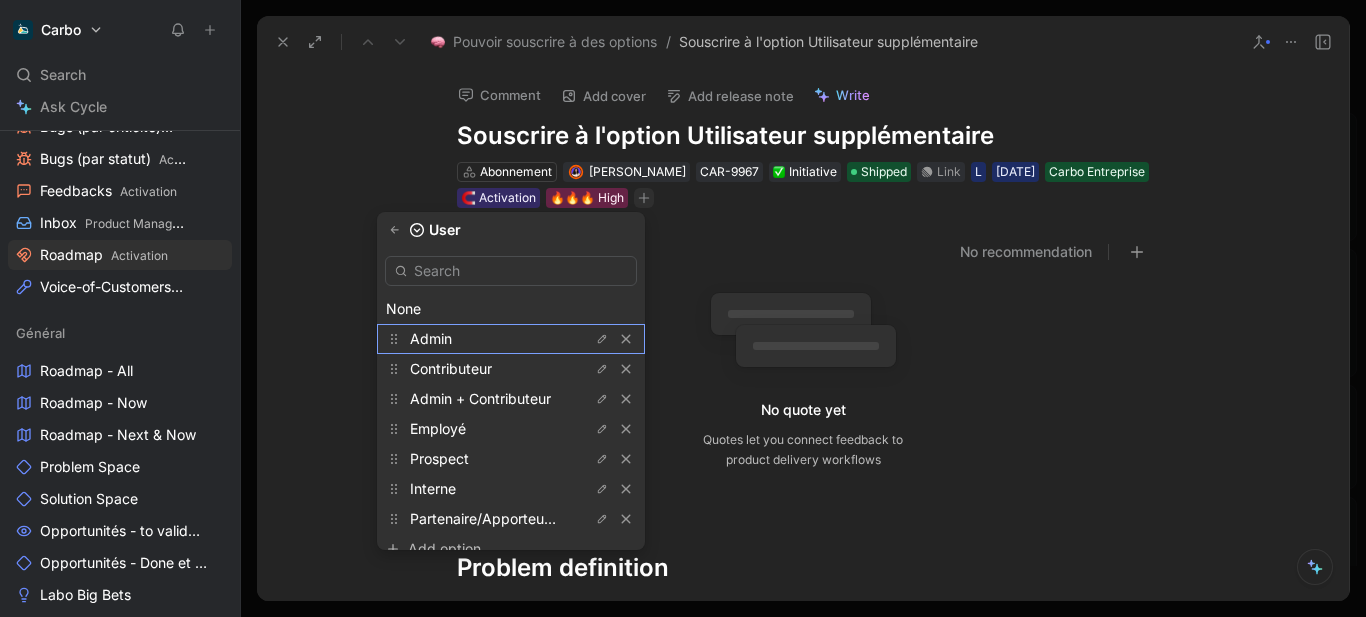 click on "Admin" at bounding box center (431, 338) 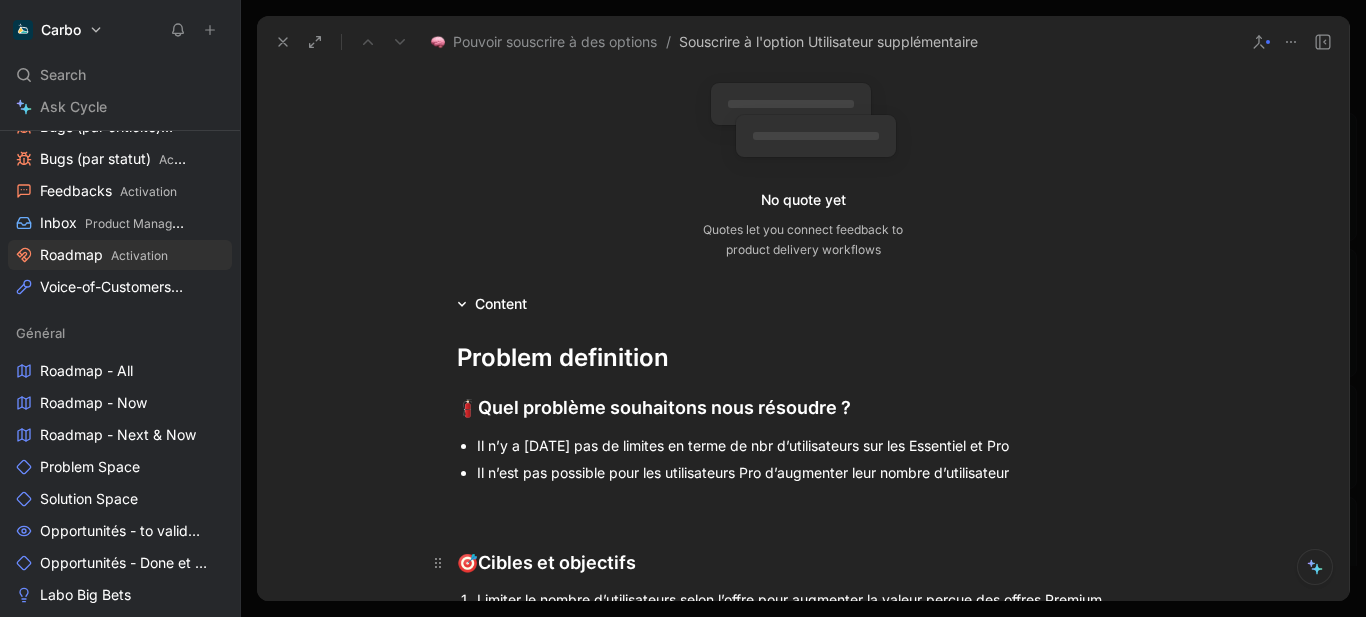 scroll, scrollTop: 213, scrollLeft: 0, axis: vertical 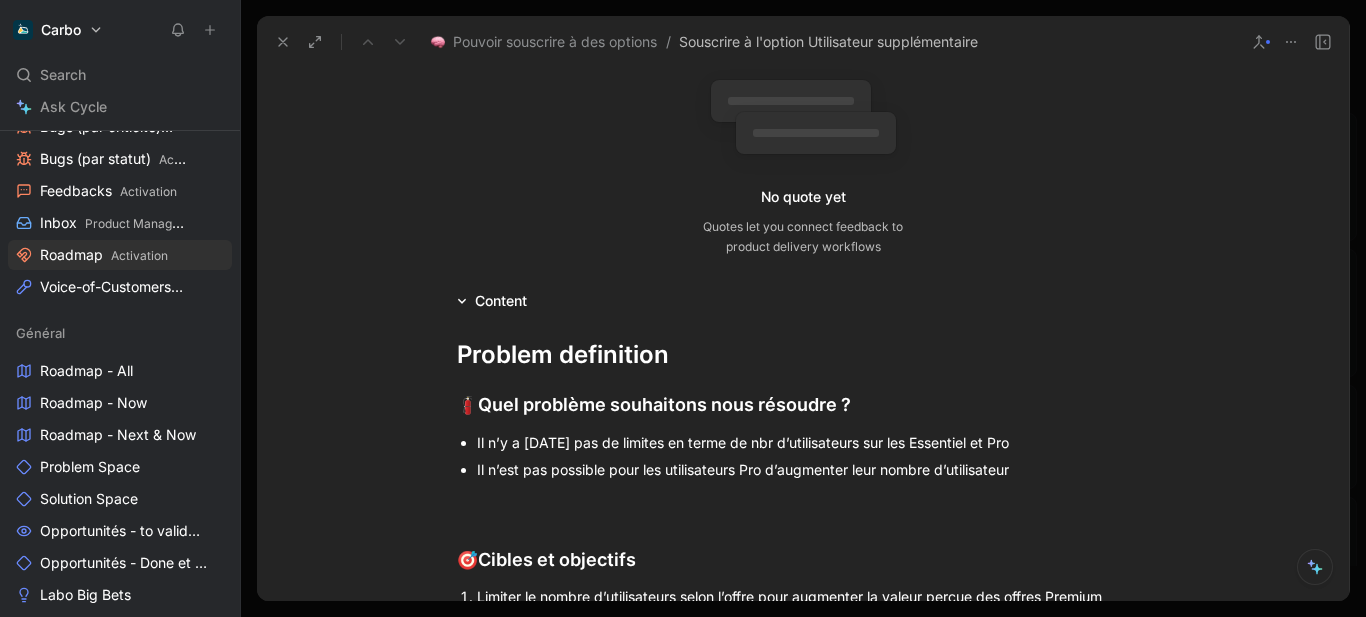click on "Il n’y a [DATE] pas de limites en terme de nbr d’utilisateurs sur les Essentiel et Pro" at bounding box center (813, 442) 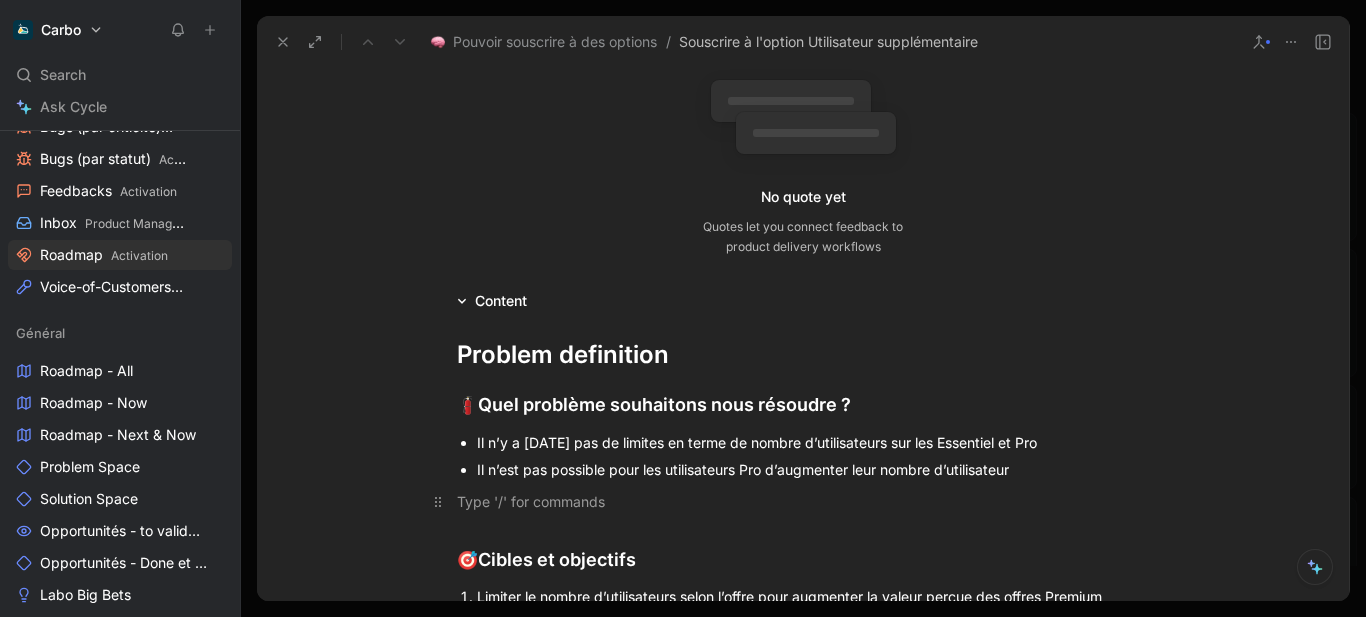 click at bounding box center [803, 501] 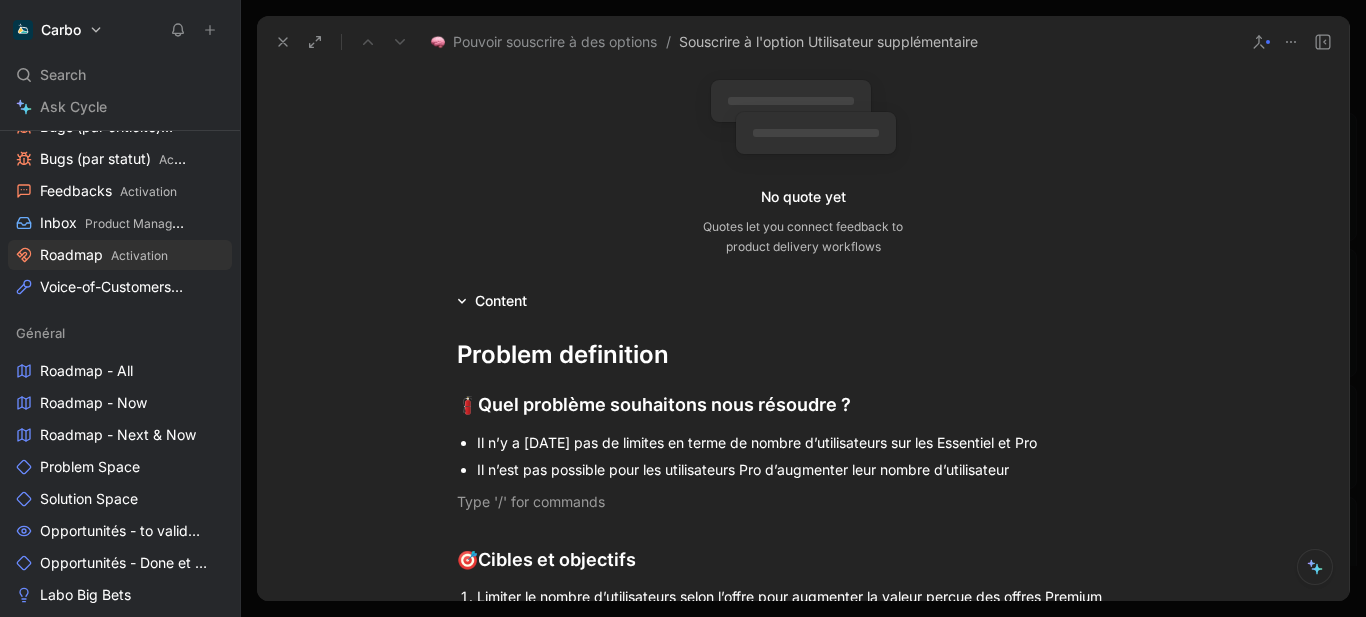 click on "Il n’est pas possible pour les utilisateurs Pro d’augmenter leur nombre d’utilisateur" at bounding box center [813, 469] 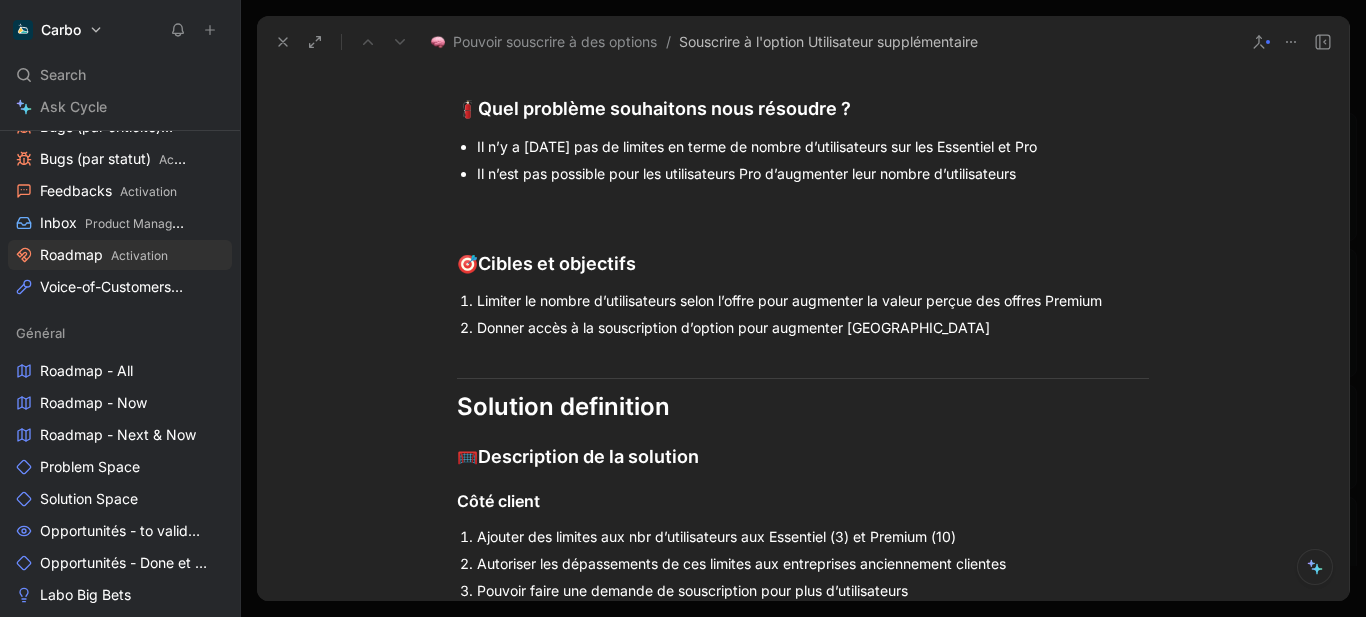 scroll, scrollTop: 770, scrollLeft: 0, axis: vertical 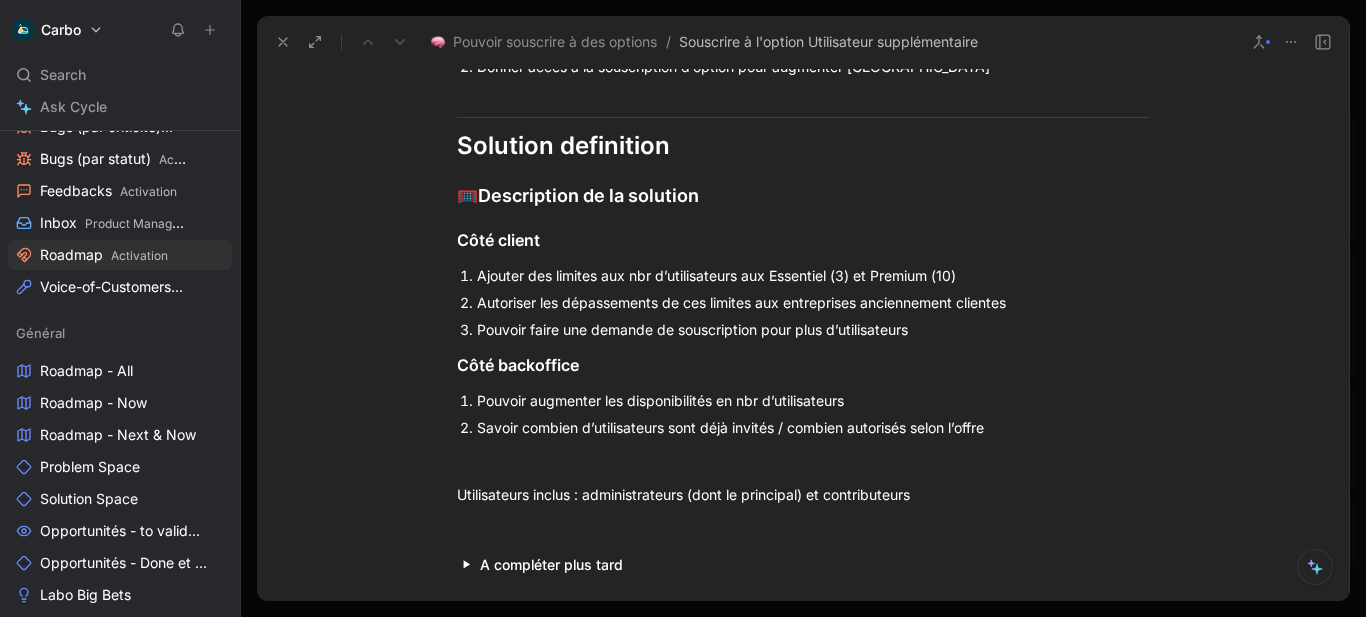 click on "Pouvoir augmenter les disponibilités en nbr d’utilisateurs" at bounding box center [813, 400] 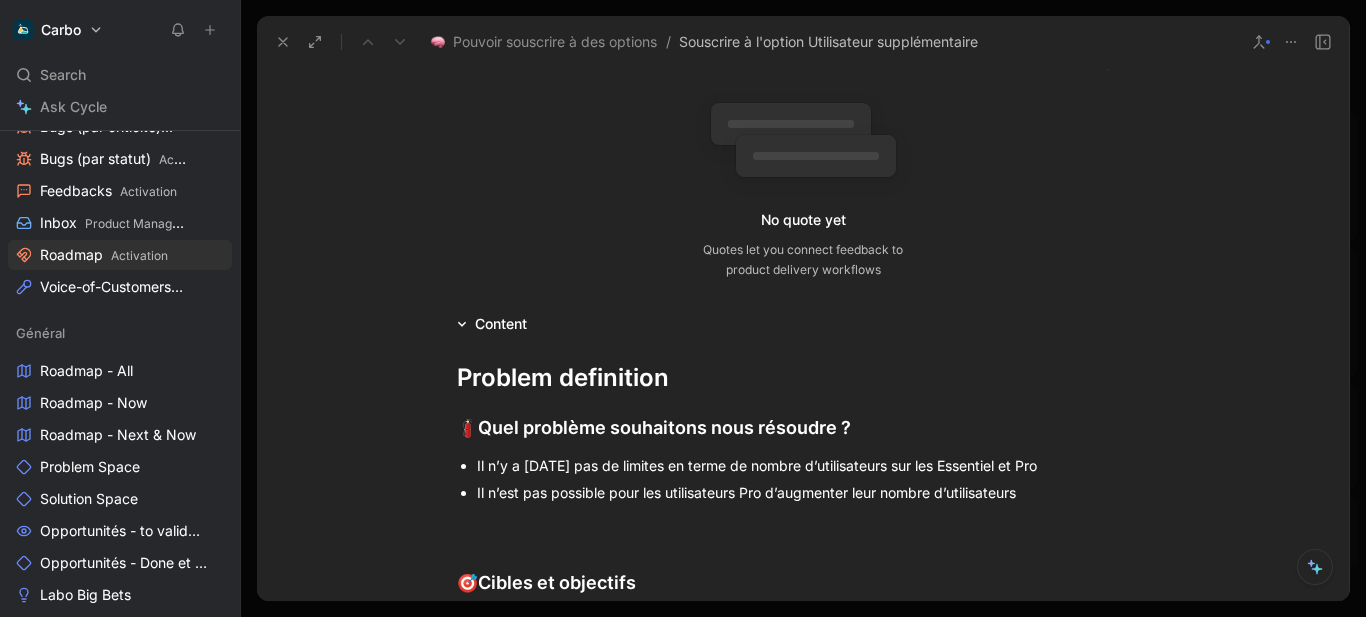 scroll, scrollTop: 0, scrollLeft: 0, axis: both 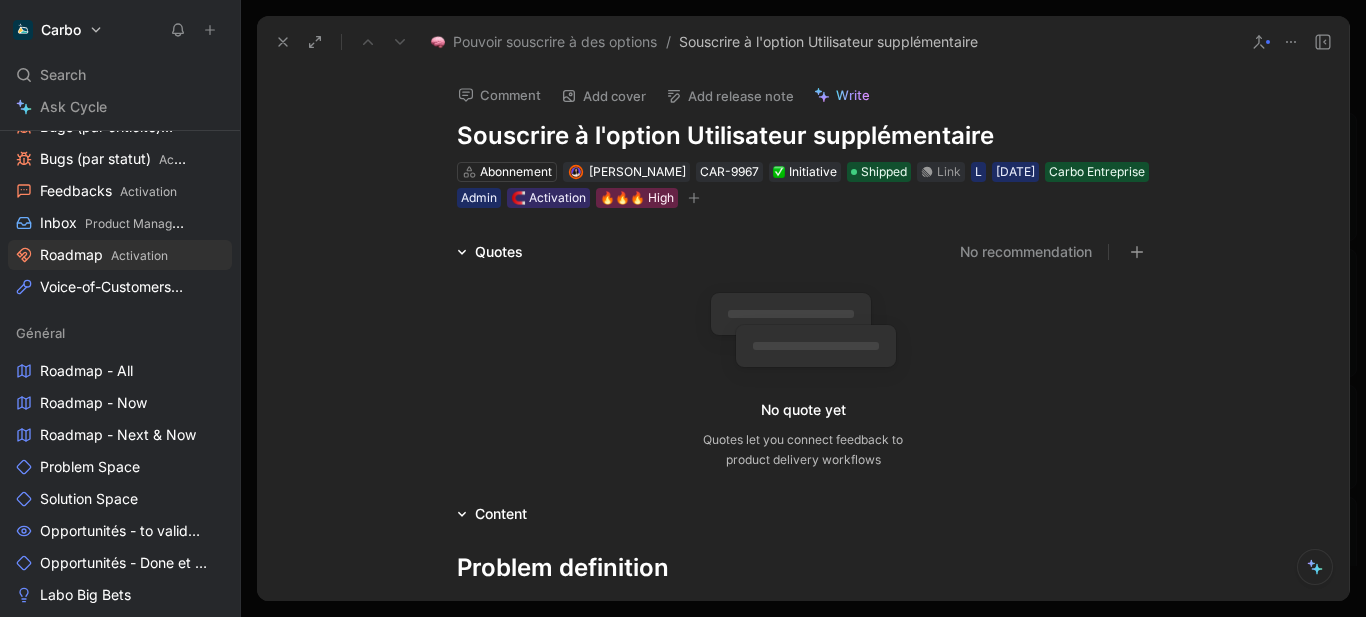 click on "Add release note" at bounding box center [730, 96] 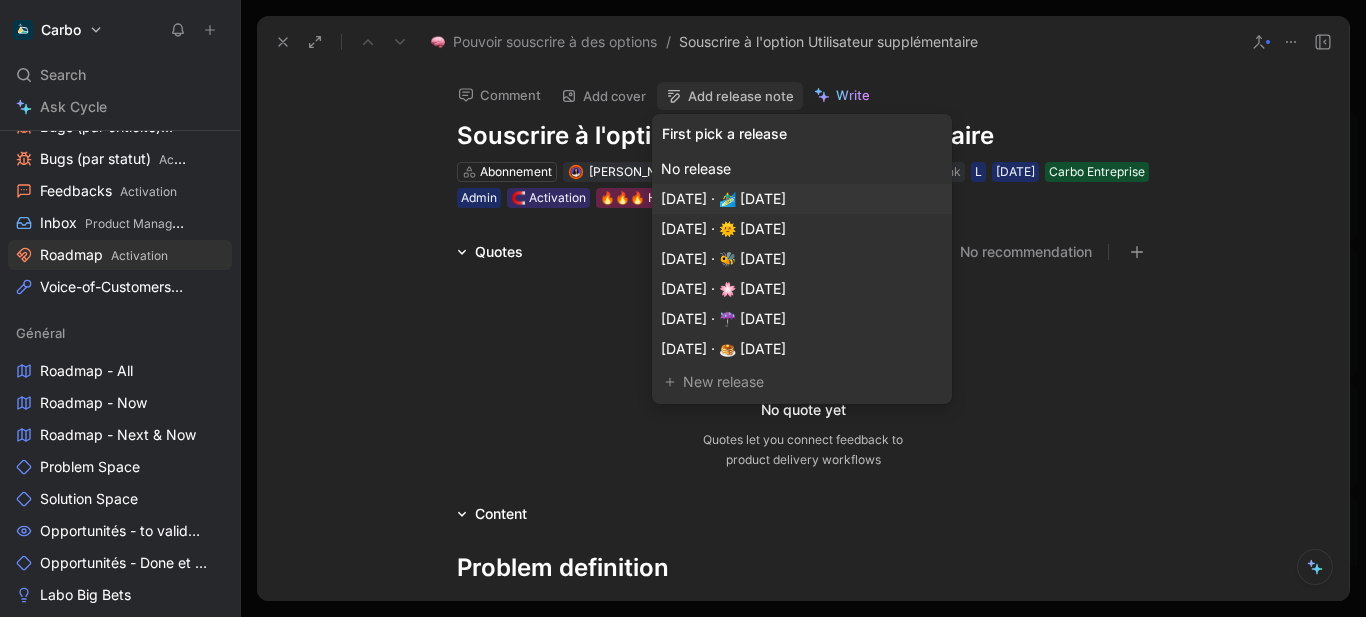 click on "[DATE] · 🏄‍♂️ [DATE]" at bounding box center (802, 199) 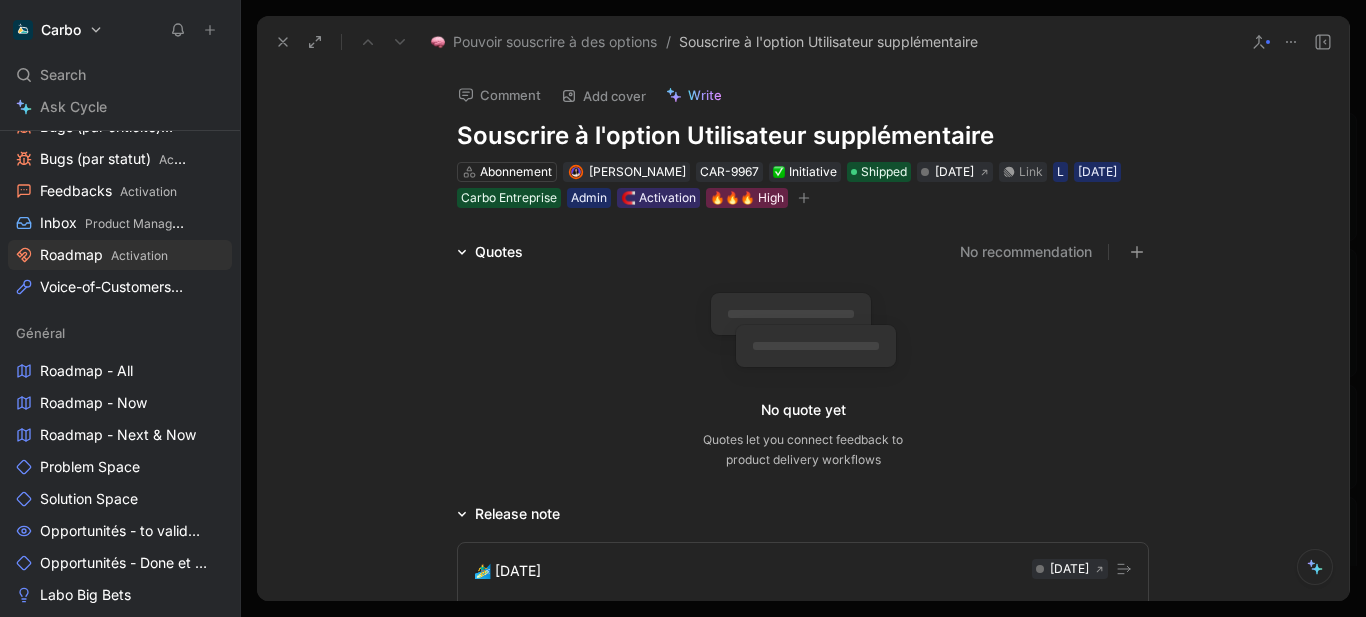 scroll, scrollTop: 173, scrollLeft: 0, axis: vertical 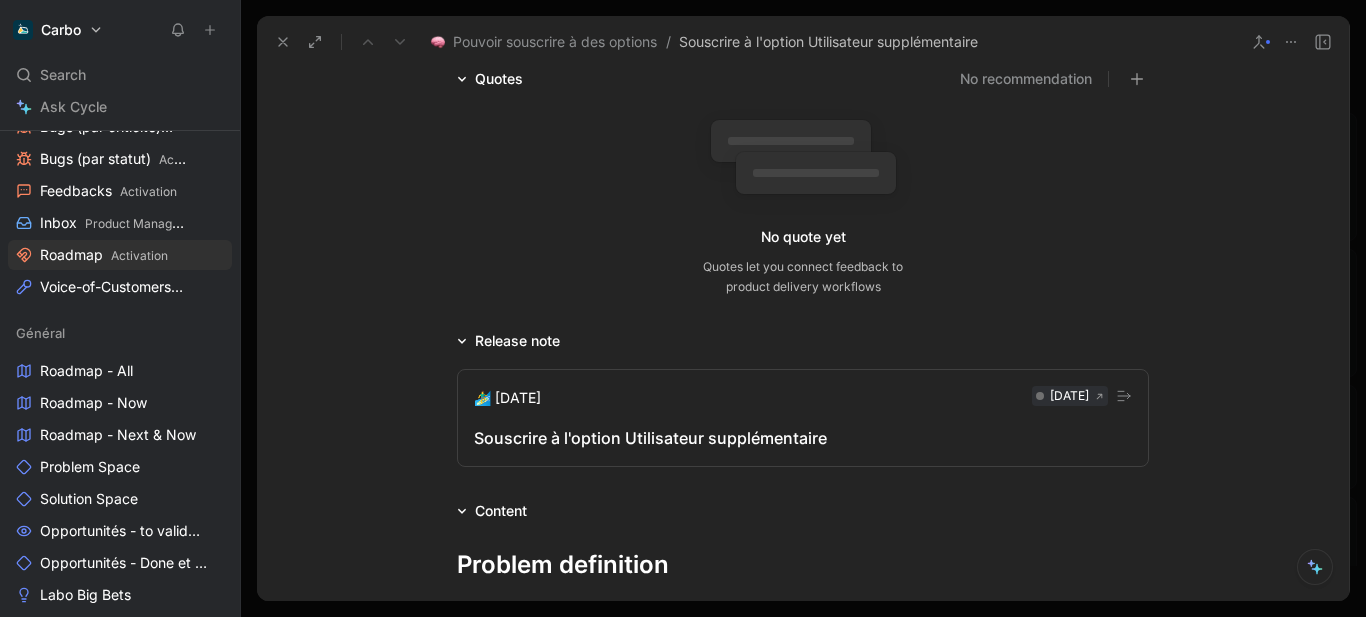 click on "Souscrire à l'option Utilisateur supplémentaire" at bounding box center (803, 438) 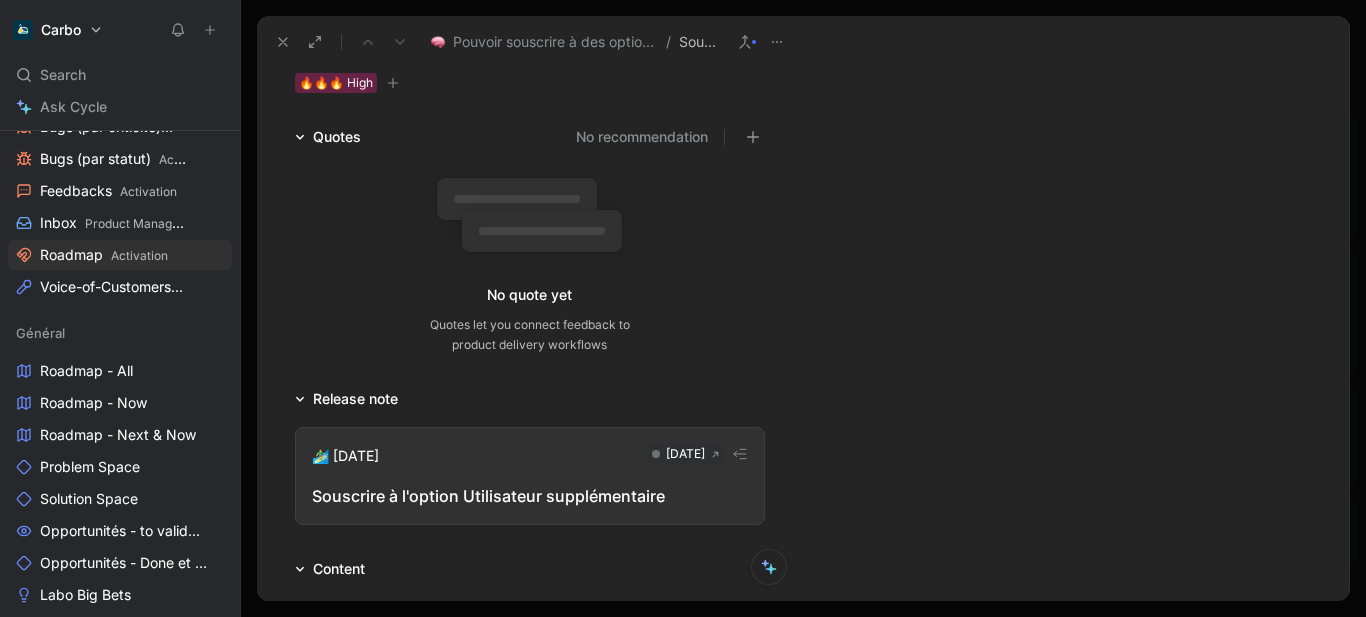 scroll, scrollTop: 231, scrollLeft: 0, axis: vertical 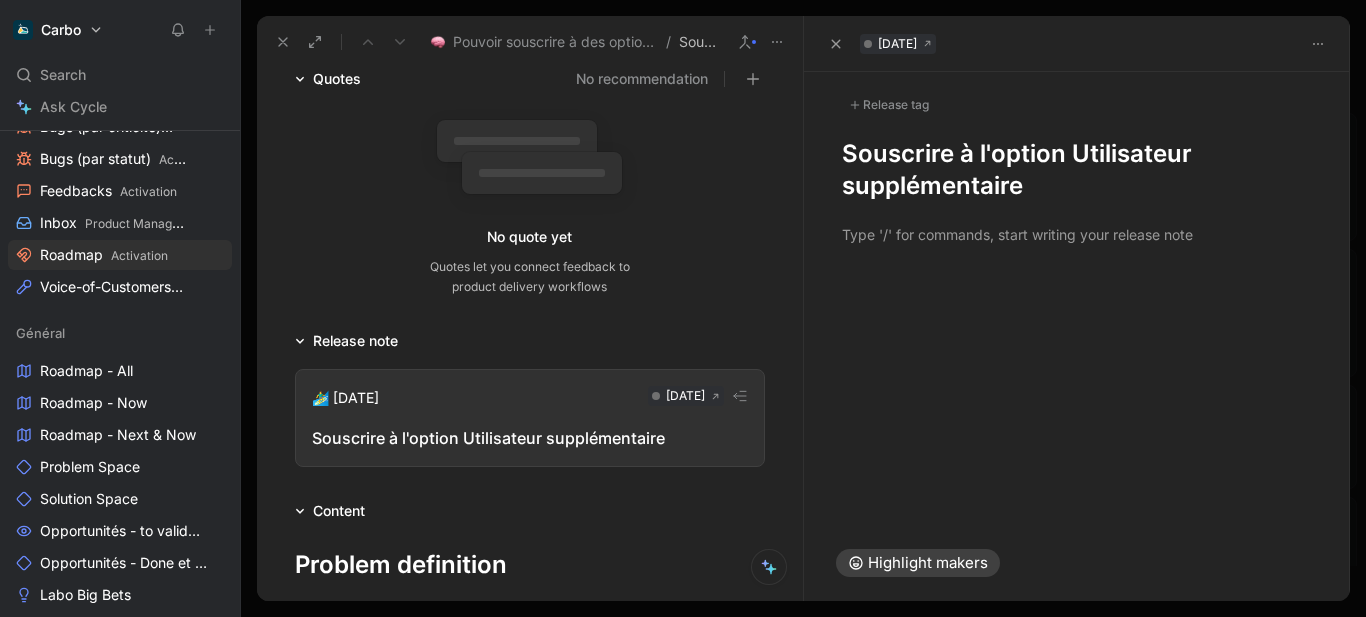 click on "Souscrire à l'option Utilisateur supplémentaire" at bounding box center (1077, 170) 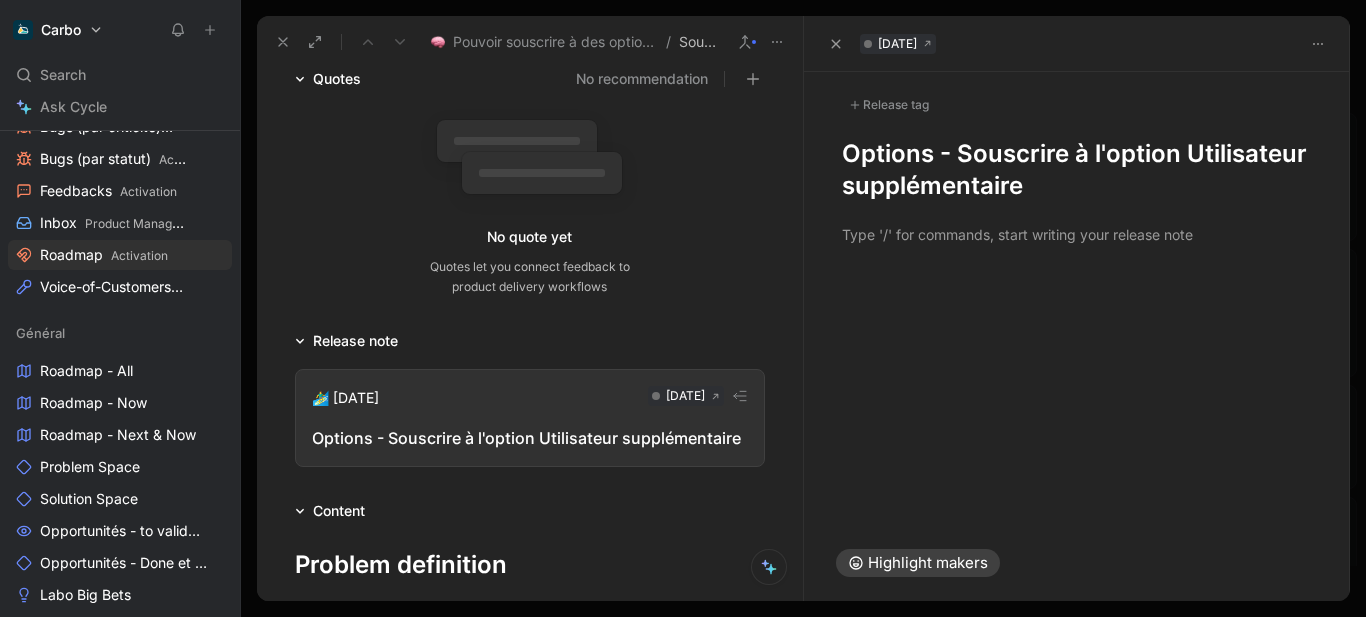 click on "Release tag" at bounding box center [889, 105] 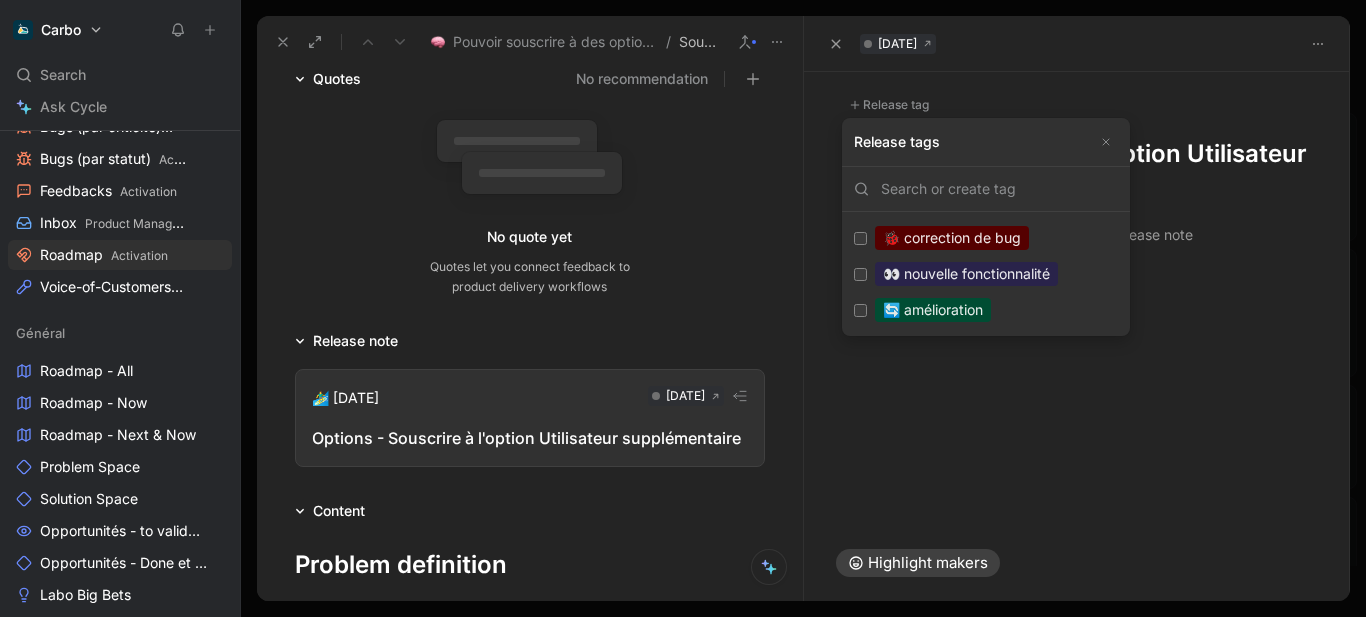 click on "👀 nouvelle fonctionnalité Edit" at bounding box center [986, 274] 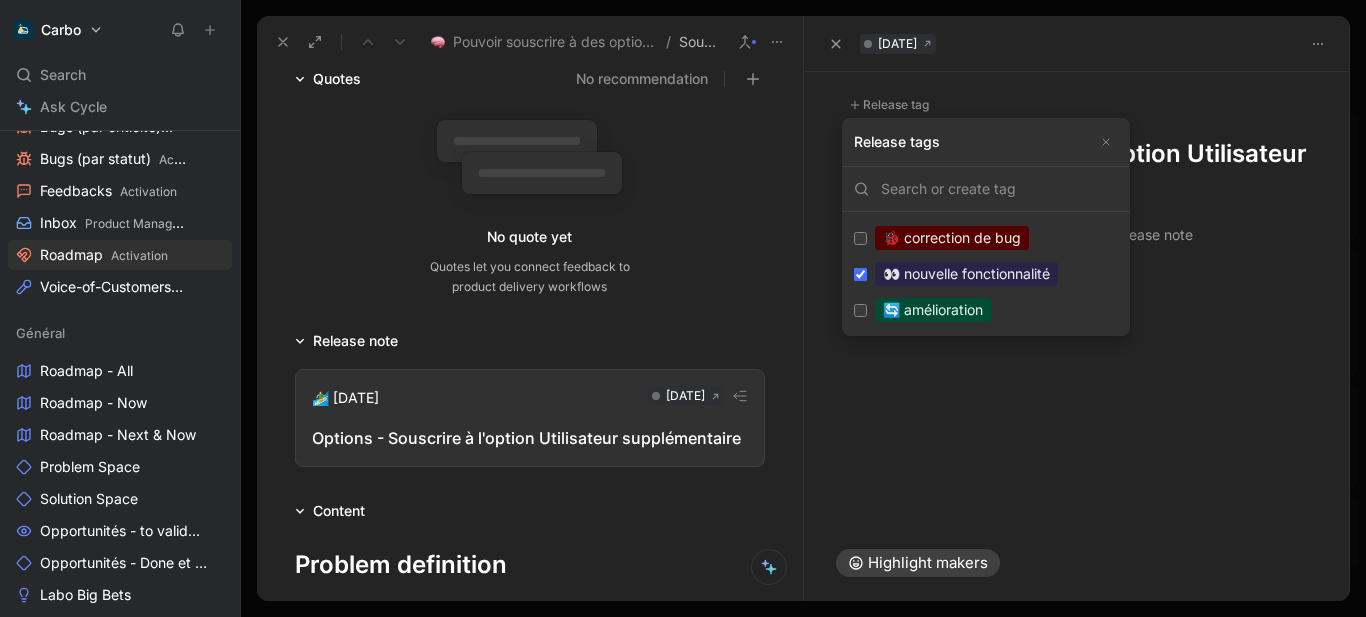 checkbox on "true" 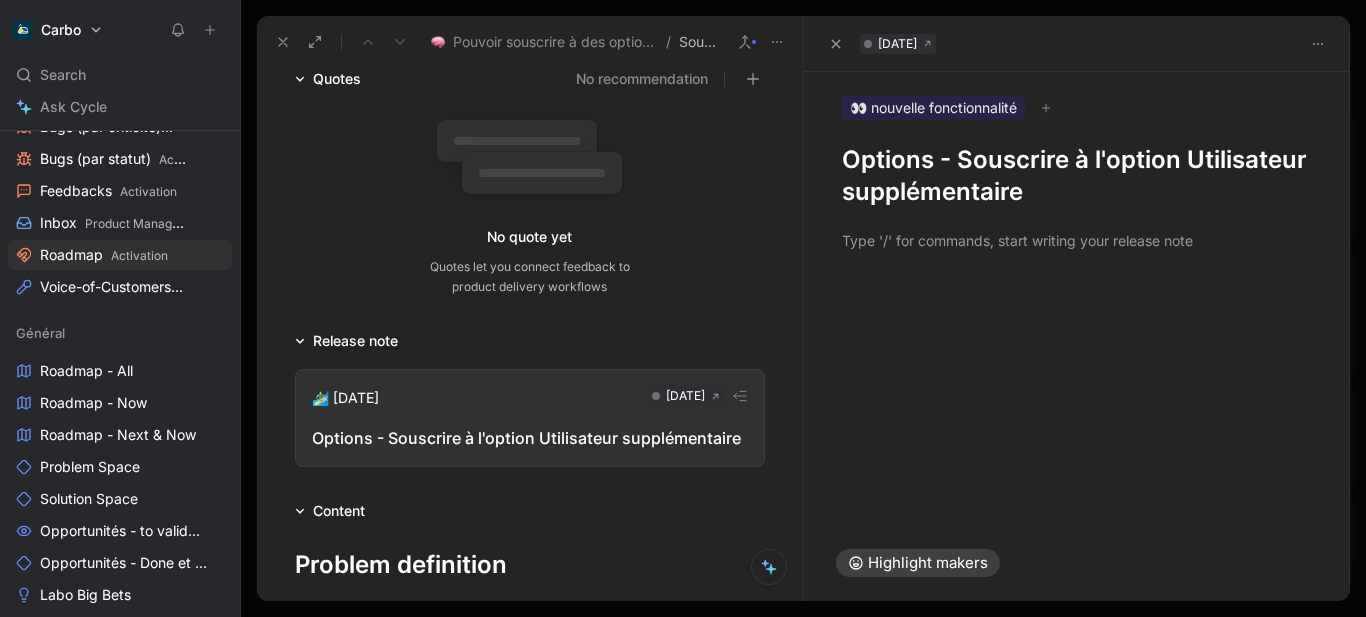 click at bounding box center [1077, 240] 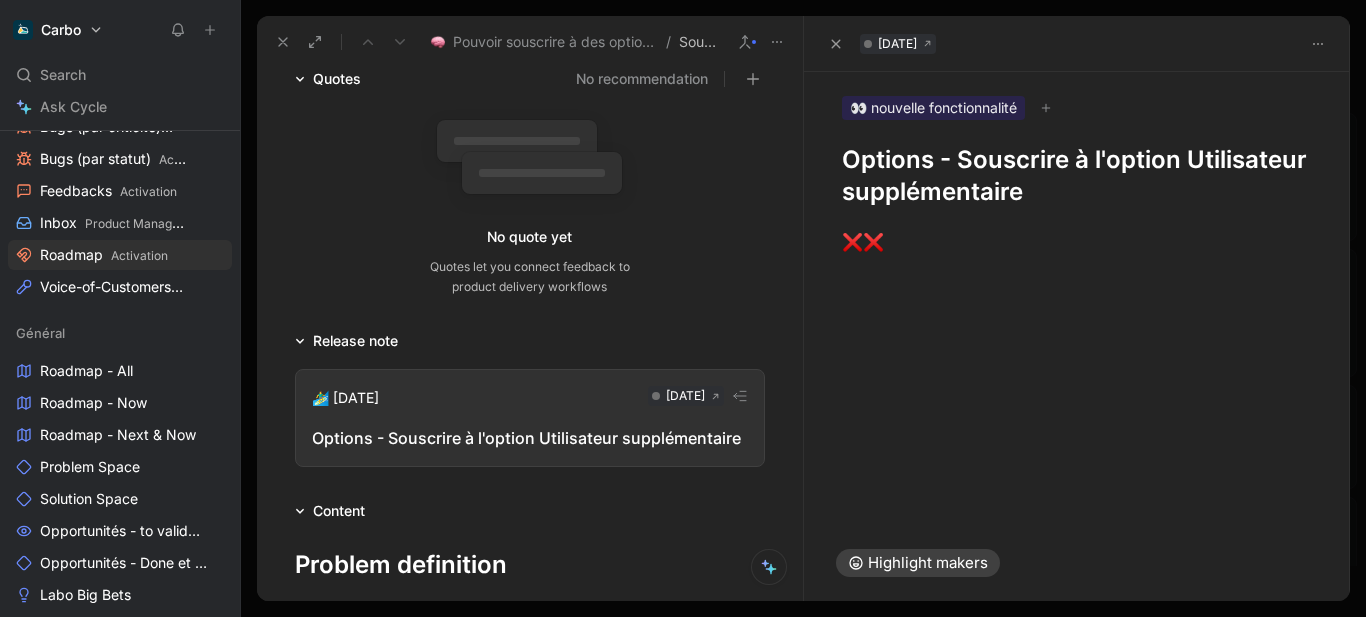 type 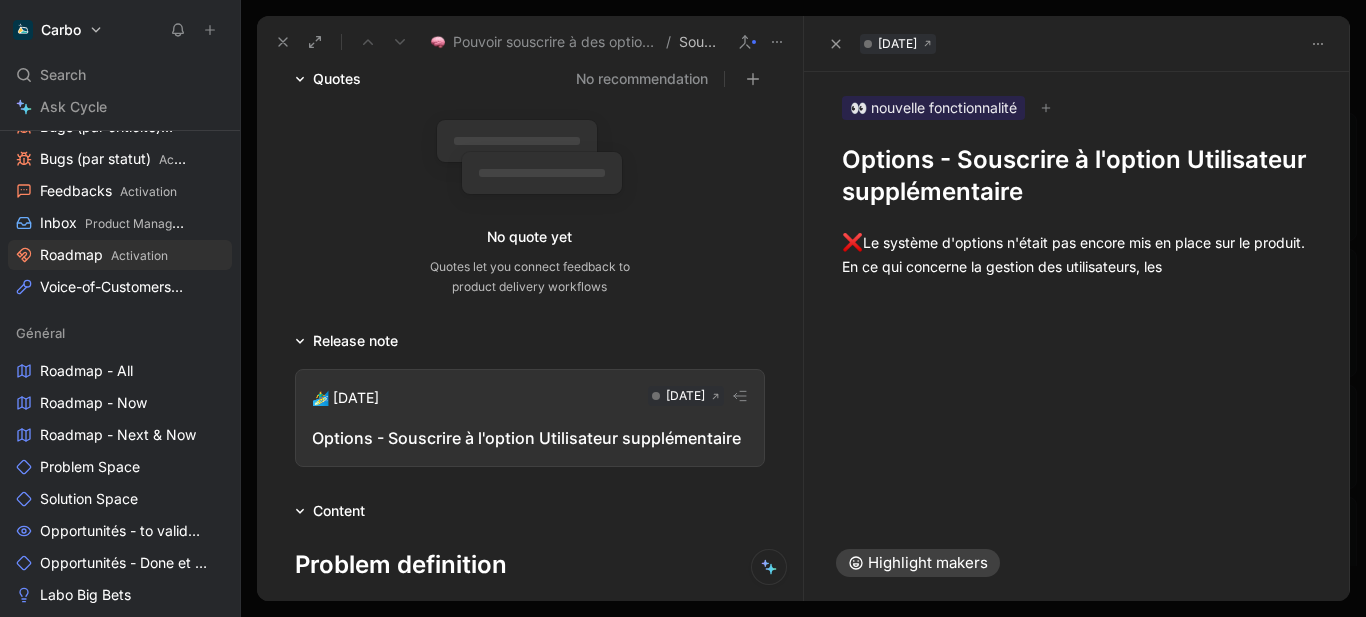 scroll, scrollTop: 515, scrollLeft: 0, axis: vertical 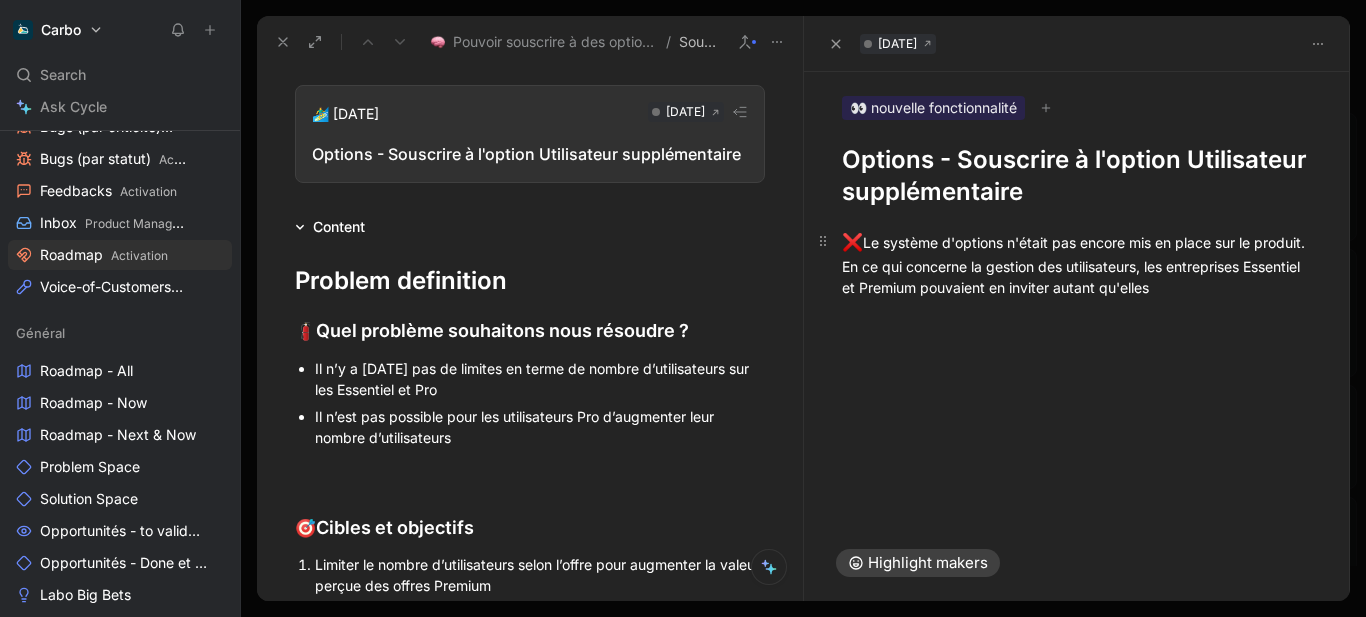 click on "❌  Le système d'options n'était pas encore mis en place sur le produit. En ce qui concerne la gestion des utilisateurs, les entreprises Essentiel et Premium pouvaient en inviter autant qu'elles" at bounding box center [1077, 264] 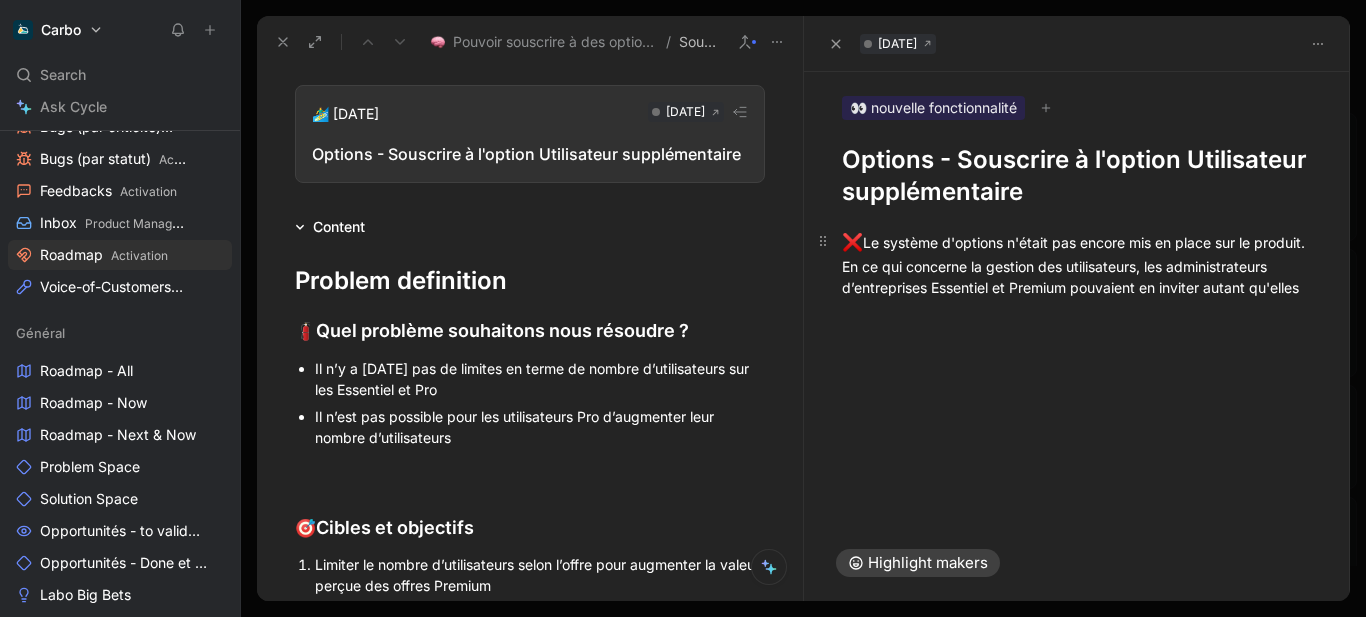 drag, startPoint x: 1067, startPoint y: 312, endPoint x: 961, endPoint y: 315, distance: 106.04244 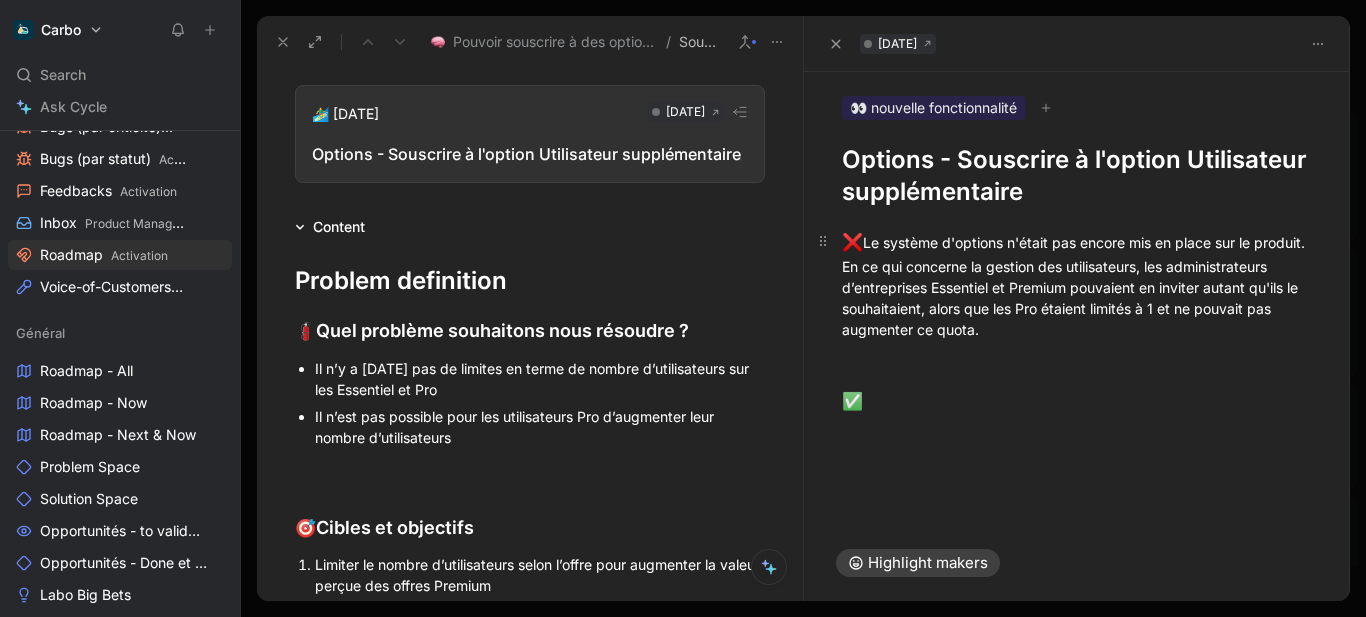 click on "❌  Le système d'options n'était pas encore mis en place sur le produit. En ce qui concerne la gestion des utilisateurs, les administrateurs d’entreprises Essentiel et Premium pouvaient en inviter autant qu'ils le souhaitaient, alors que les Pro étaient limités à 1 et ne pouvait pas augmenter ce quota." at bounding box center [1077, 285] 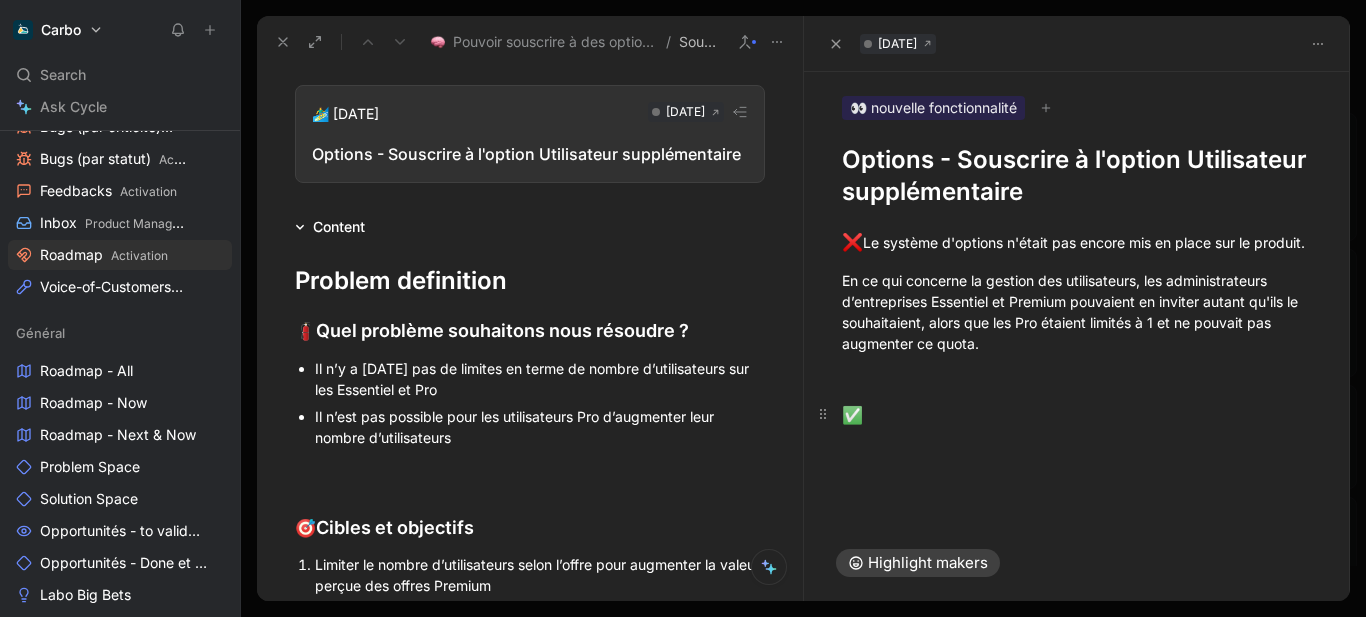 click on "✅" at bounding box center [1077, 416] 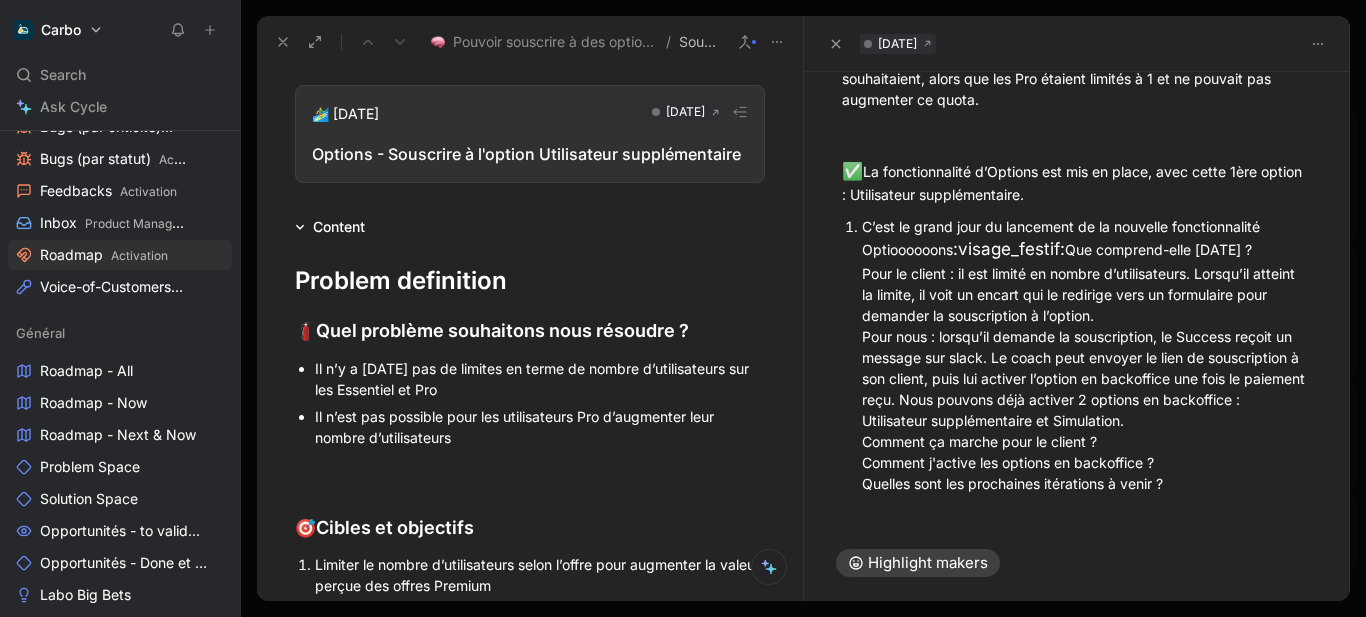 scroll, scrollTop: 245, scrollLeft: 0, axis: vertical 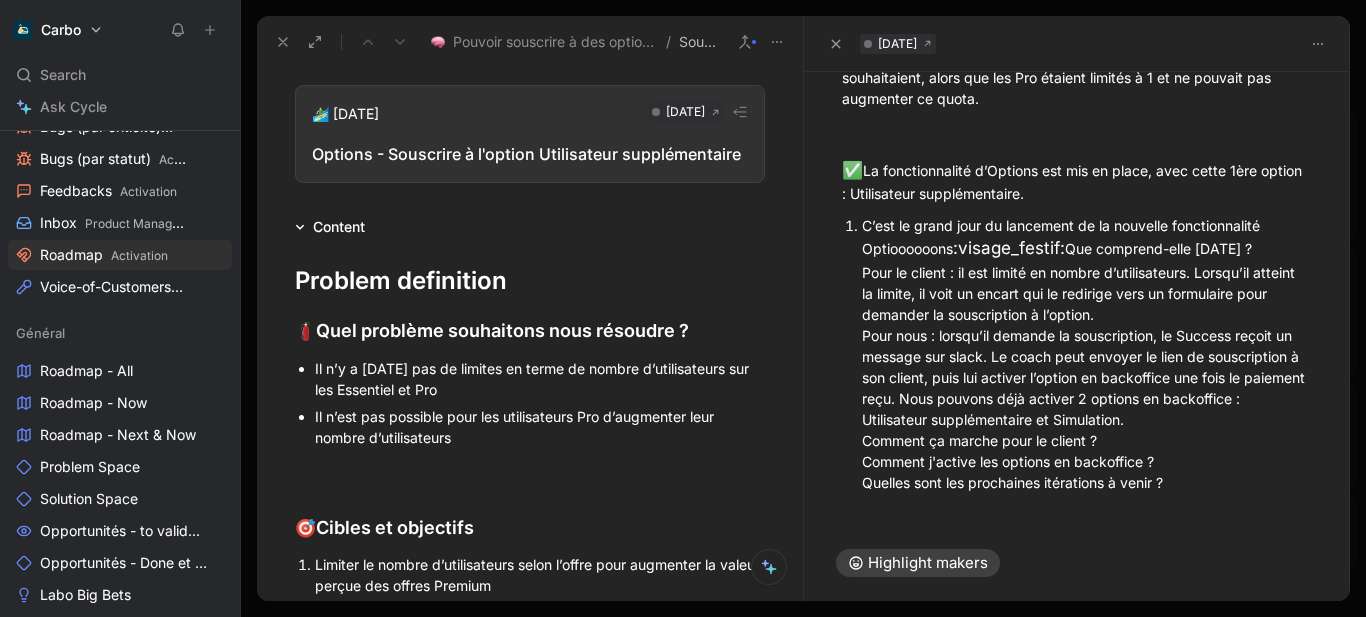 click on "C’est le grand jour du lancement de la nouvelle fonctionnalité Optioooooons  :visage_festif:
Que comprend-elle [DATE] ?
Pour le client : il est limité en nombre d’utilisateurs. Lorsqu’il atteint la limite, il voit un encart qui le redirige vers un formulaire pour demander la souscription à l’option.
Pour nous : lorsqu’il demande la souscription, le Success reçoit un message sur slack. Le coach peut envoyer le lien de souscription à son client, puis lui activer l’option en backoffice une fois le paiement reçu. Nous pouvons déjà activer 2 options en backoffice : Utilisateur supplémentaire et Simulation.
Comment ça marche pour le client ?
Comment j'active les options en backoffice ?
Quelles sont les prochaines itérations à venir ?" at bounding box center [1087, 354] 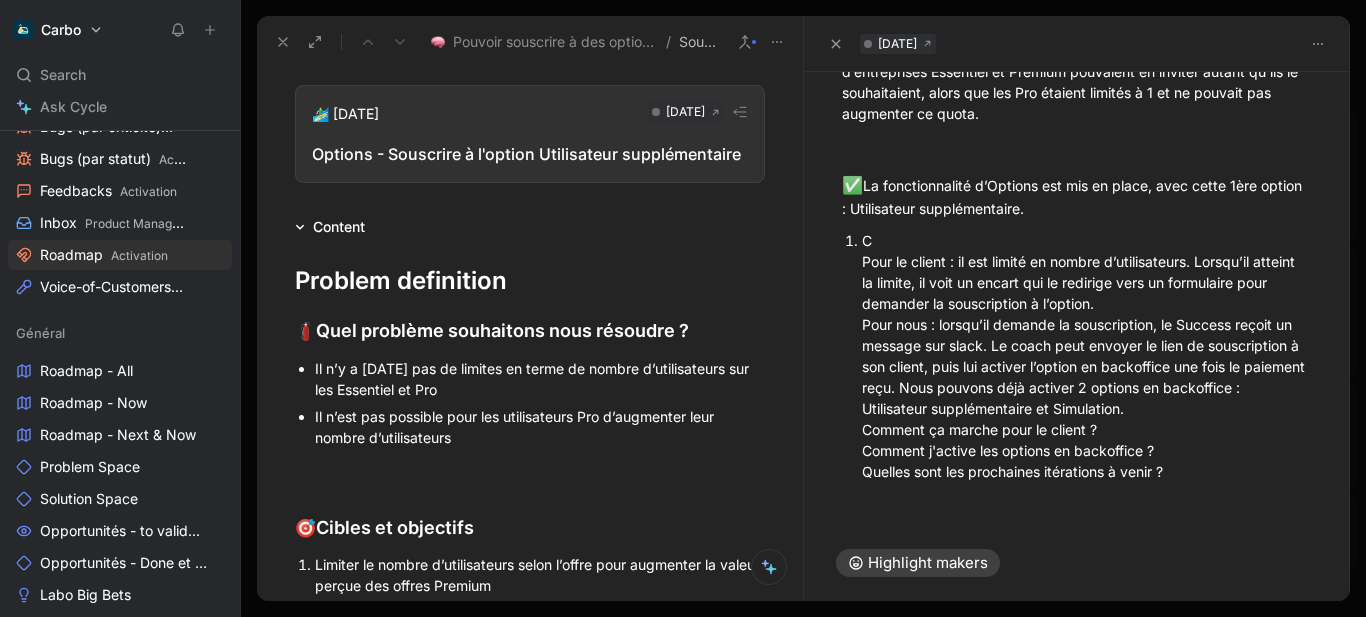scroll, scrollTop: 209, scrollLeft: 0, axis: vertical 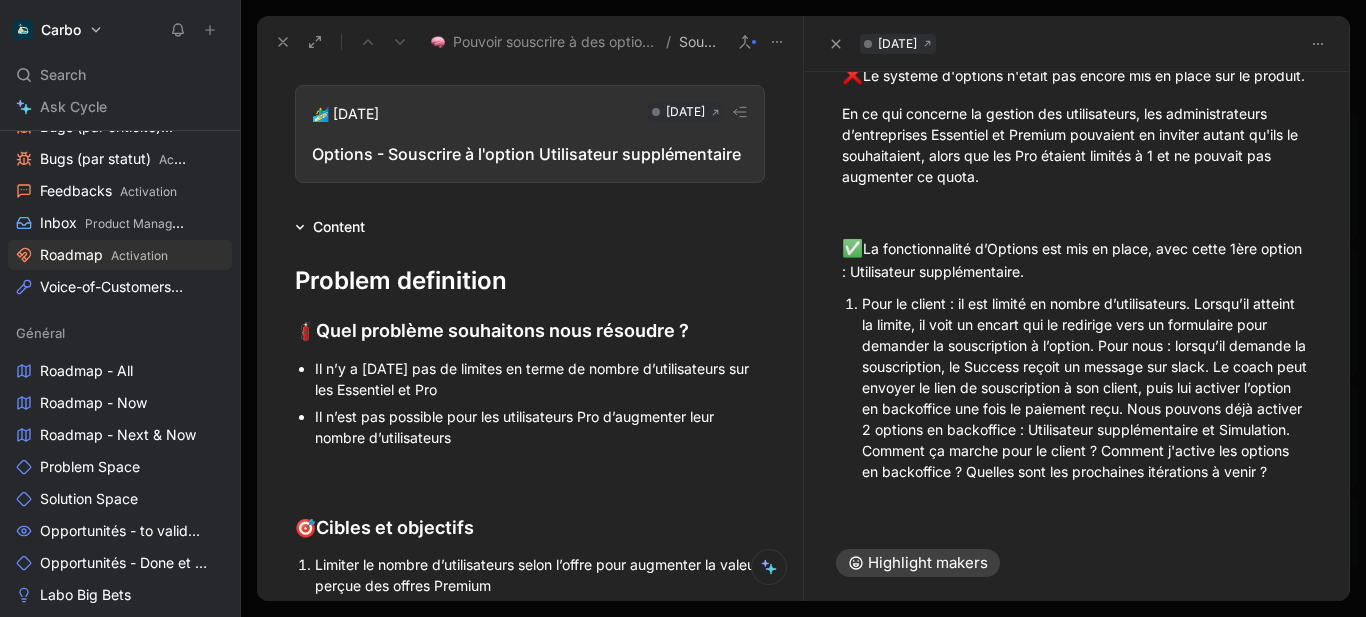 click on "Pour le client : il est limité en nombre d’utilisateurs. Lorsqu’il atteint la limite, il voit un encart qui le redirige vers un formulaire pour demander la souscription à l’option. Pour nous : lorsqu’il demande la souscription, le Success reçoit un message sur slack. Le coach peut envoyer le lien de souscription à son client, puis lui activer l’option en backoffice une fois le paiement reçu. Nous pouvons déjà activer 2 options en backoffice : Utilisateur supplémentaire et Simulation. Comment ça marche pour le client ? Comment j'active les options en backoffice ? Quelles sont les prochaines itérations à venir ?" at bounding box center [1087, 387] 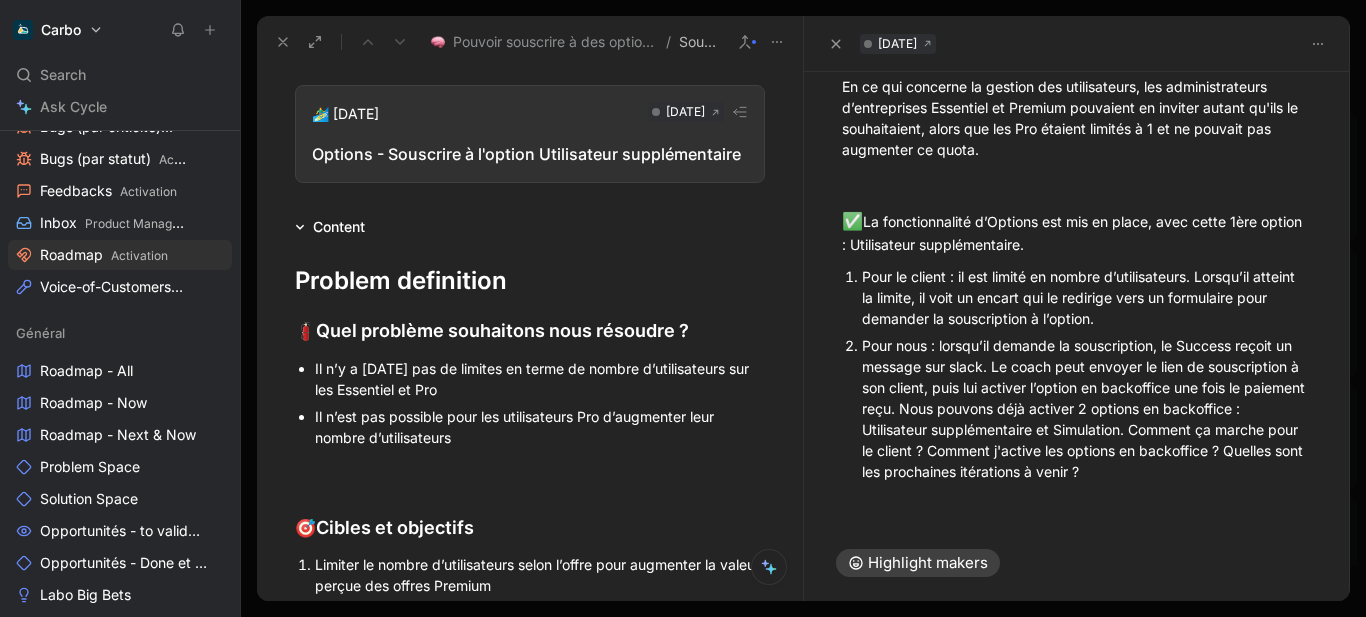 click on "Pour le client : il est limité en nombre d’utilisateurs. Lorsqu’il atteint la limite, il voit un encart qui le redirige vers un formulaire pour demander la souscription à l’option." at bounding box center [1087, 297] 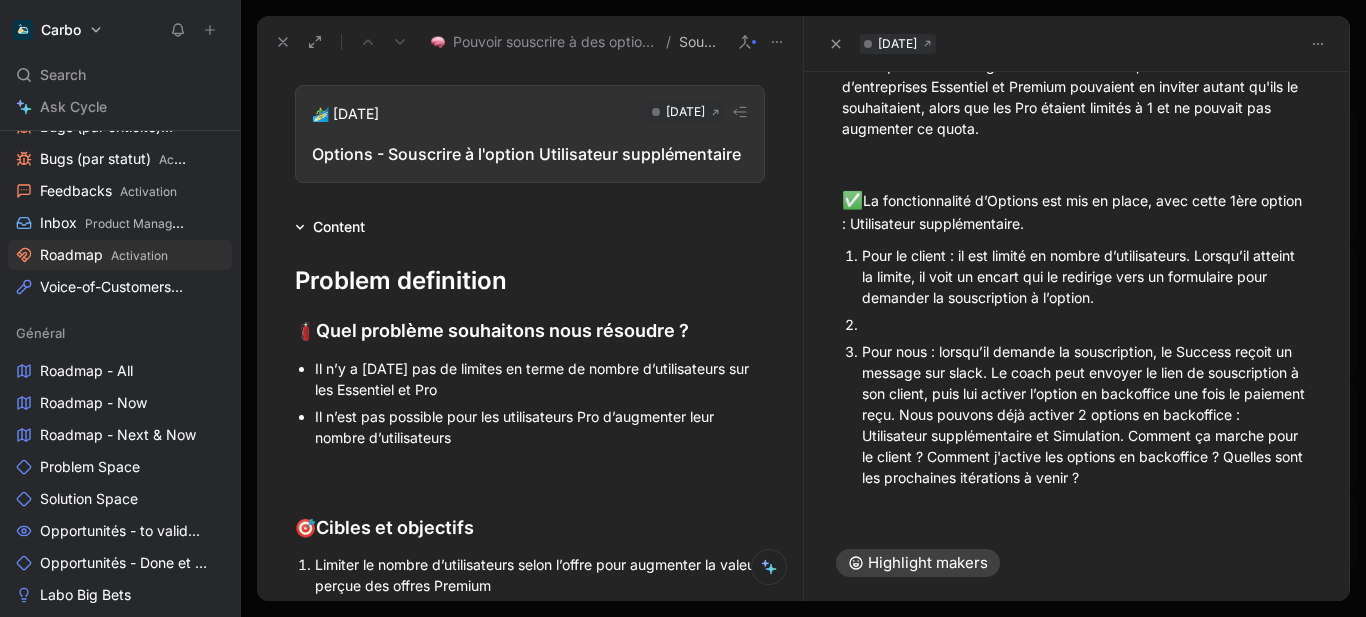 scroll, scrollTop: 242, scrollLeft: 0, axis: vertical 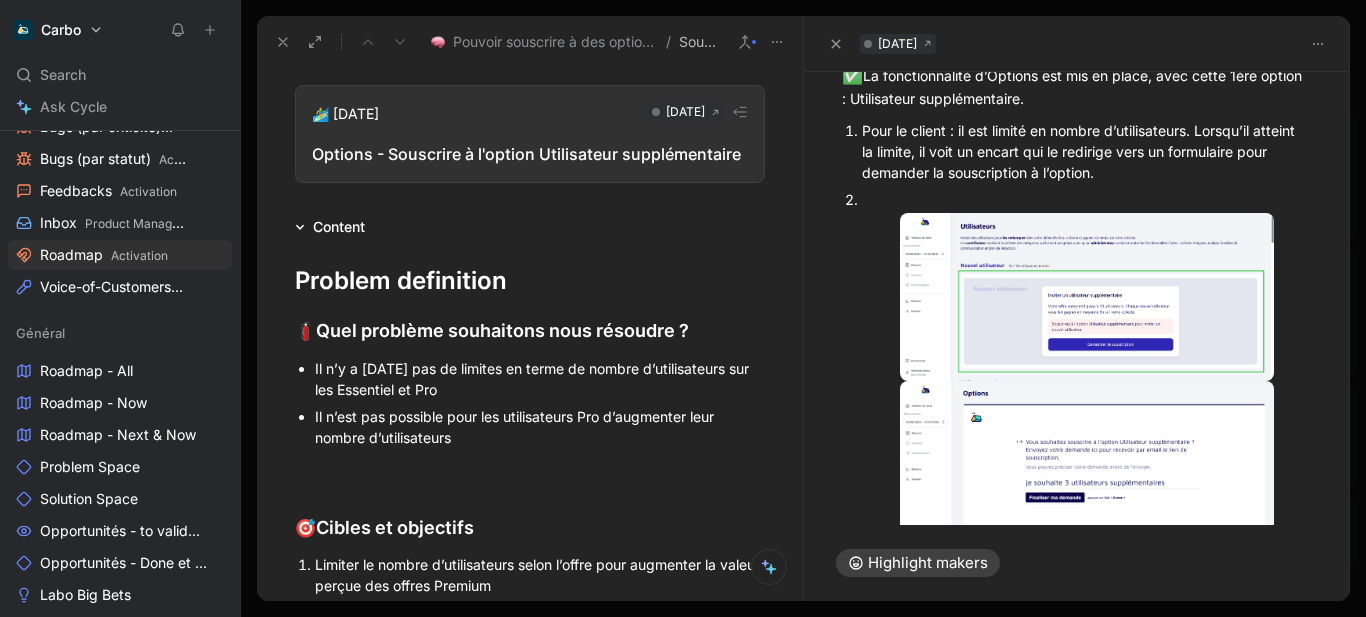 click at bounding box center [1087, 199] 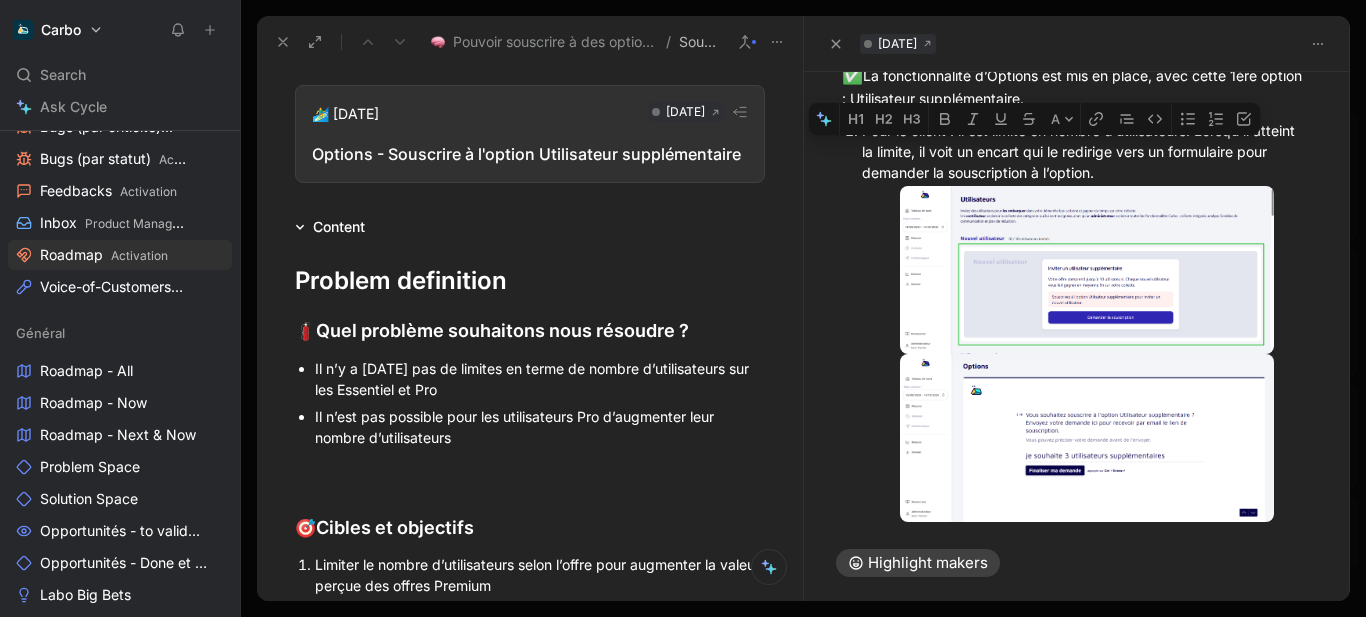 drag, startPoint x: 954, startPoint y: 150, endPoint x: 845, endPoint y: 152, distance: 109.01835 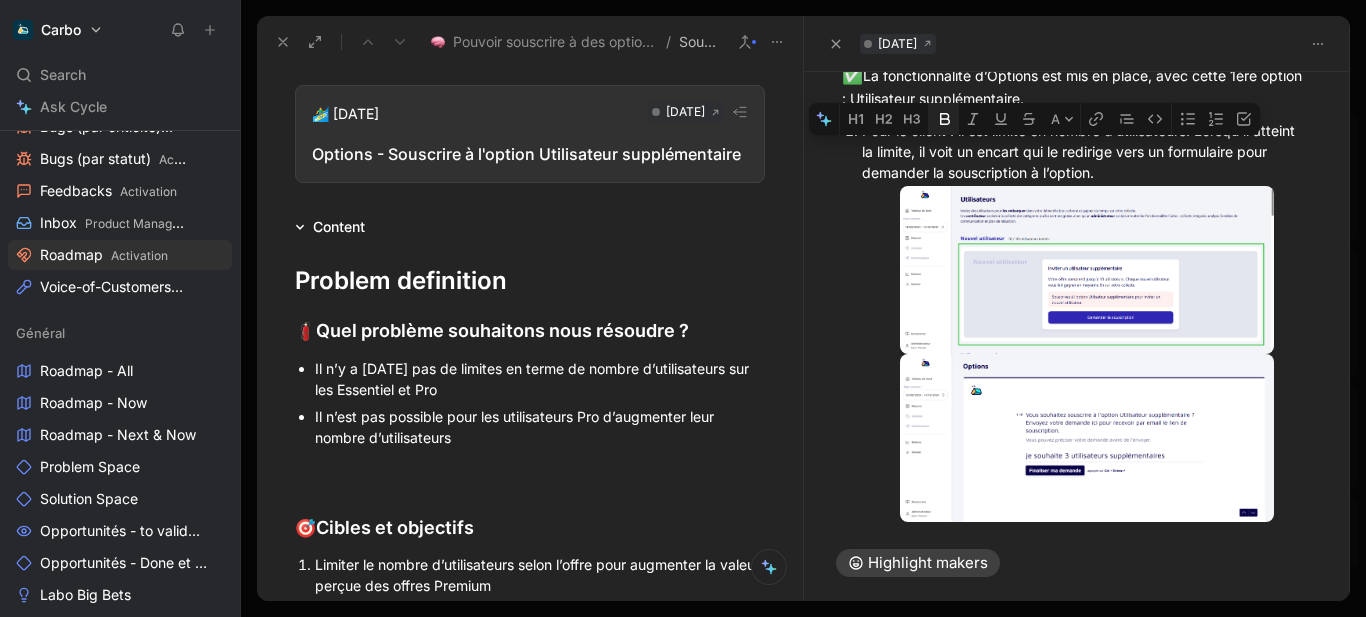click 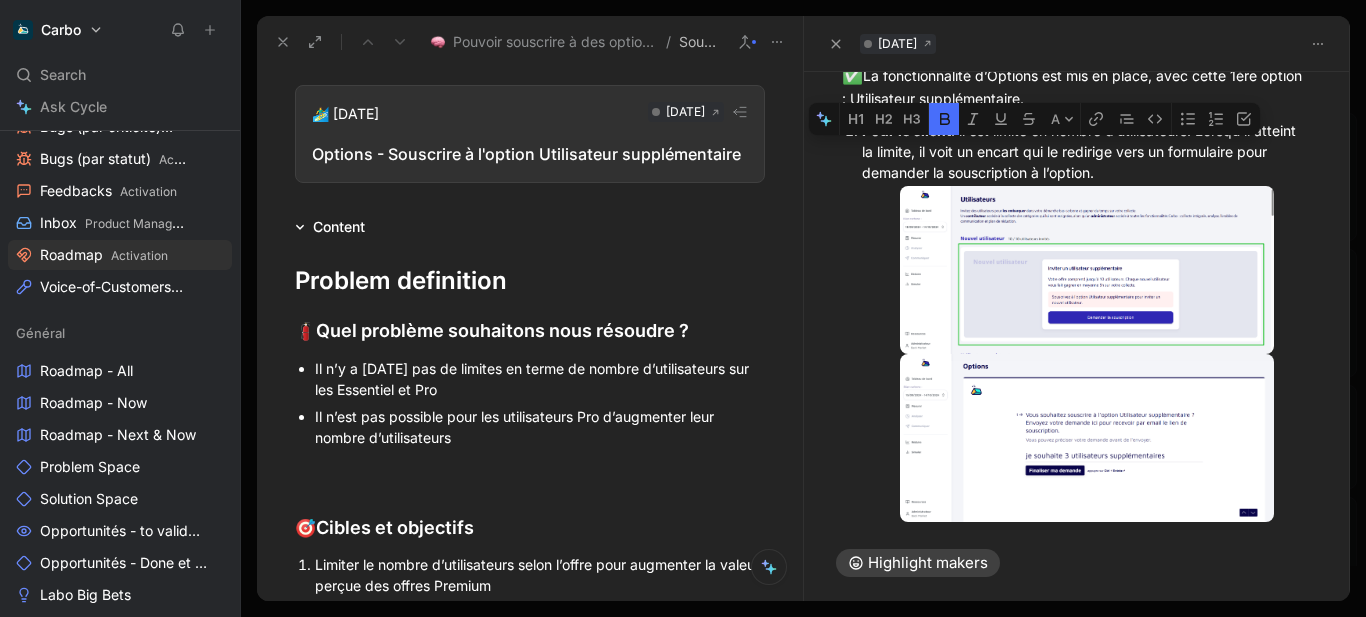 click on "Pour le client  : il est limité en nombre d’utilisateurs. Lorsqu’il atteint la limite, il voit un encart qui le redirige vers un formulaire pour demander la souscription à l’option." at bounding box center (1087, 151) 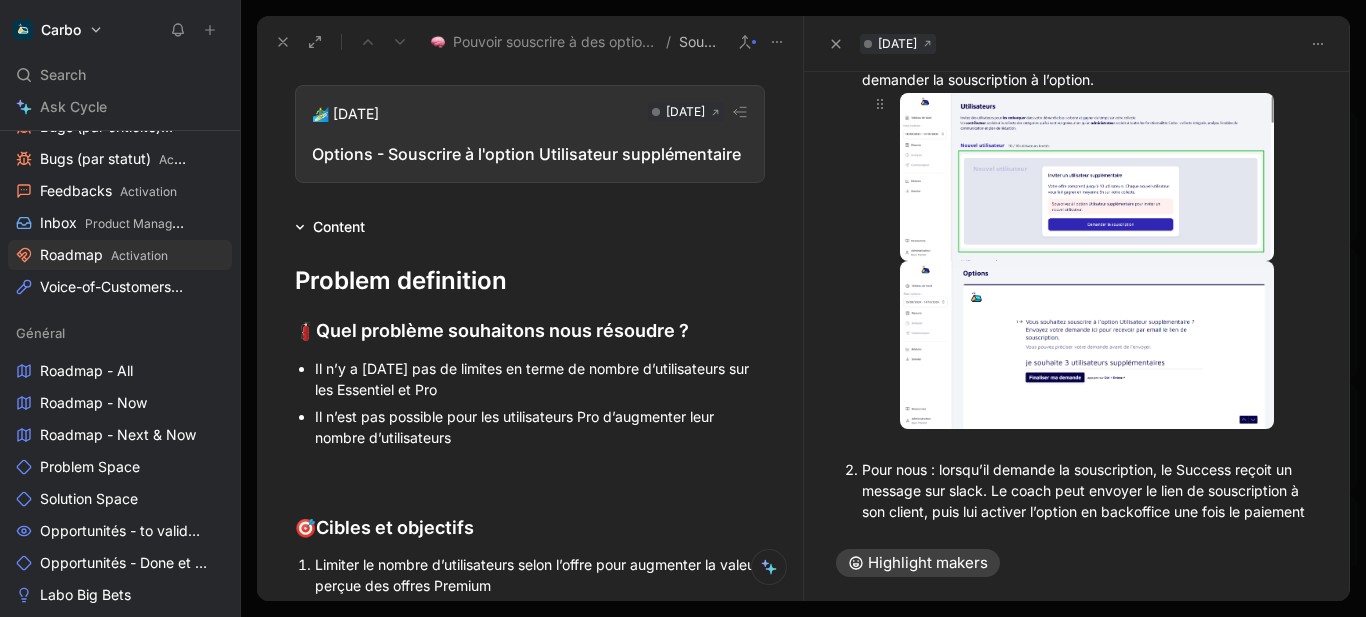 scroll, scrollTop: 434, scrollLeft: 0, axis: vertical 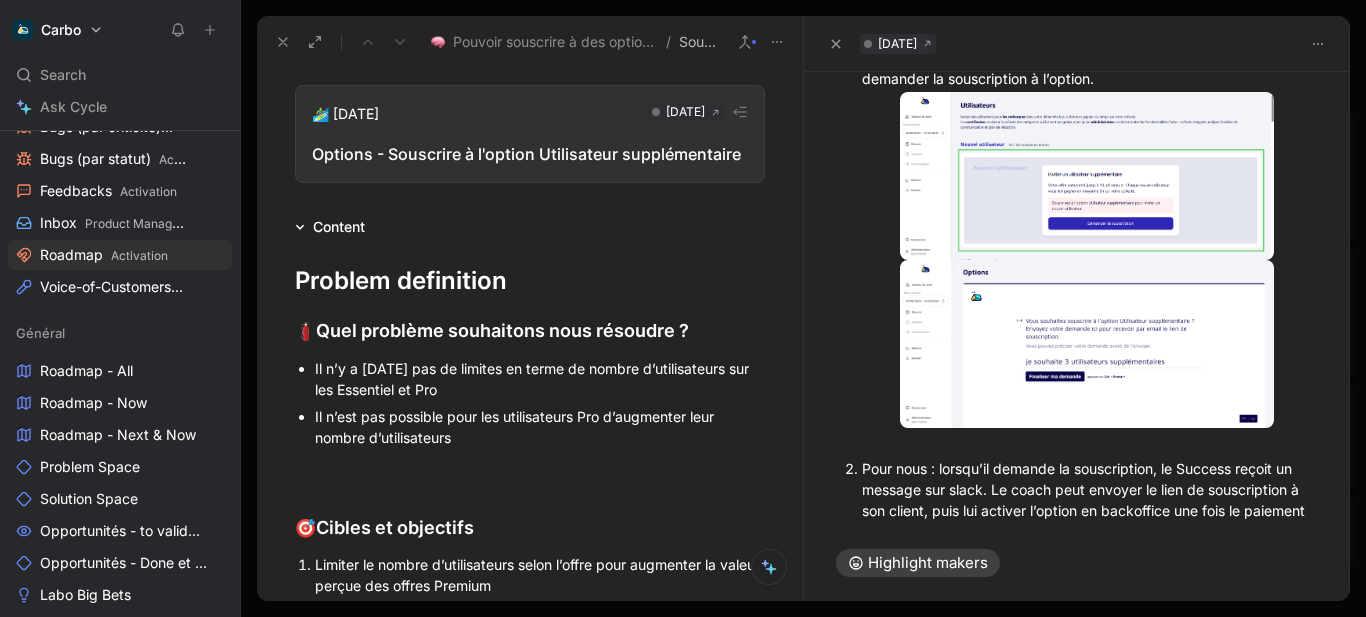 click on "Pour le client  : il est limité en nombre d’utilisateurs. Lorsqu’il atteint la limite, il voit un encart qui le redirige vers un formulaire pour demander la souscription à l’option." at bounding box center (1087, 57) 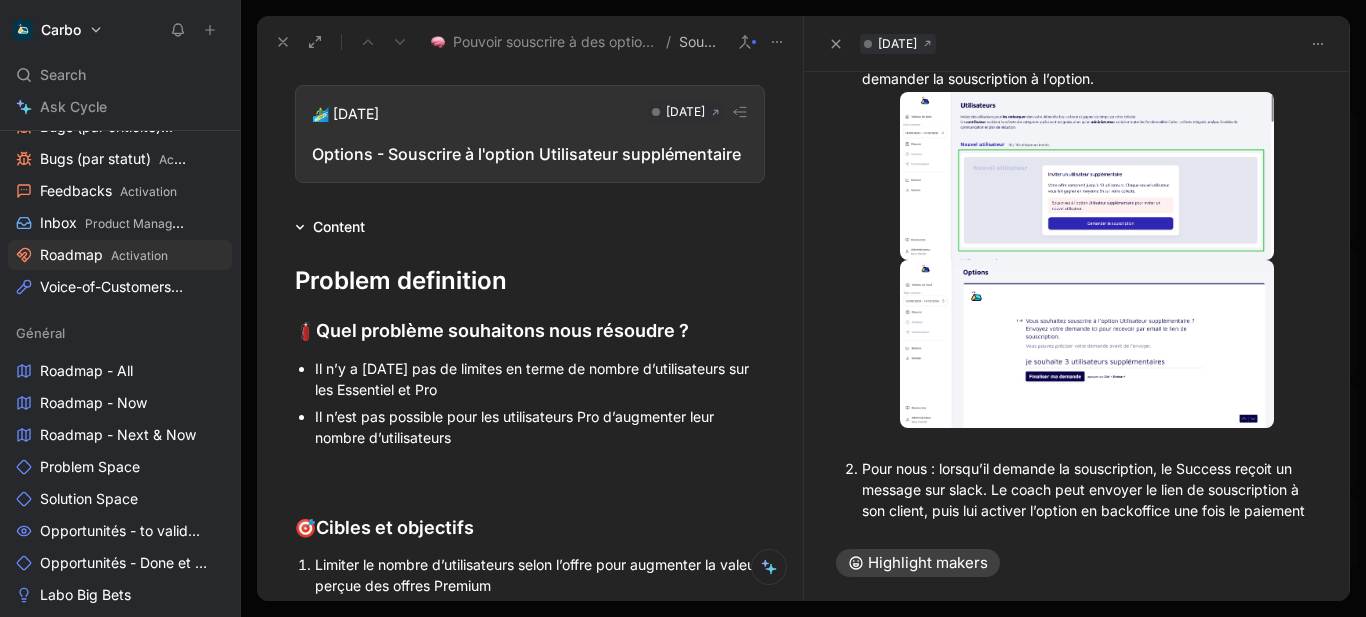 scroll, scrollTop: 497, scrollLeft: 0, axis: vertical 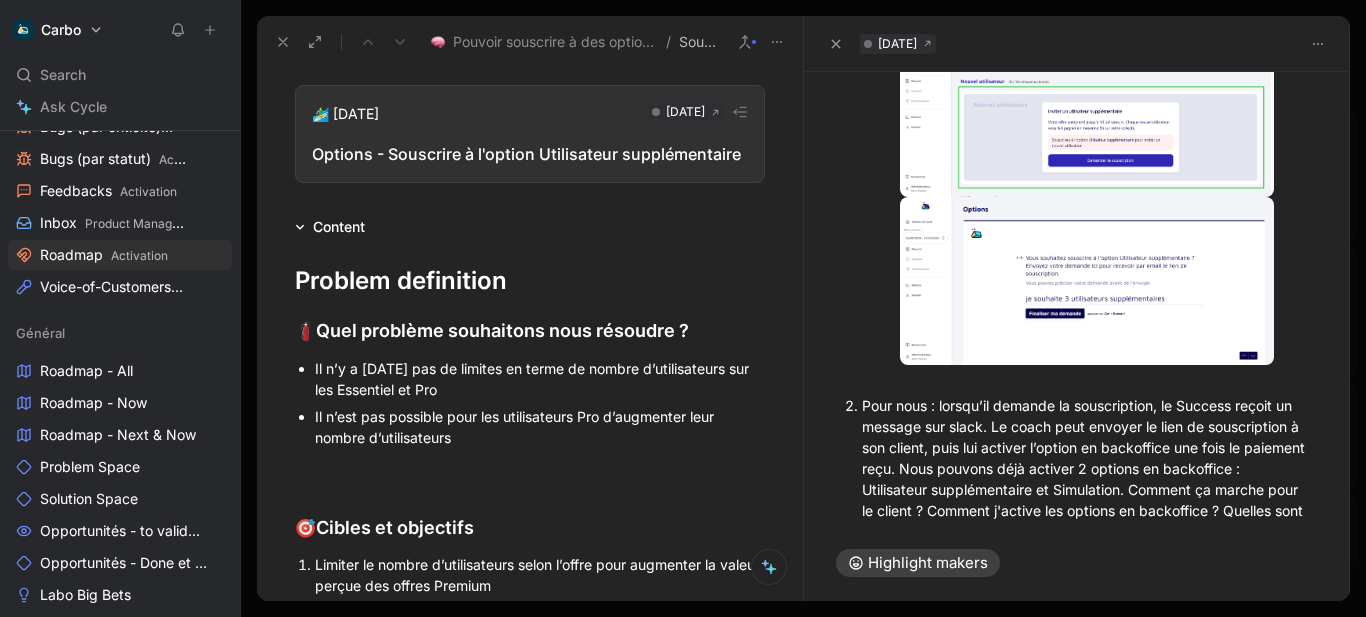 click at bounding box center [1087, 378] 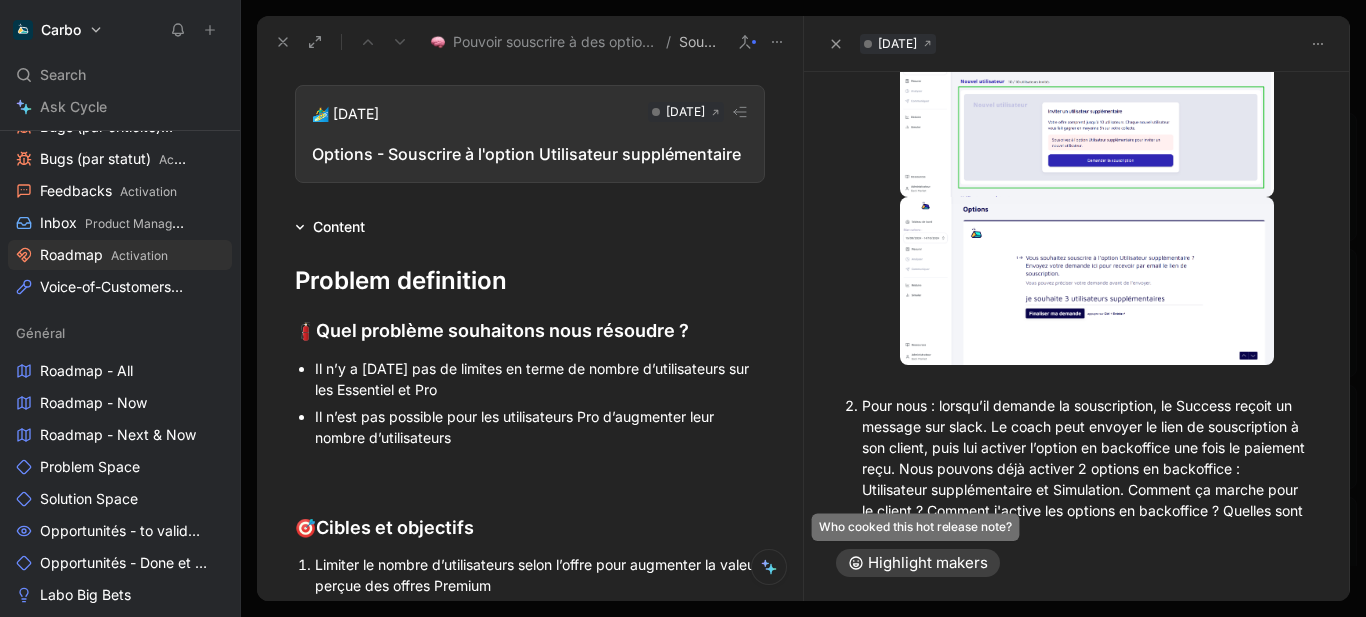 scroll, scrollTop: 569, scrollLeft: 0, axis: vertical 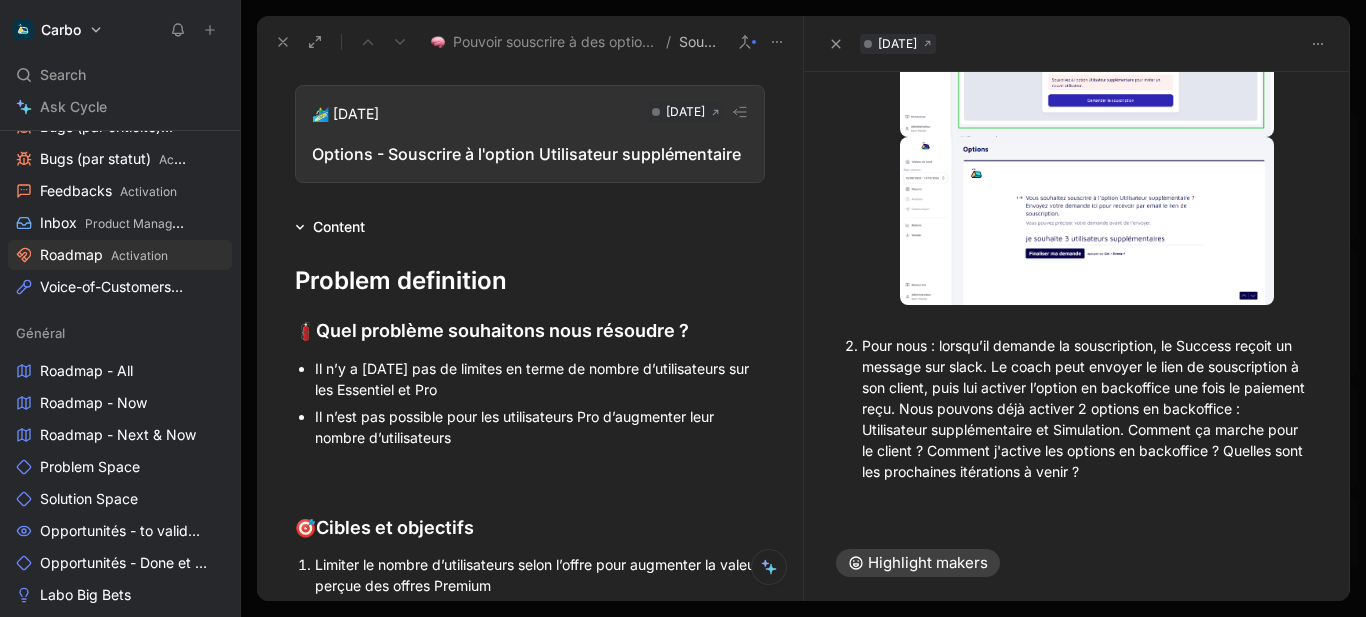 click on "Pour nous : lorsqu’il demande la souscription, le Success reçoit un message sur slack. Le coach peut envoyer le lien de souscription à son client, puis lui activer l’option en backoffice une fois le paiement reçu. Nous pouvons déjà activer 2 options en backoffice : Utilisateur supplémentaire et Simulation. Comment ça marche pour le client ? Comment j'active les options en backoffice ? Quelles sont les prochaines itérations à venir ?" at bounding box center (1087, 408) 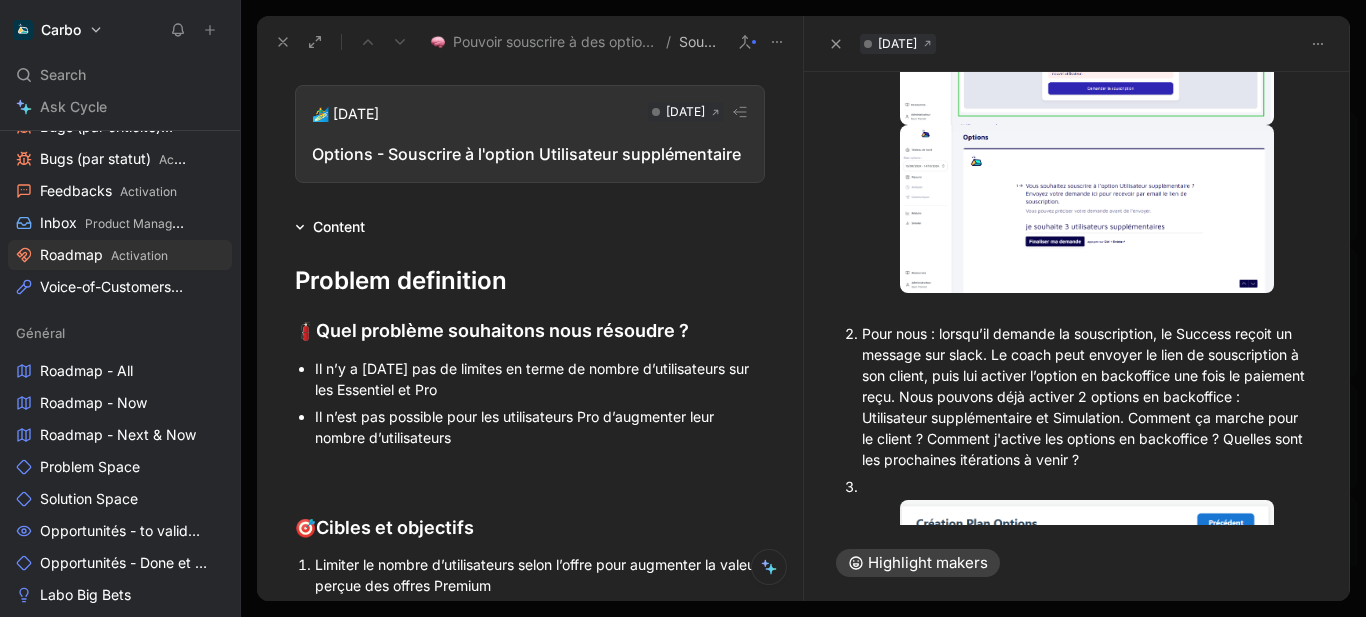 scroll, scrollTop: 583, scrollLeft: 0, axis: vertical 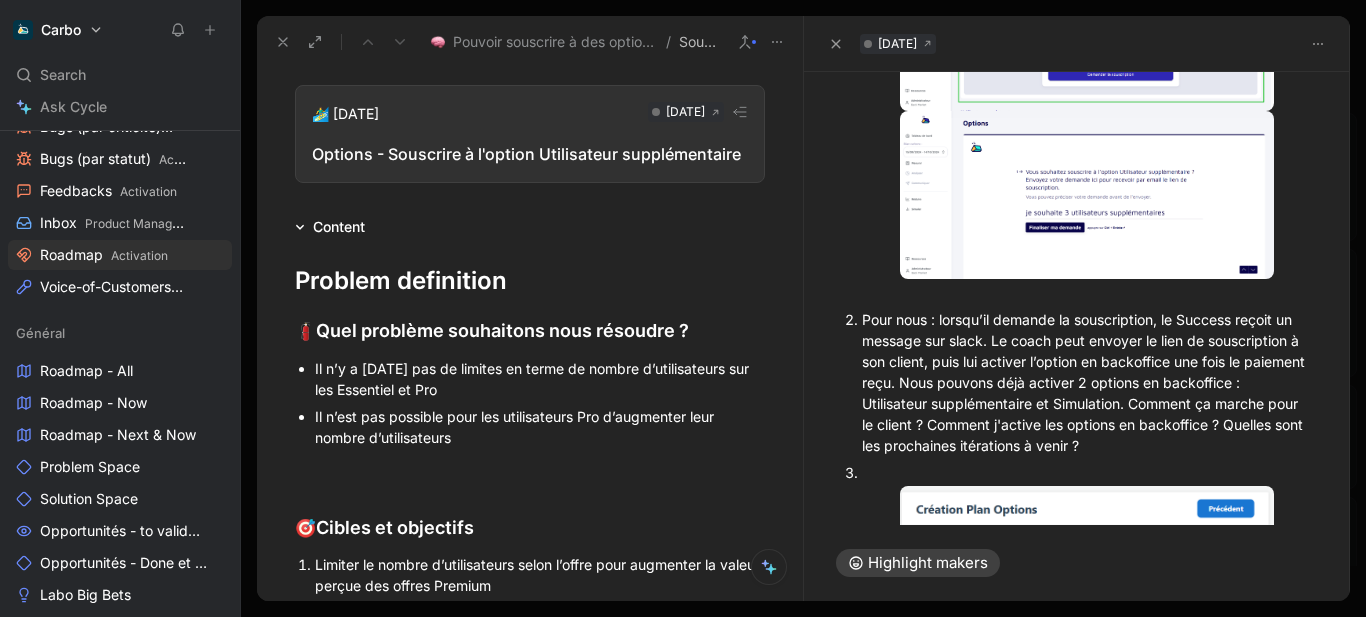click at bounding box center (1087, 472) 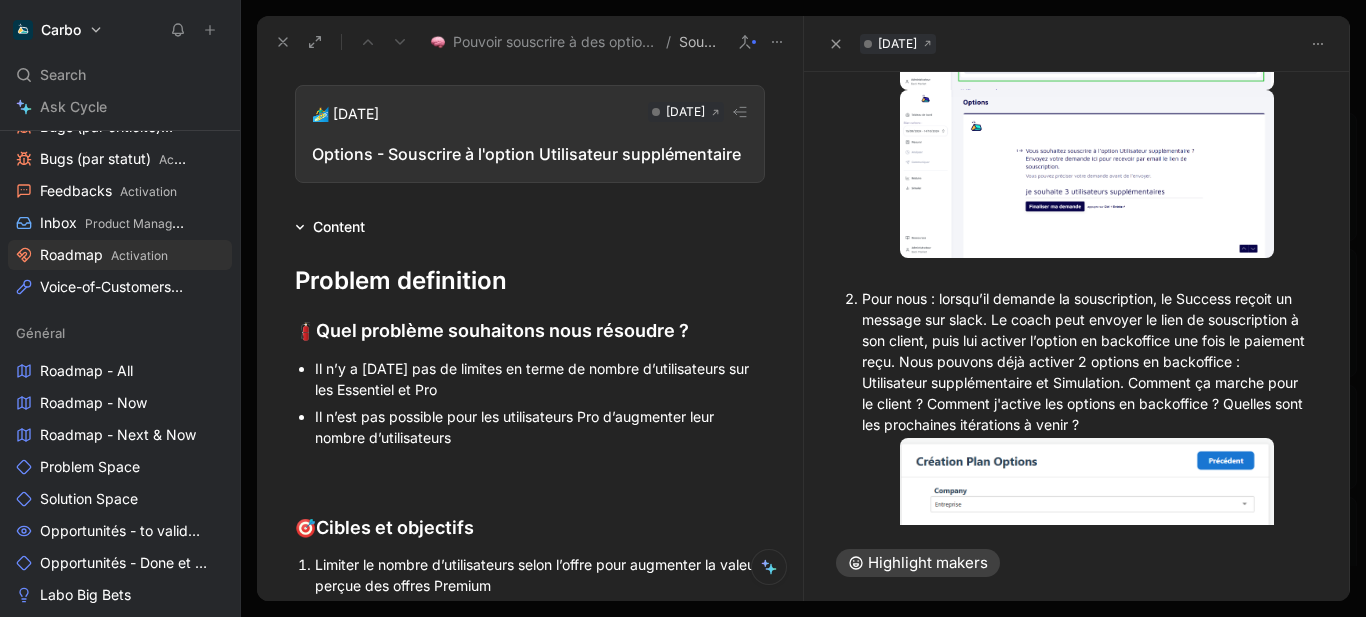 scroll, scrollTop: 607, scrollLeft: 0, axis: vertical 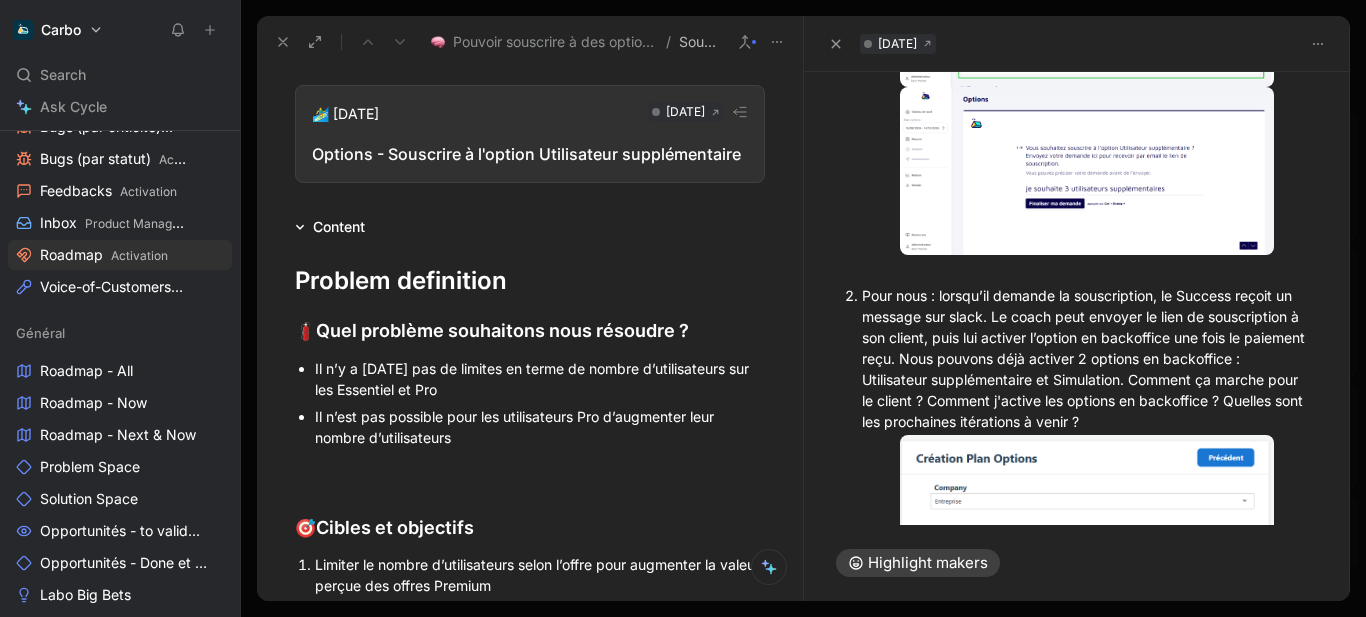 click on "Pour nous : lorsqu’il demande la souscription, le Success reçoit un message sur slack. Le coach peut envoyer le lien de souscription à son client, puis lui activer l’option en backoffice une fois le paiement reçu. Nous pouvons déjà activer 2 options en backoffice : Utilisateur supplémentaire et Simulation. Comment ça marche pour le client ? Comment j'active les options en backoffice ? Quelles sont les prochaines itérations à venir ?" at bounding box center (1087, 358) 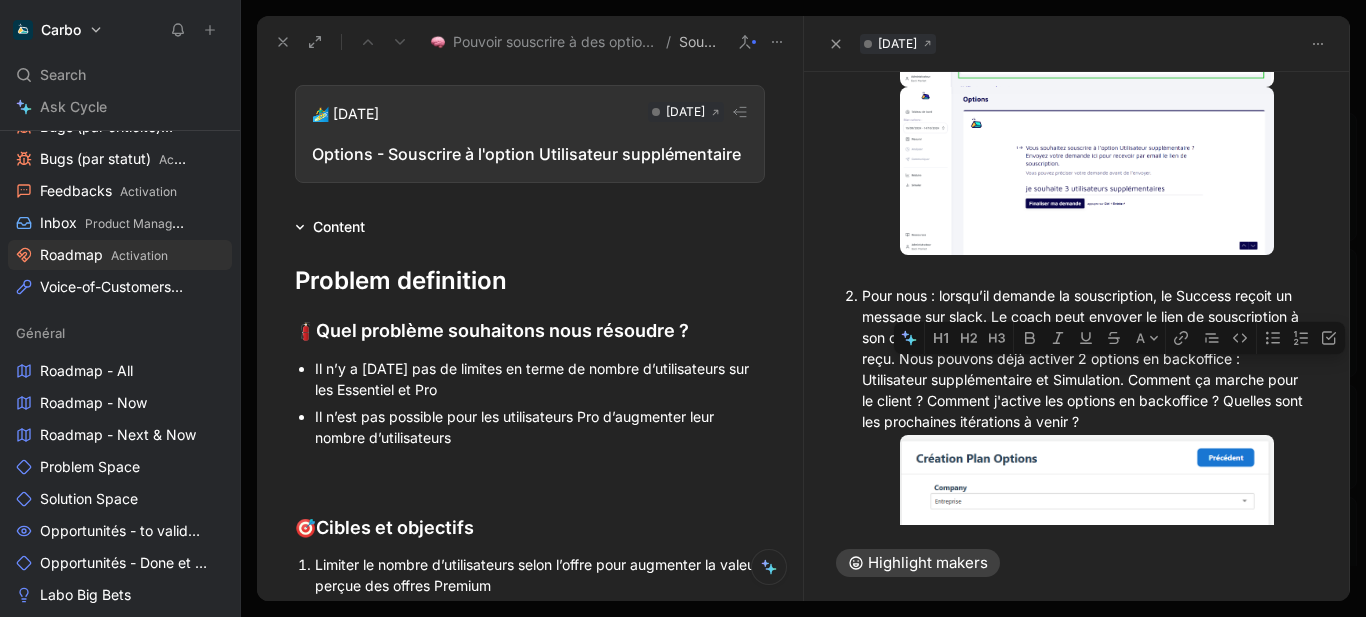 drag, startPoint x: 1039, startPoint y: 369, endPoint x: 1230, endPoint y: 389, distance: 192.04427 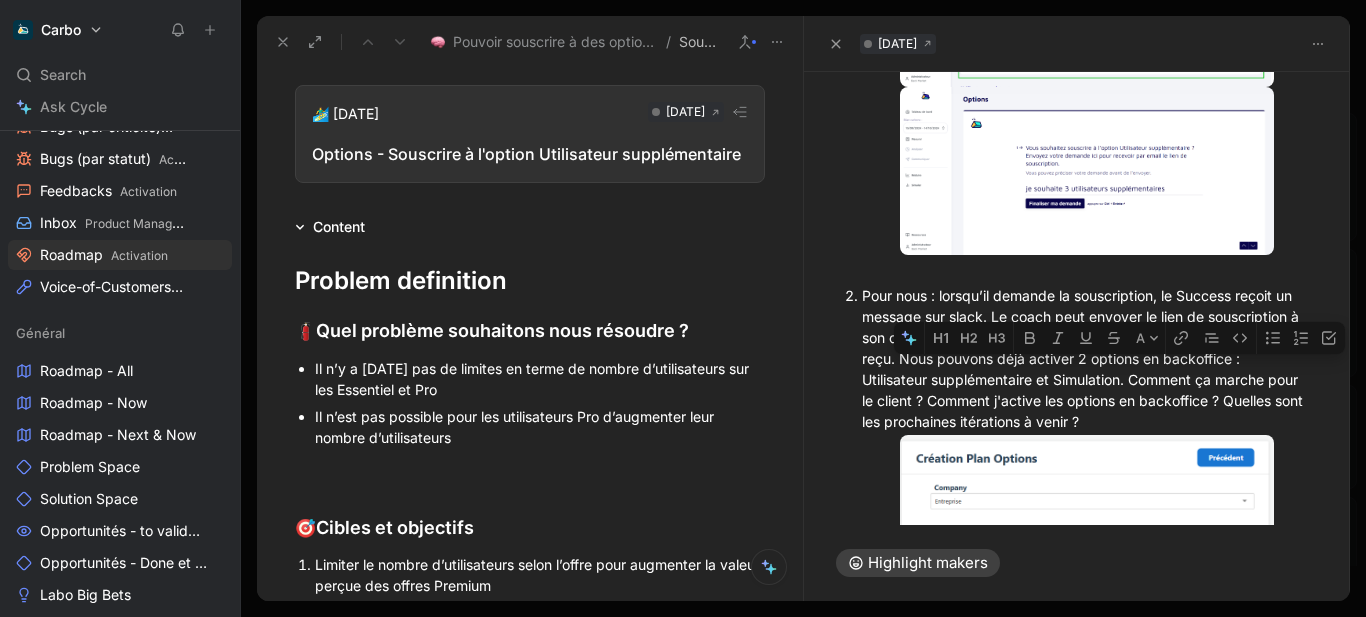 click on "Pour nous : lorsqu’il demande la souscription, le Success reçoit un message sur slack. Le coach peut envoyer le lien de souscription à son client, puis lui activer l’option en backoffice une fois le paiement reçu. Nous pouvons déjà activer 2 options en backoffice : Utilisateur supplémentaire et Simulation. Comment ça marche pour le client ? Comment j'active les options en backoffice ? Quelles sont les prochaines itérations à venir ?" at bounding box center [1087, 358] 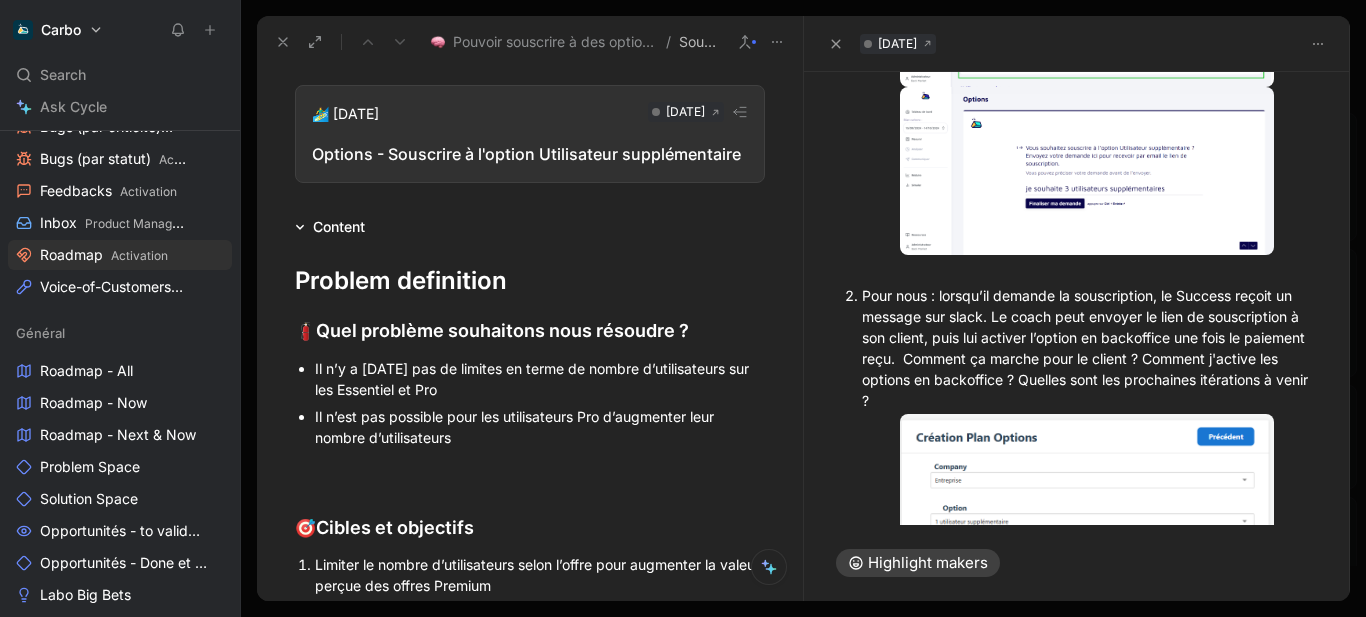 drag, startPoint x: 1043, startPoint y: 373, endPoint x: 1088, endPoint y: 416, distance: 62.241467 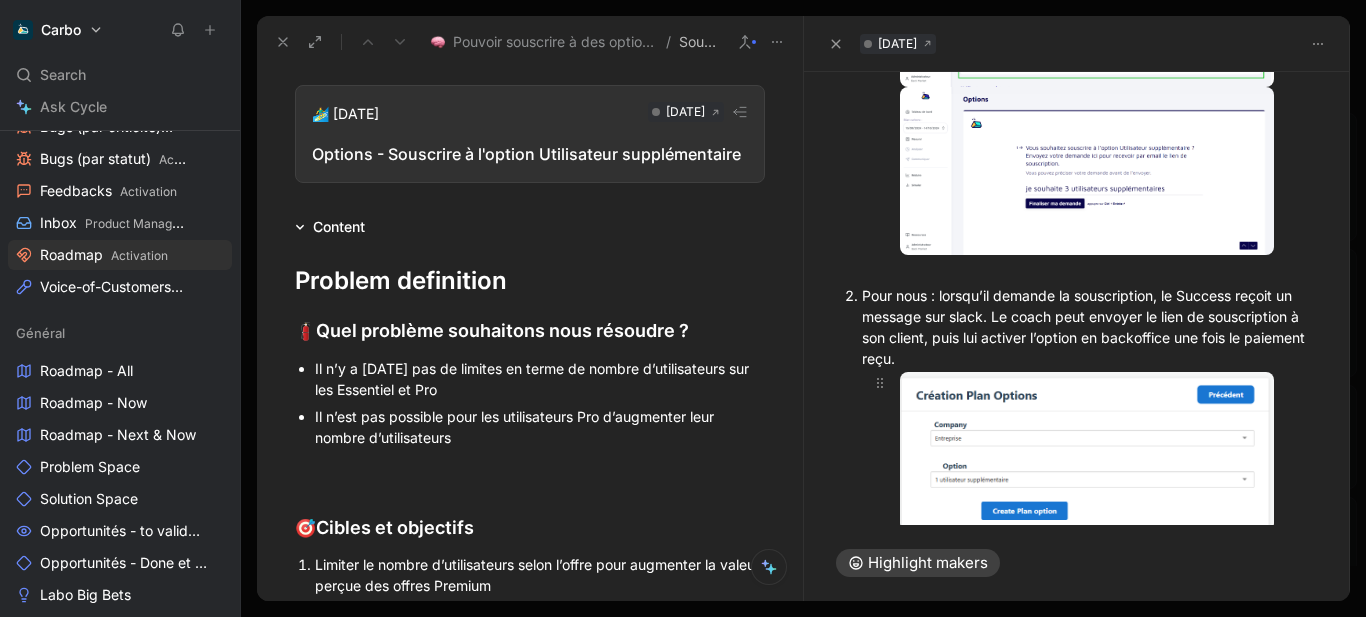 scroll, scrollTop: 688, scrollLeft: 0, axis: vertical 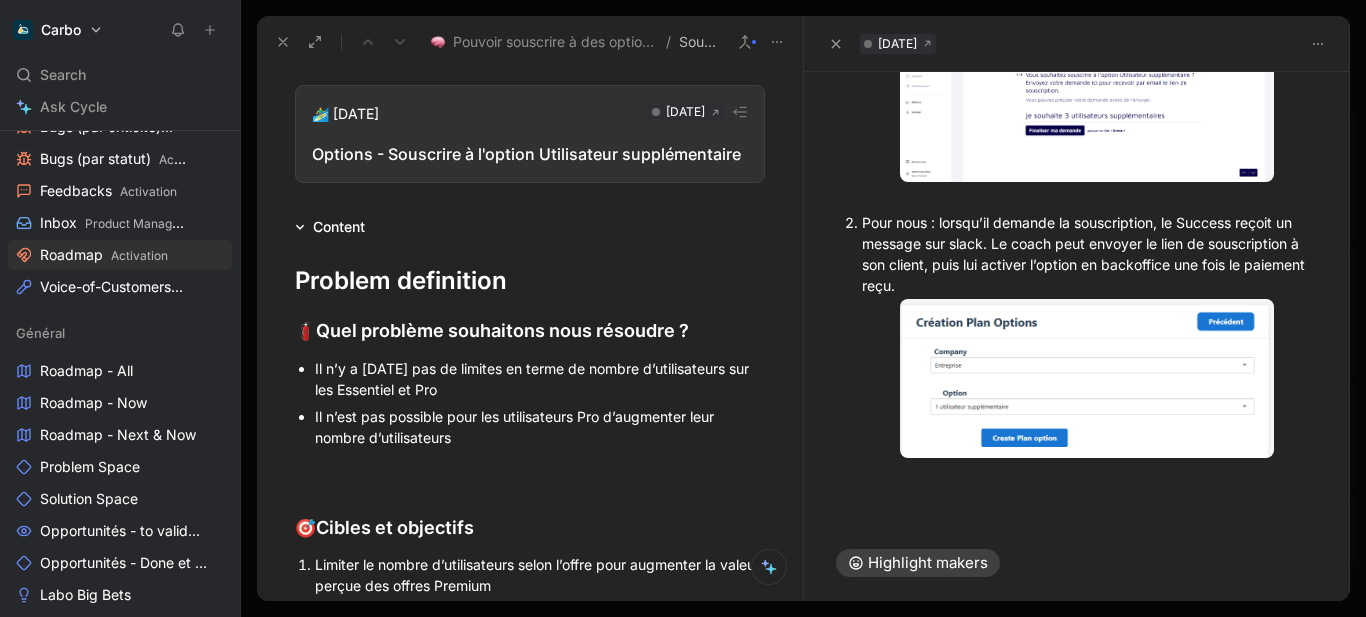 click at bounding box center [1077, 513] 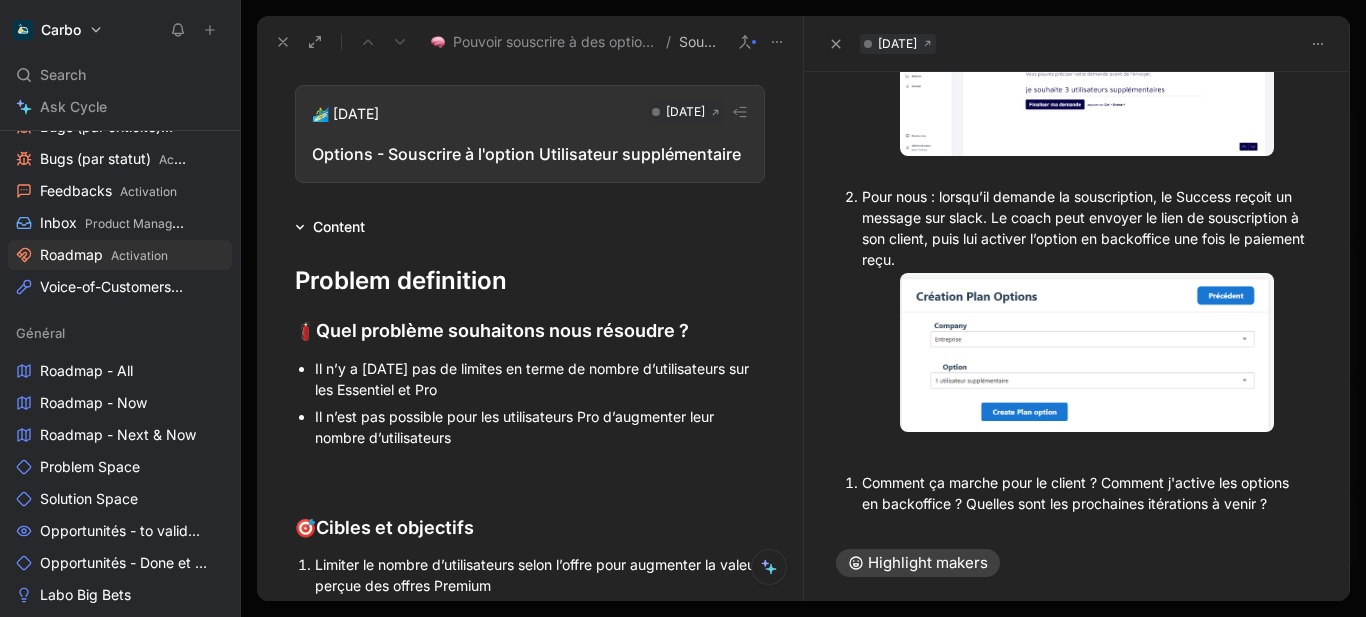 scroll, scrollTop: 746, scrollLeft: 0, axis: vertical 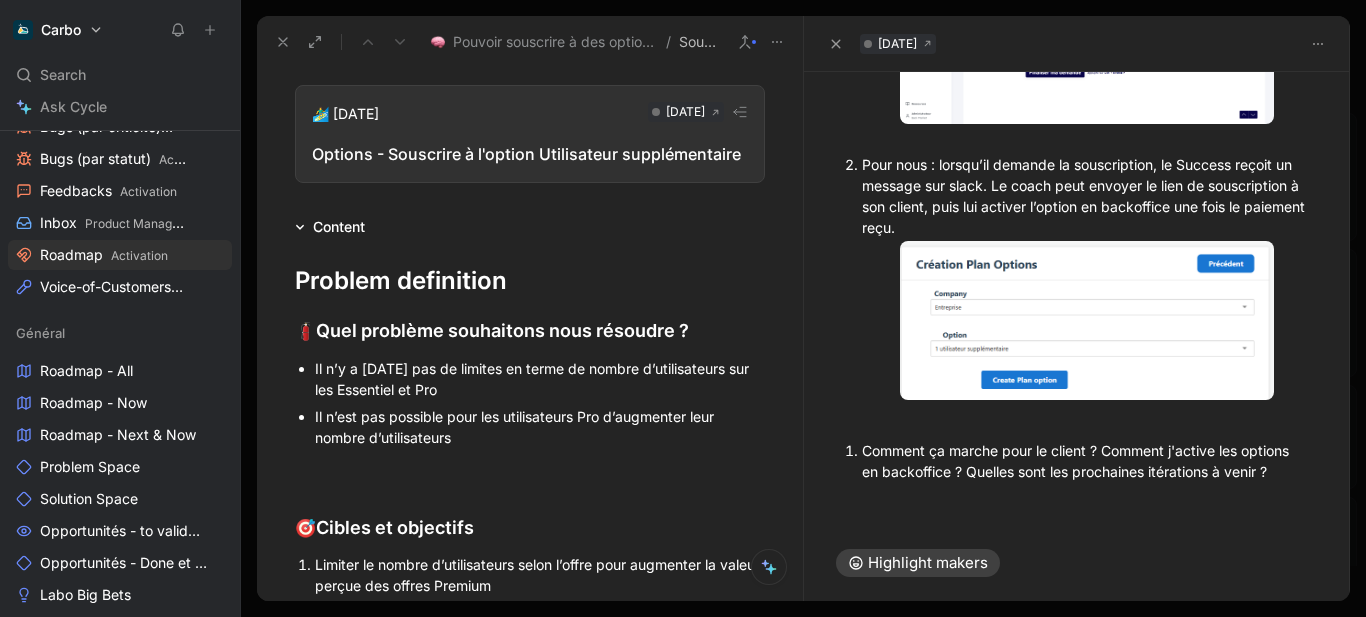 click on "Comment ça marche pour le client ? Comment j'active les options en backoffice ? Quelles sont les prochaines itérations à venir ?" at bounding box center [1087, 461] 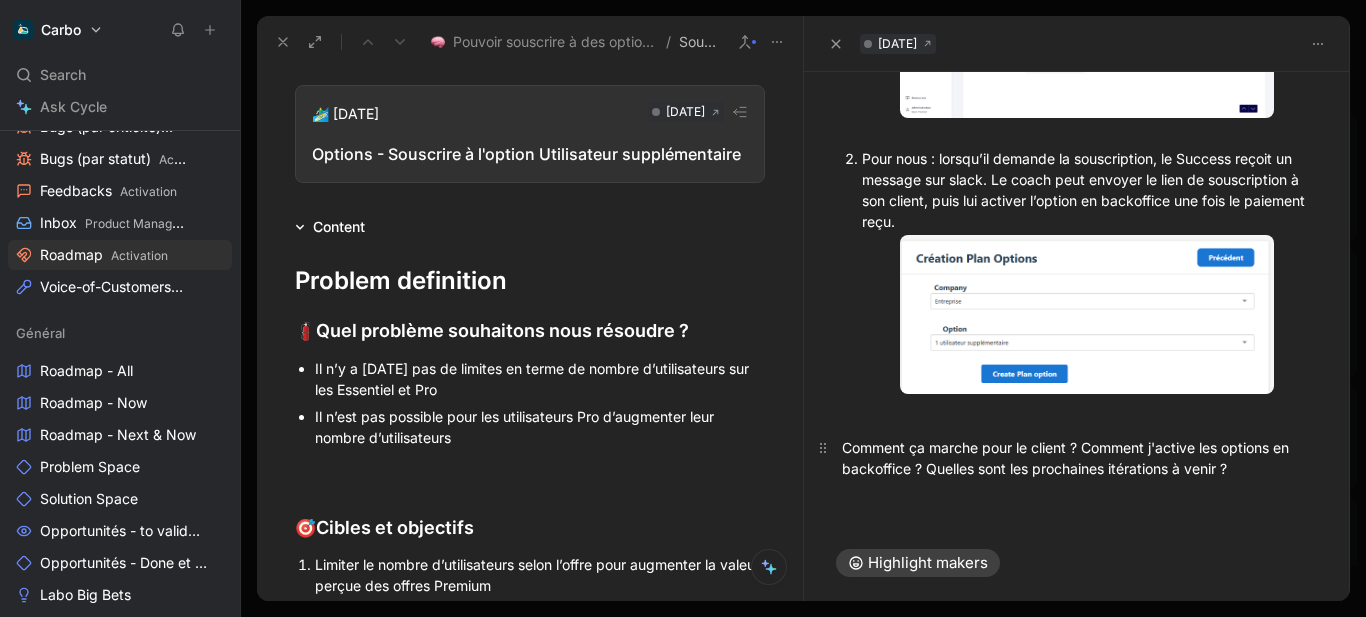 click on "Comment ça marche pour le client ? Comment j'active les options en backoffice ? Quelles sont les prochaines itérations à venir ?" at bounding box center [1077, 458] 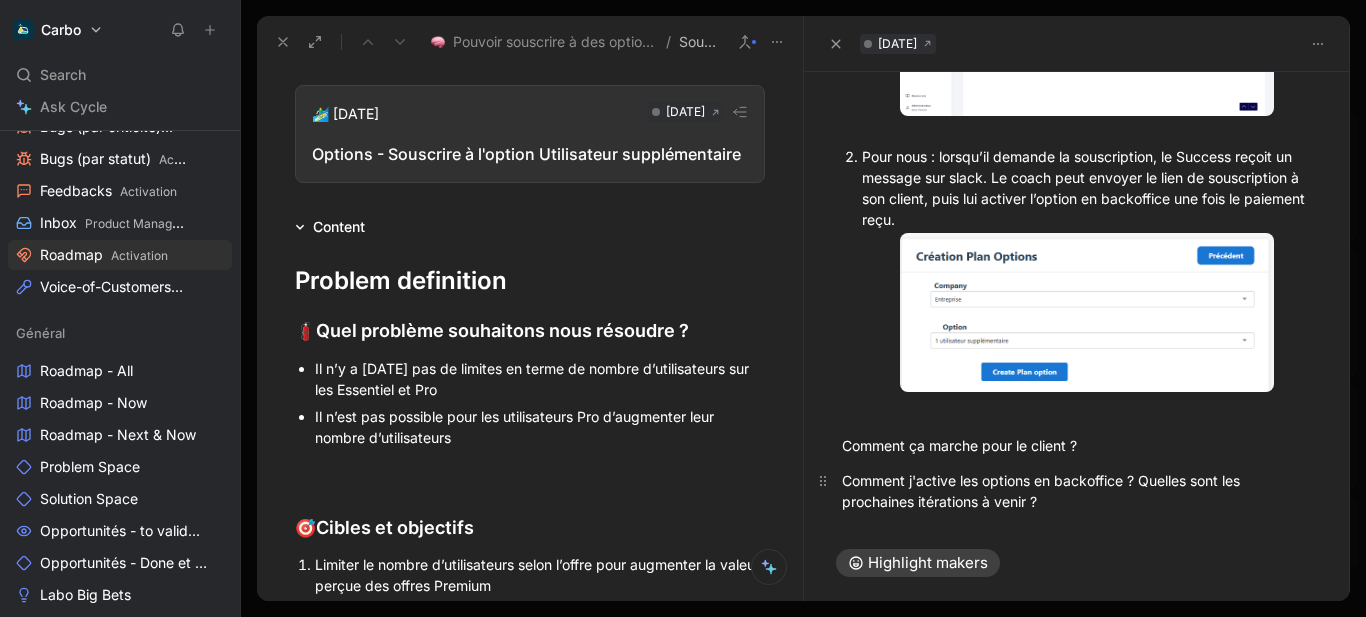 click on "Comment j'active les options en backoffice ? Quelles sont les prochaines itérations à venir ?" at bounding box center [1077, 491] 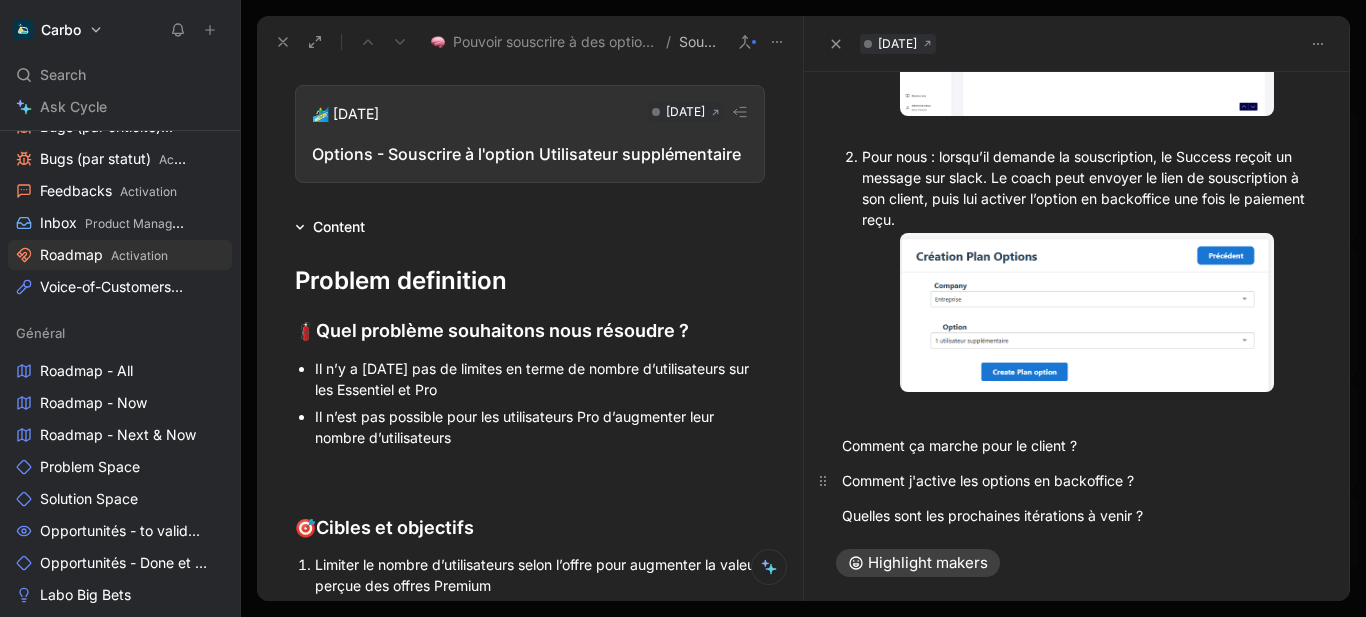 scroll, scrollTop: 758, scrollLeft: 0, axis: vertical 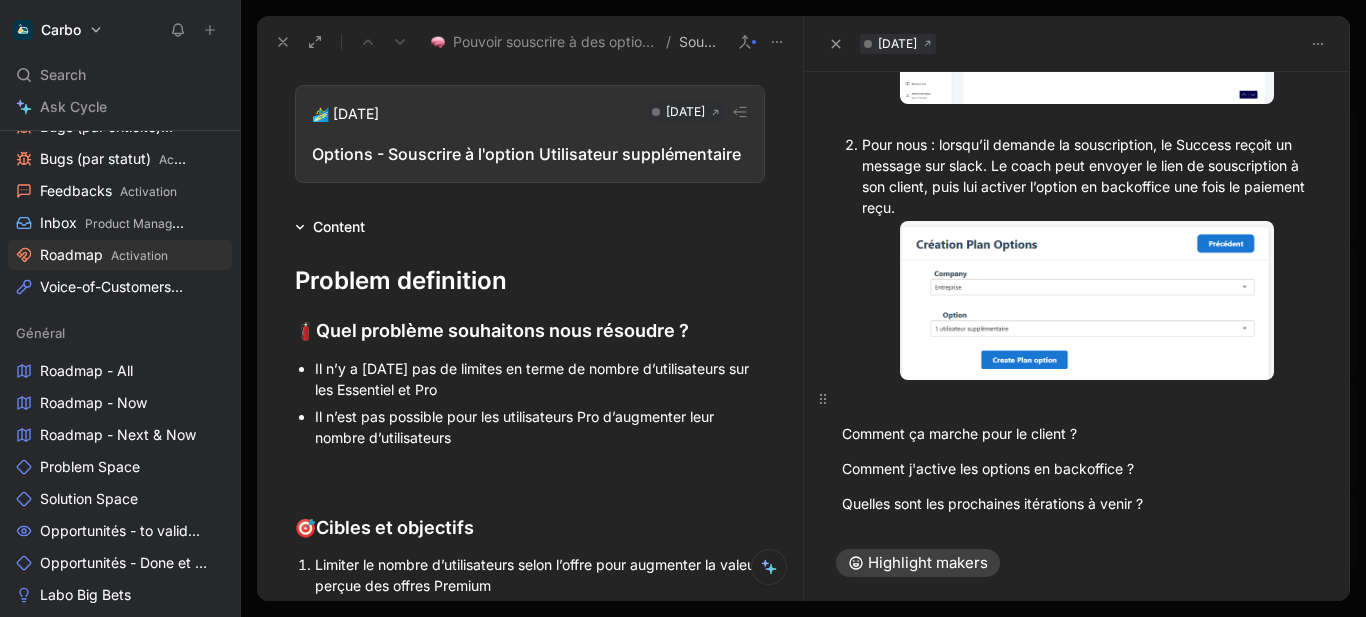 click at bounding box center [1077, 398] 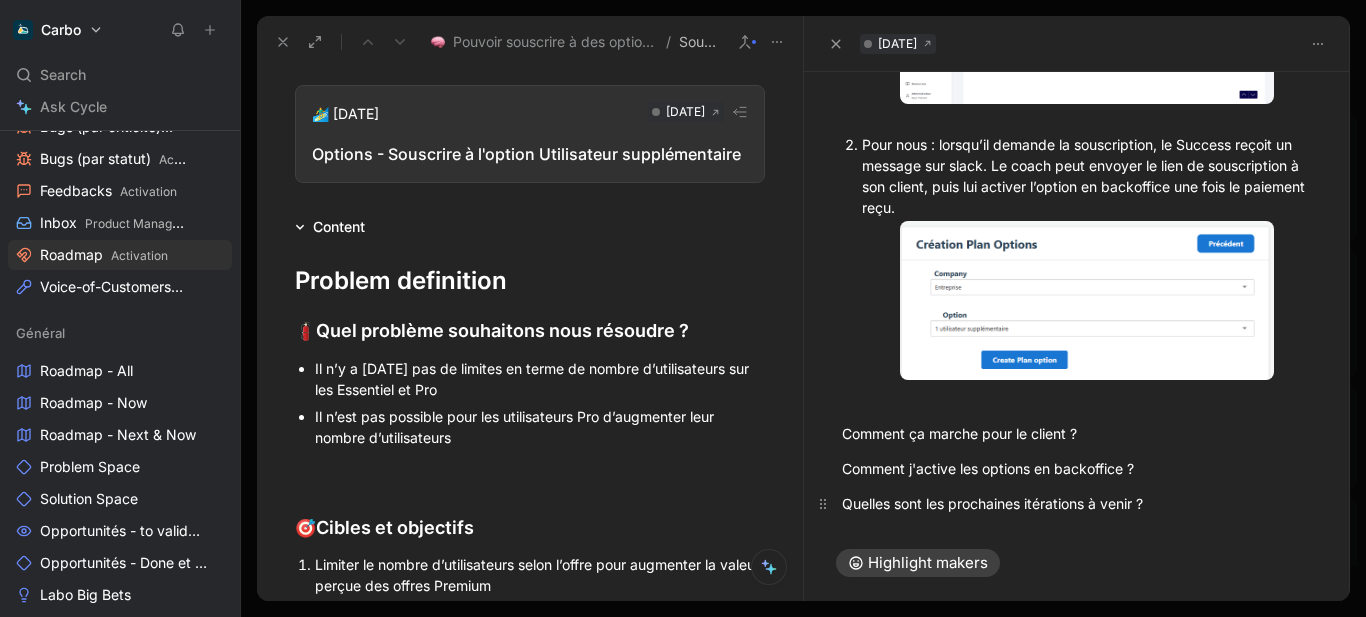 click on "Quelles sont les prochaines itérations à venir ?" at bounding box center [1077, 503] 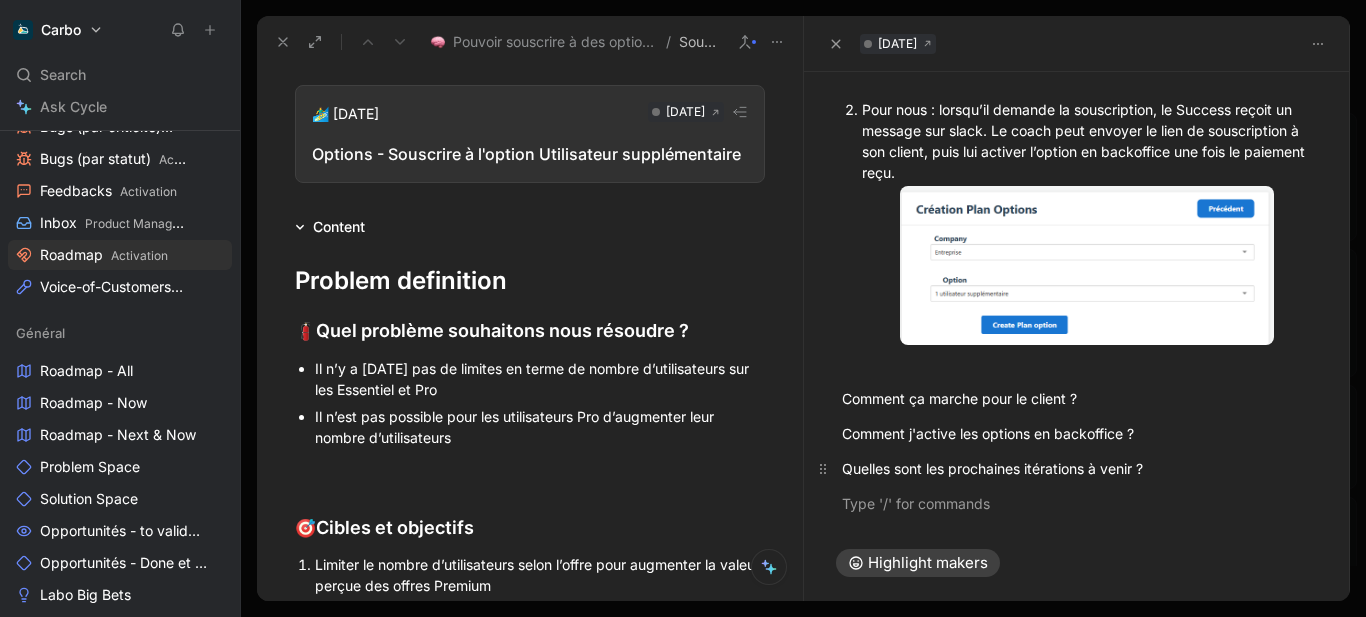 scroll, scrollTop: 814, scrollLeft: 0, axis: vertical 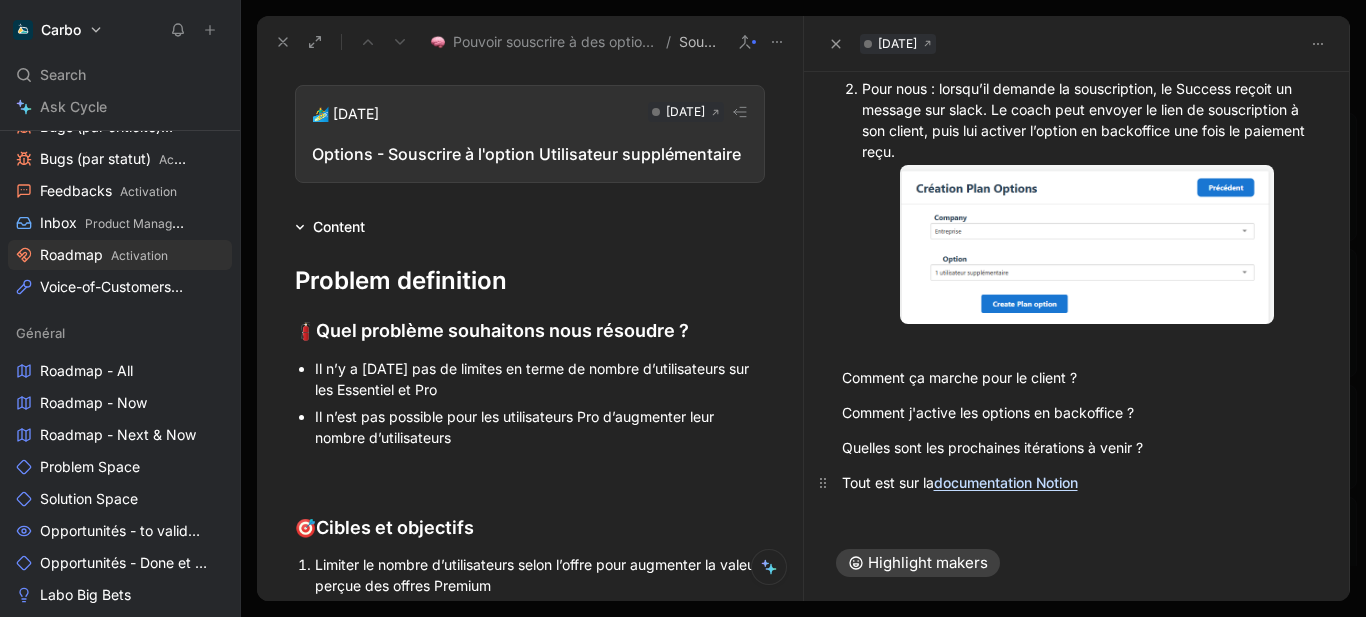 click on "Tout est sur la" at bounding box center [888, 482] 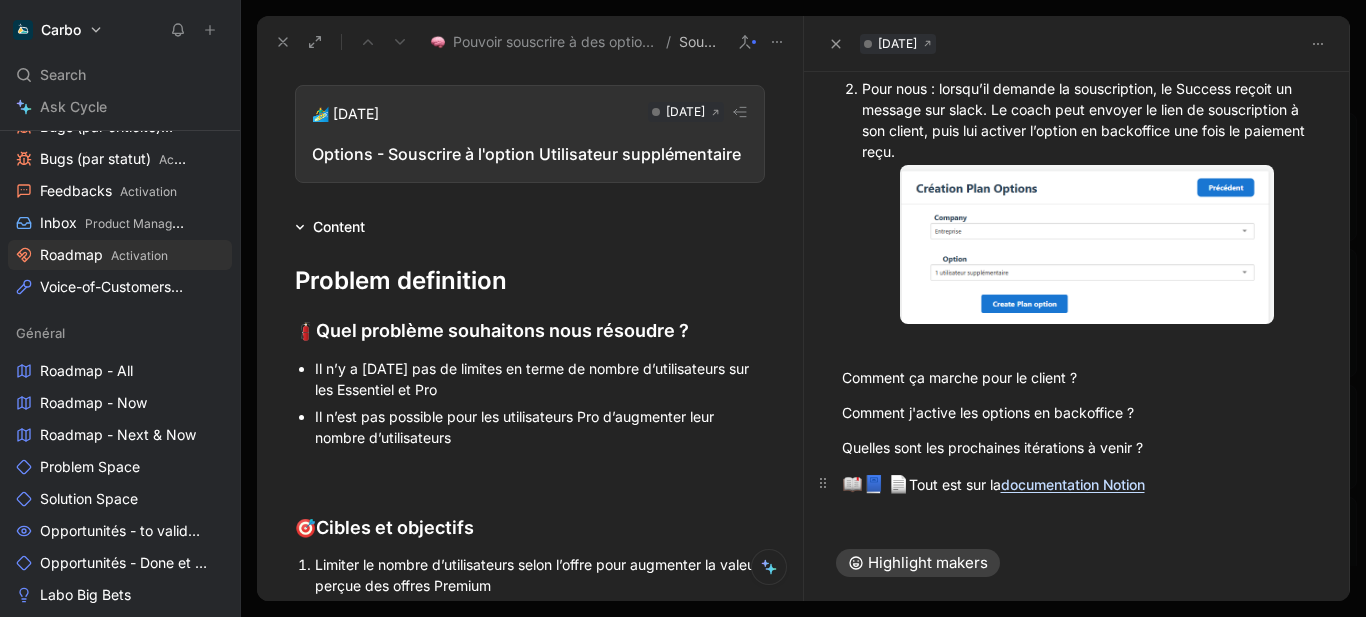 click at bounding box center (886, 484) 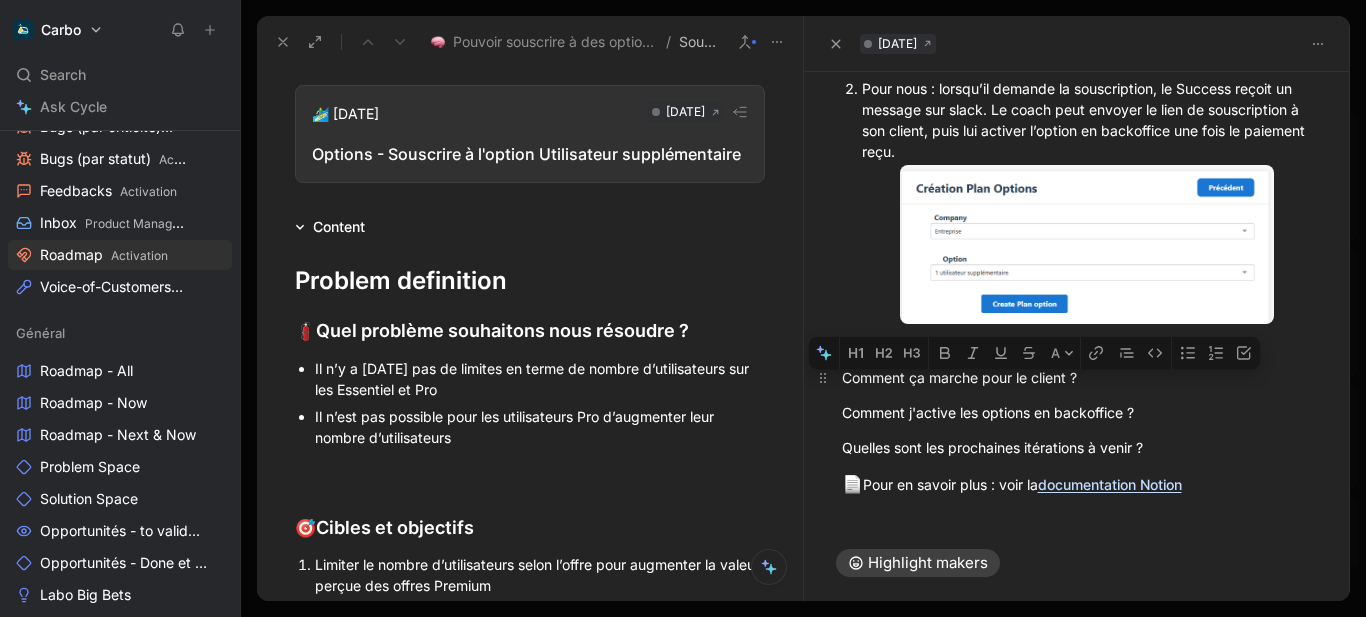 drag, startPoint x: 1171, startPoint y: 464, endPoint x: 835, endPoint y: 388, distance: 344.48804 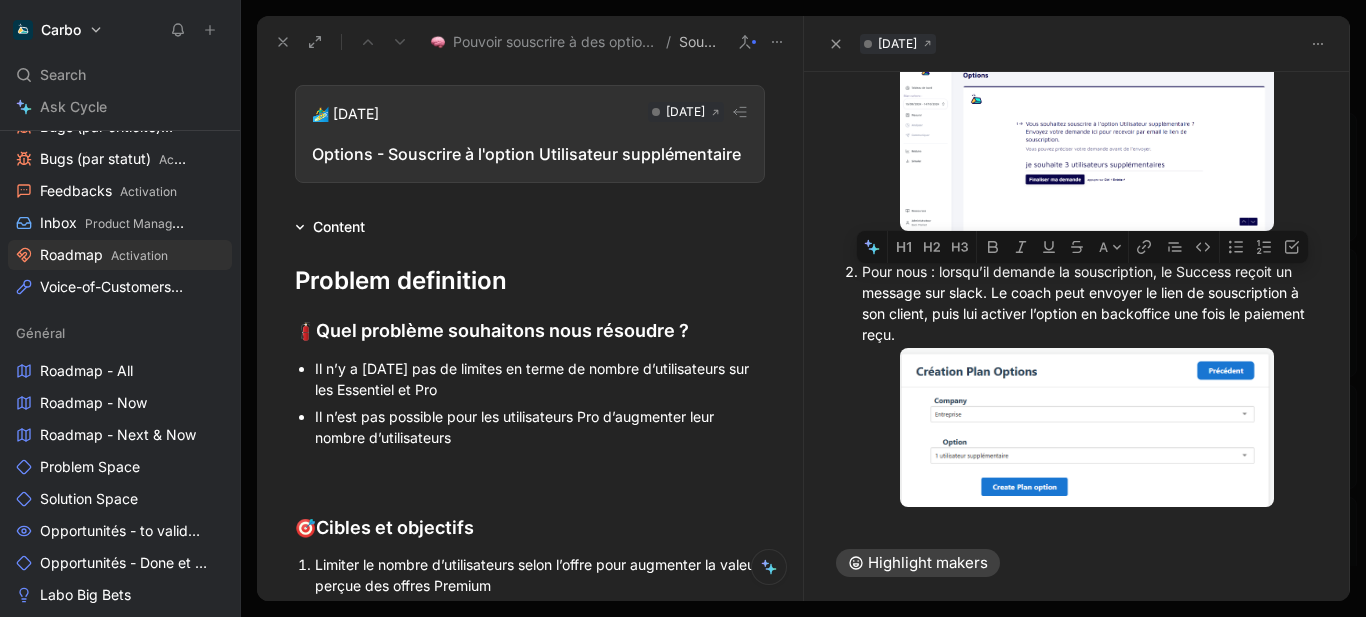 scroll, scrollTop: 630, scrollLeft: 0, axis: vertical 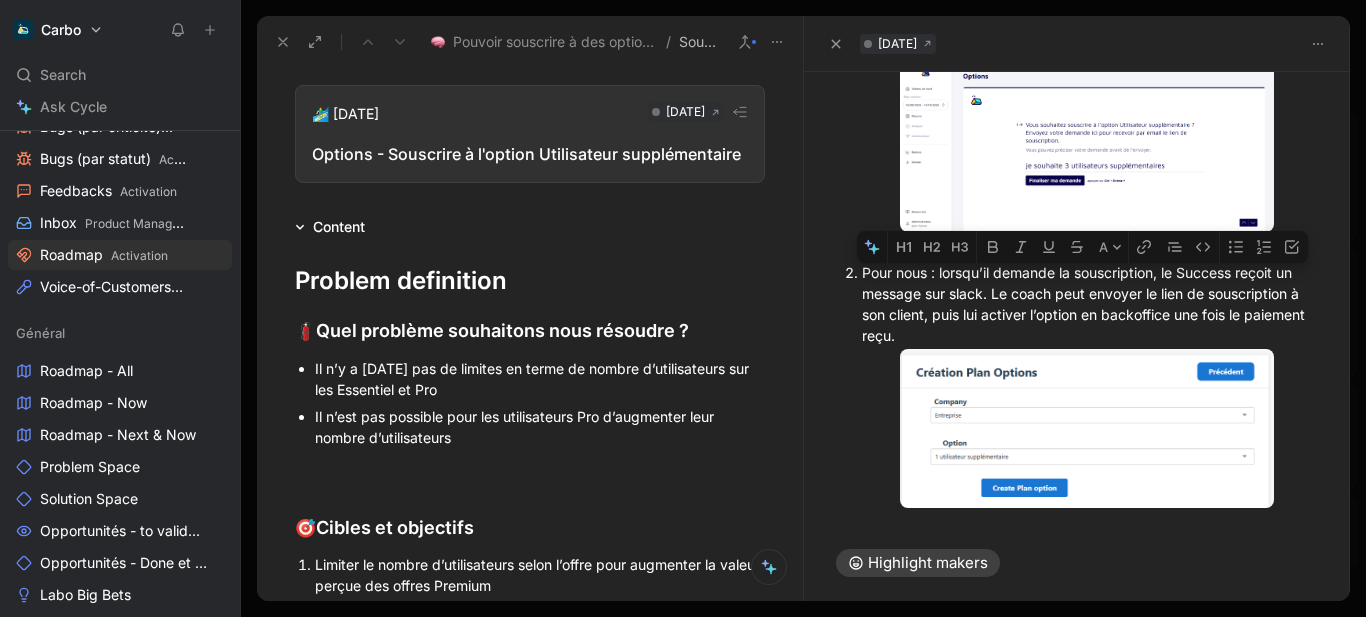 click on "Pour nous : lorsqu’il demande la souscription, le Success reçoit un message sur slack. Le coach peut envoyer le lien de souscription à son client, puis lui activer l’option en backoffice une fois le paiement reçu." at bounding box center (1087, 304) 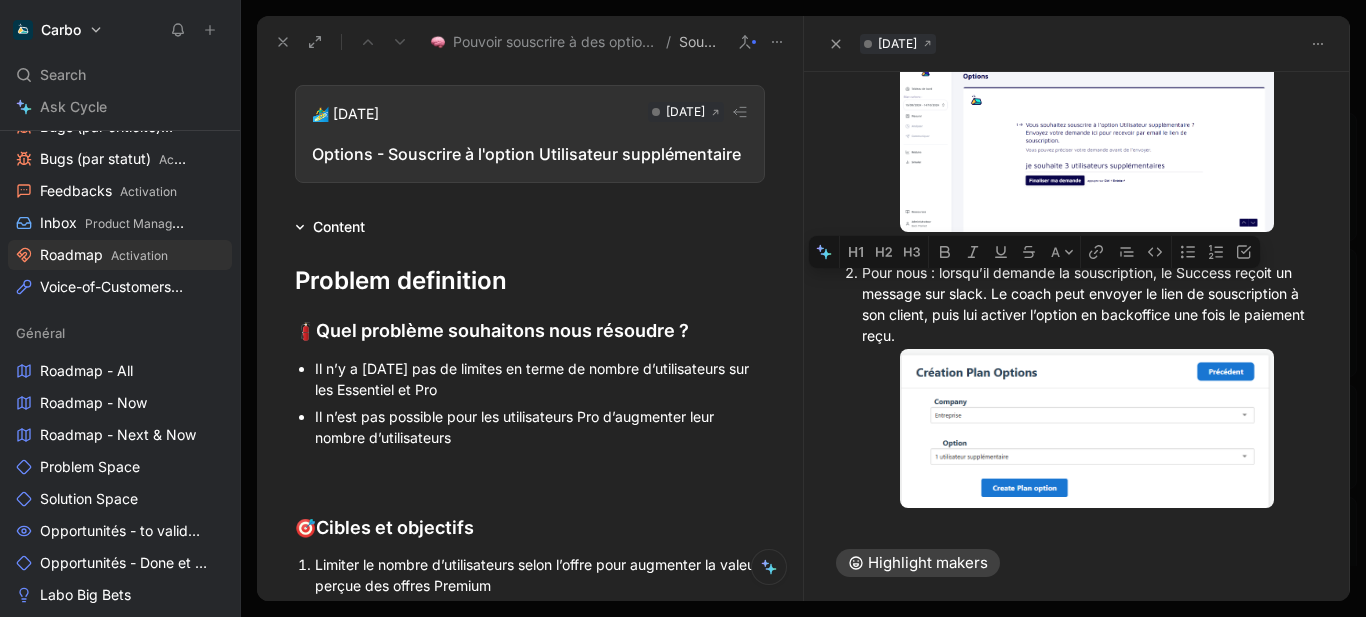 drag, startPoint x: 876, startPoint y: 286, endPoint x: 858, endPoint y: 285, distance: 18.027756 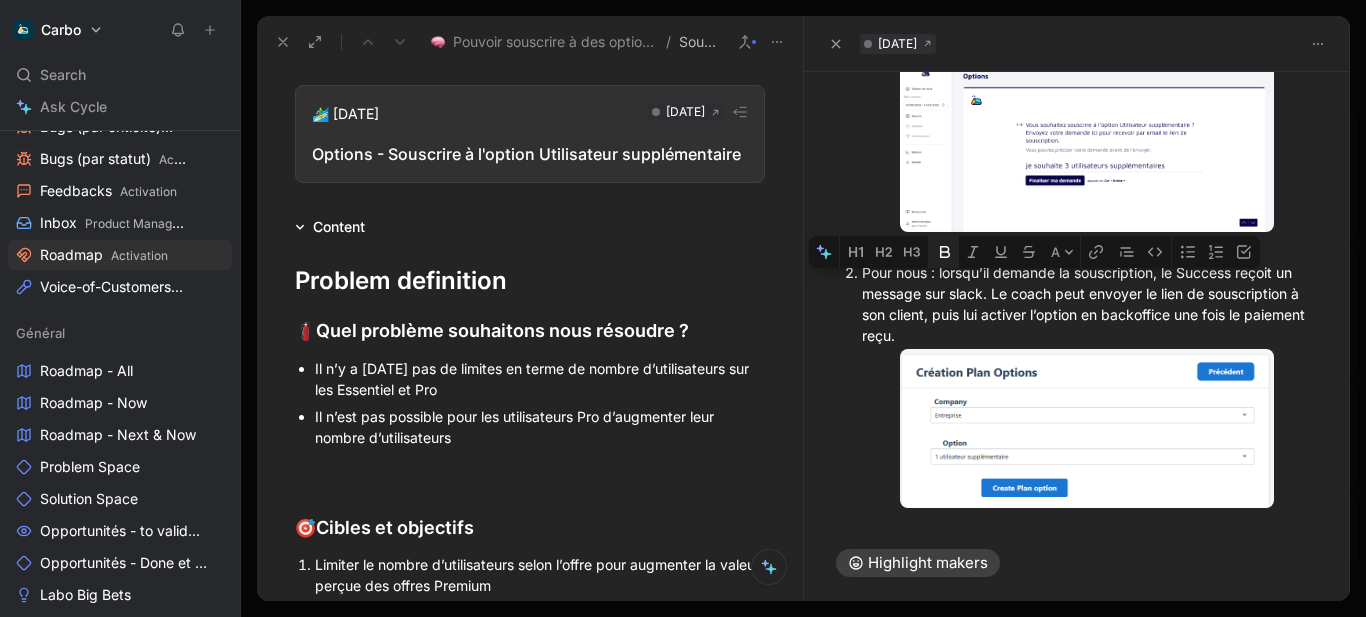 click 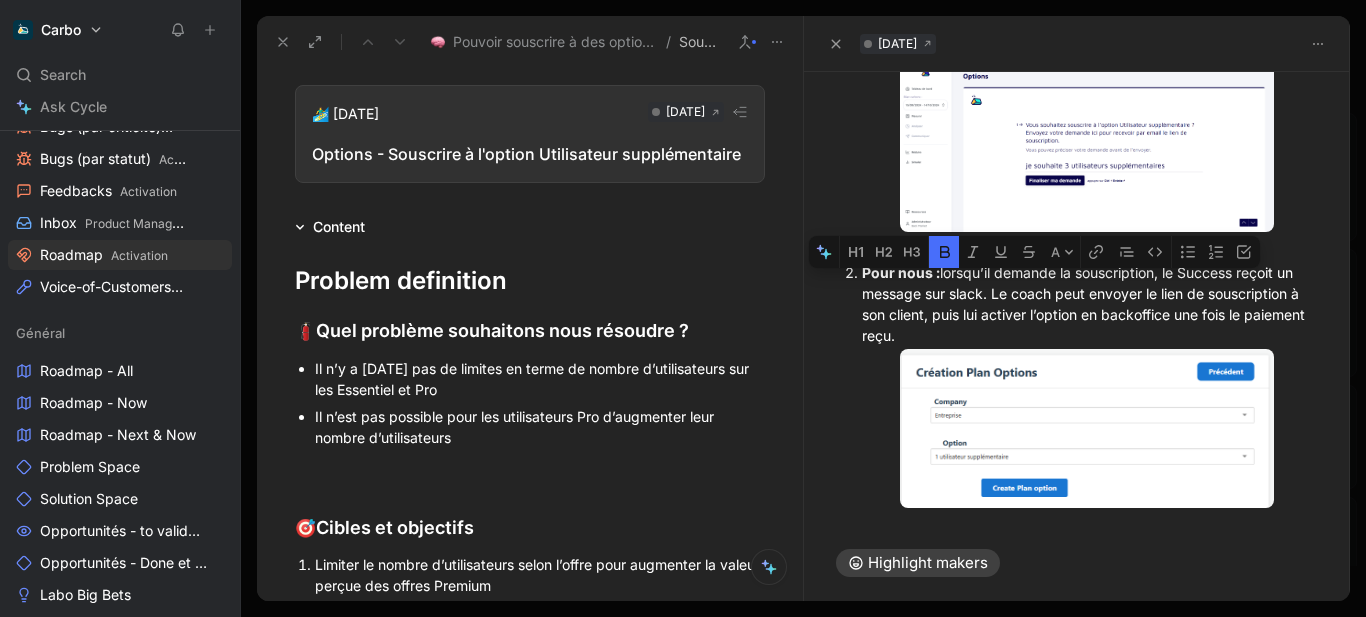 click on "Pour nous :  lorsqu’il demande la souscription, le Success reçoit un message sur slack. Le coach peut envoyer le lien de souscription à son client, puis lui activer l’option en backoffice une fois le paiement reçu." at bounding box center (1087, 304) 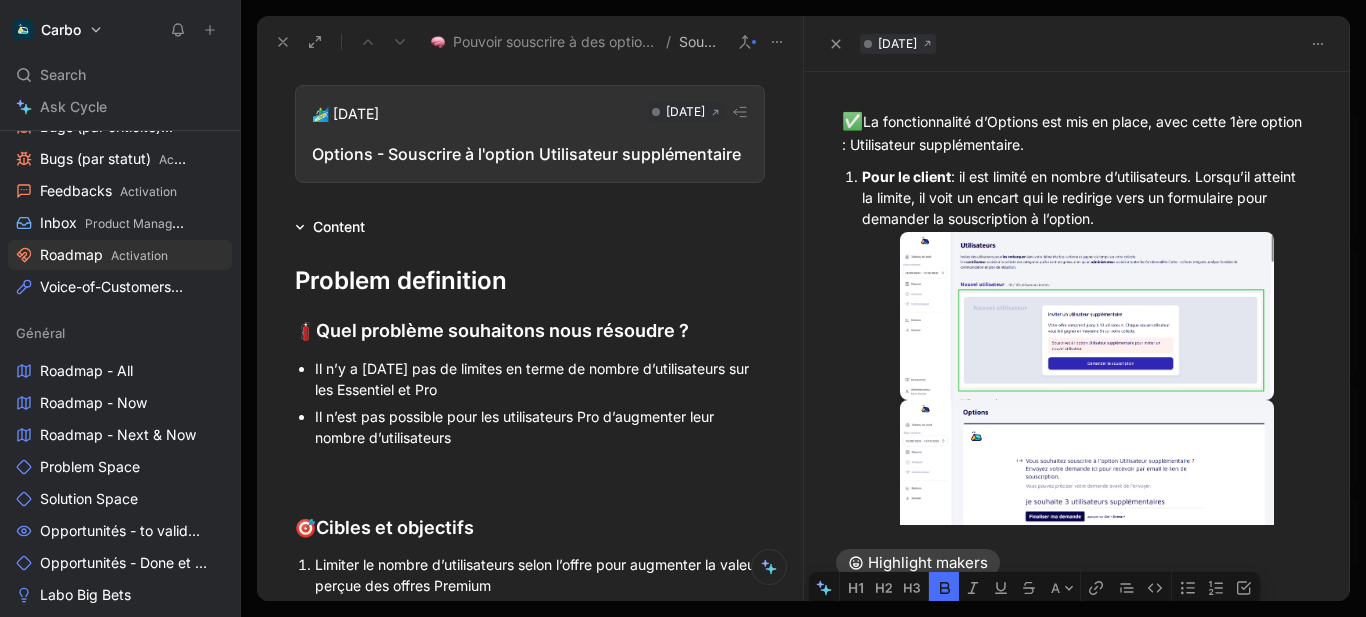 click on "Pour le client  : il est limité en nombre d’utilisateurs. Lorsqu’il atteint la limite, il voit un encart qui le redirige vers un formulaire pour demander la souscription à l’option." at bounding box center [1087, 197] 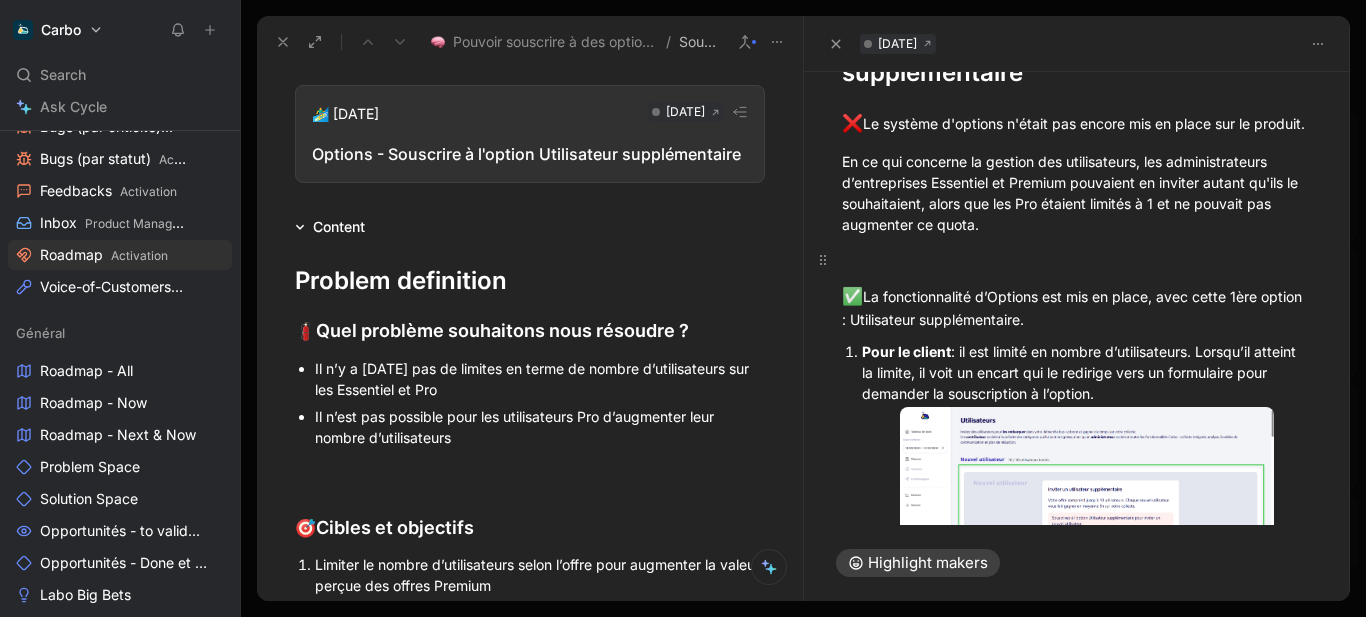 scroll, scrollTop: 116, scrollLeft: 0, axis: vertical 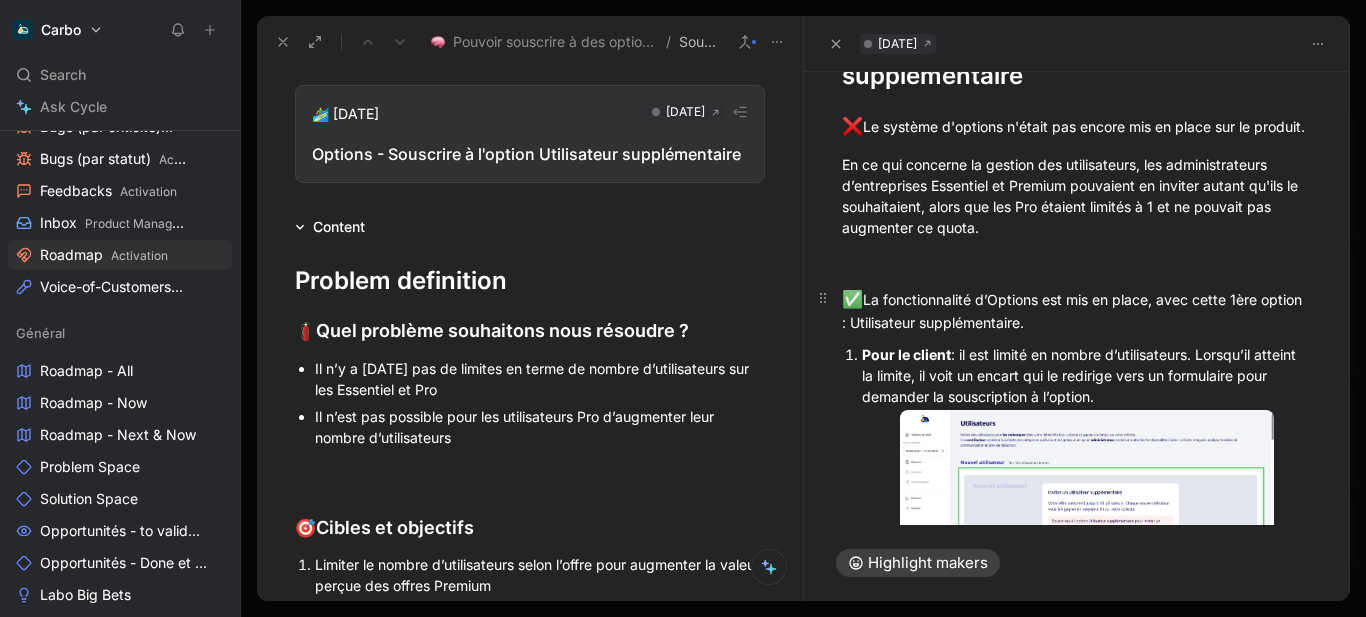 click on "✅  La fonctionnalité d’Options est mis en place, avec cette 1ère option : Utilisateur supplémentaire." at bounding box center [1077, 310] 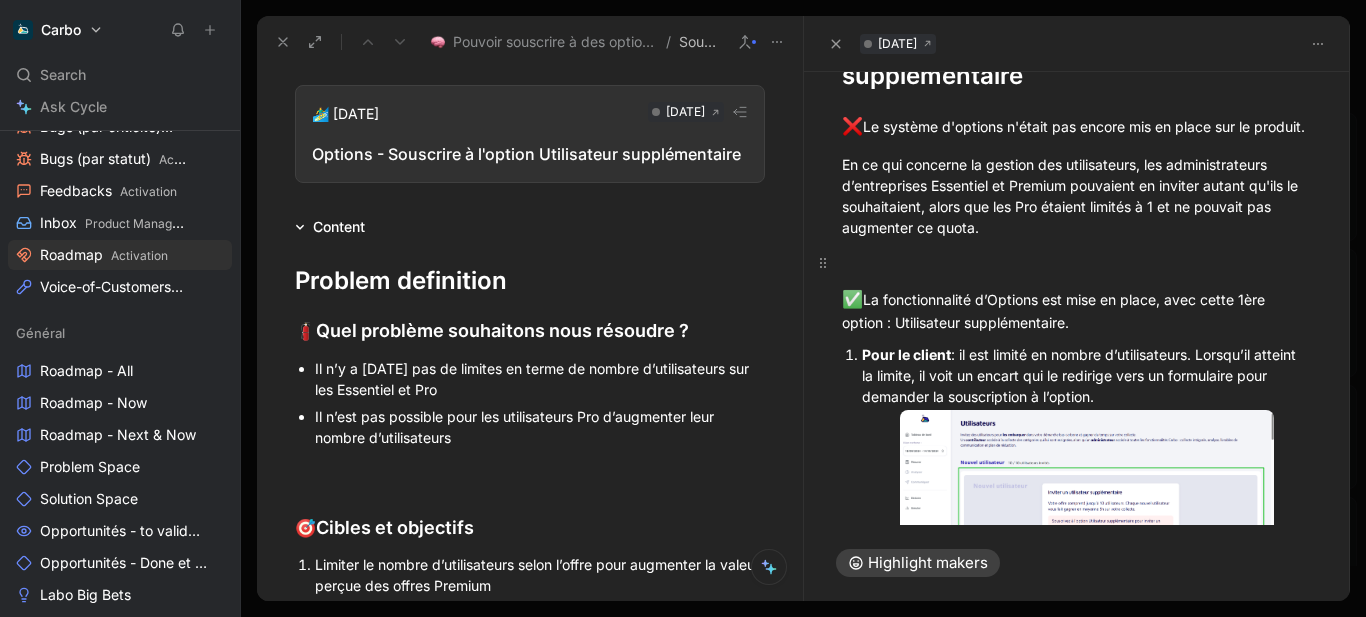 scroll, scrollTop: 134, scrollLeft: 0, axis: vertical 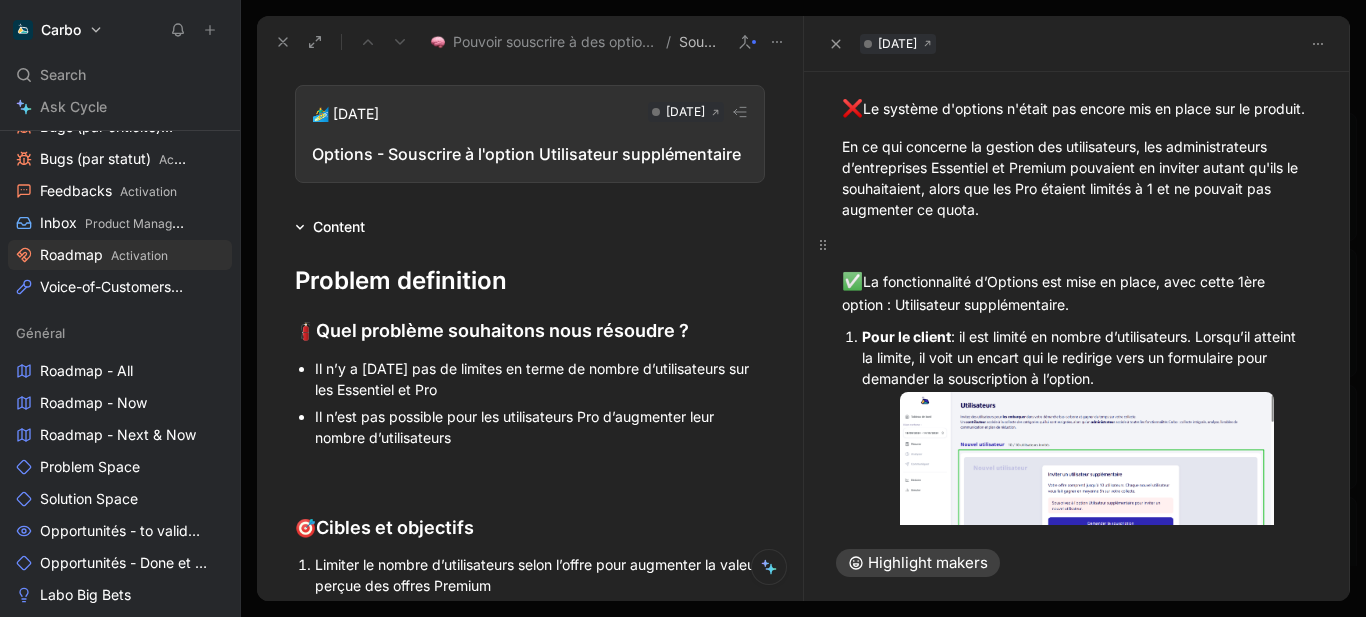 click on "✅  La fonctionnalité d’Options est mise en place, avec cette 1ère option : Utilisateur supplémentaire." at bounding box center [1077, 292] 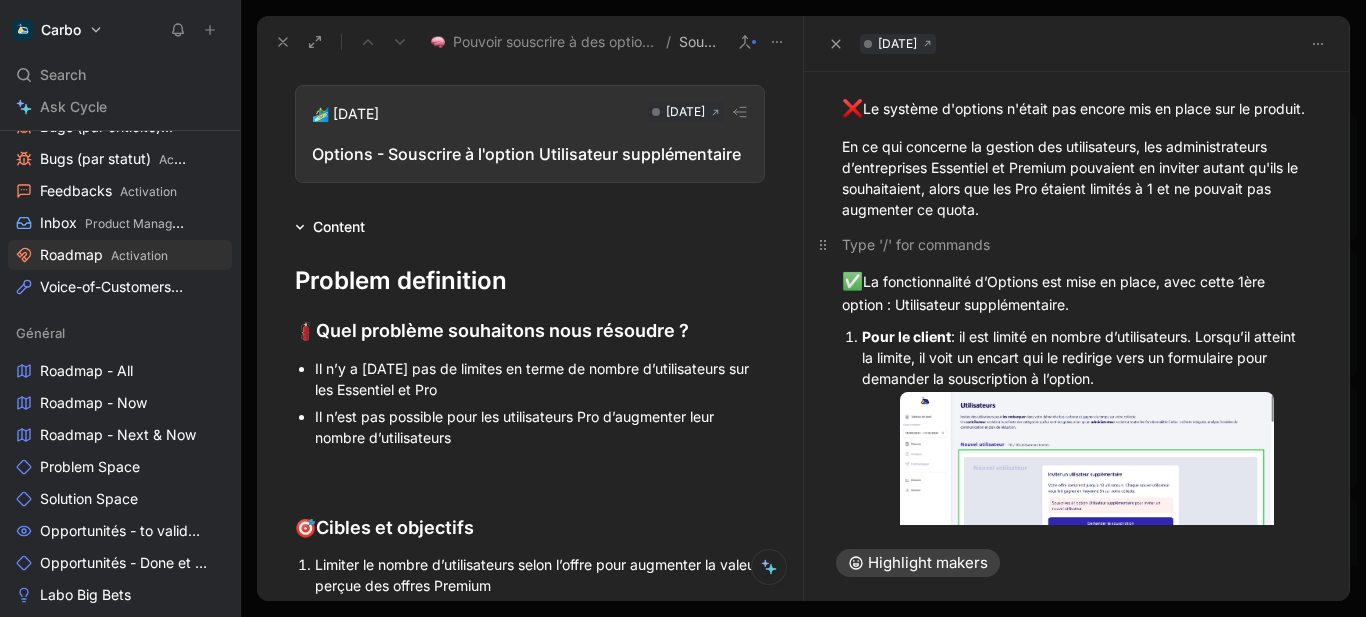 click at bounding box center [1077, 244] 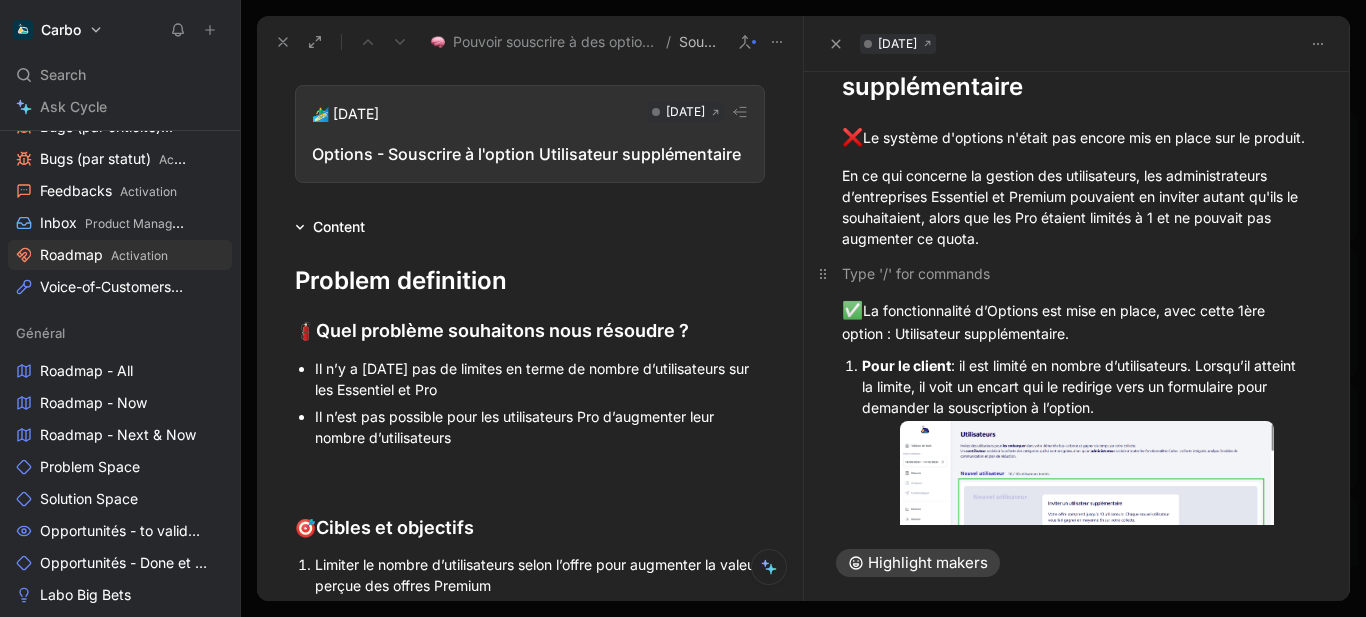 scroll, scrollTop: 103, scrollLeft: 0, axis: vertical 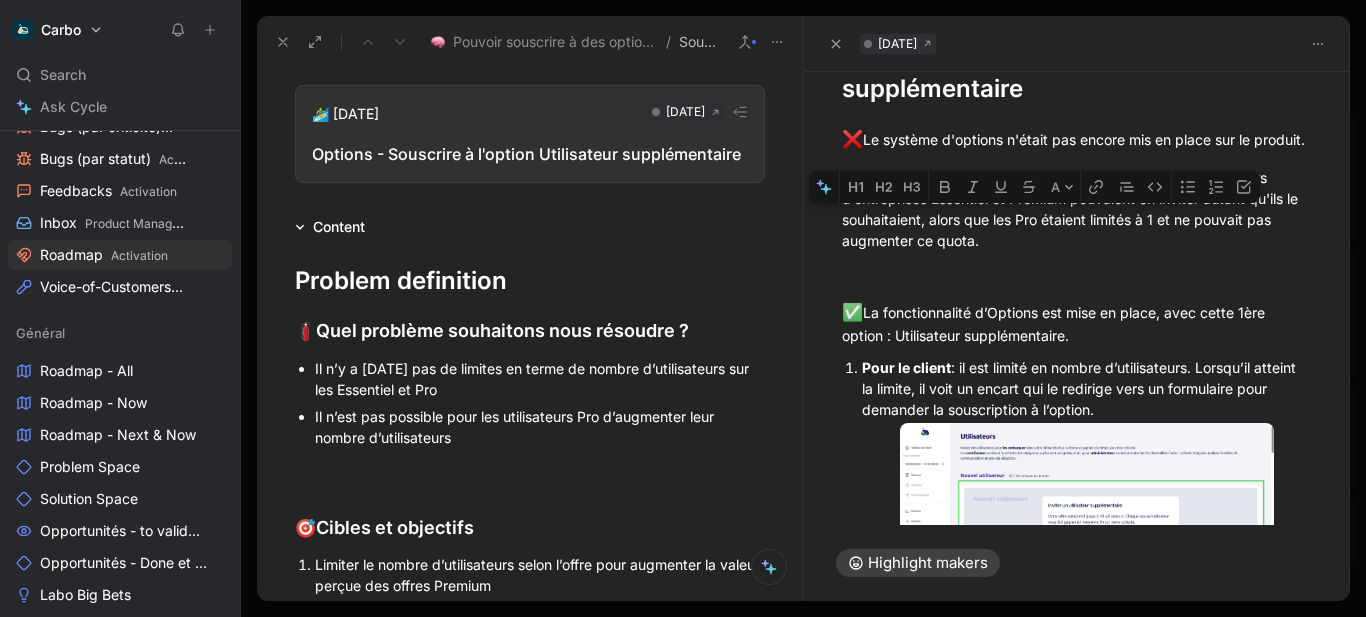 drag, startPoint x: 1073, startPoint y: 219, endPoint x: 937, endPoint y: 239, distance: 137.46272 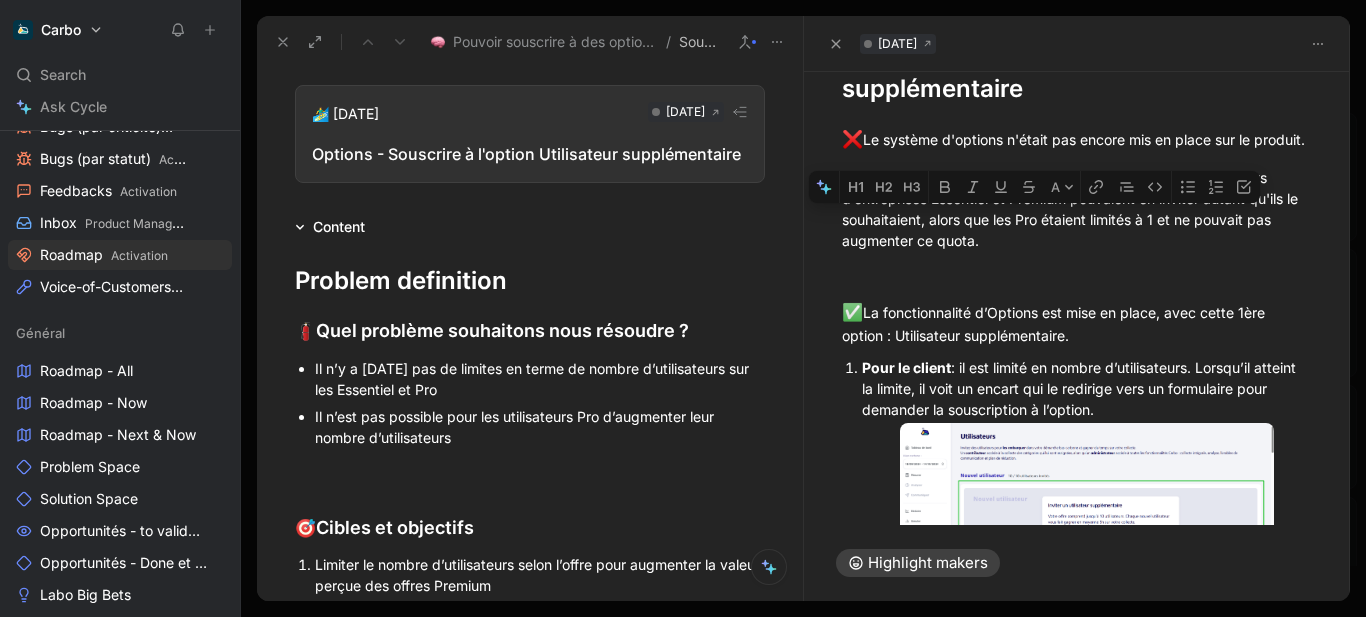 click on "En ce qui concerne la gestion des utilisateurs, les administrateurs d’entreprises Essentiel et Premium pouvaient en inviter autant qu'ils le souhaitaient, alors que les Pro étaient limités à 1 et ne pouvait pas augmenter ce quota." at bounding box center [1077, 209] 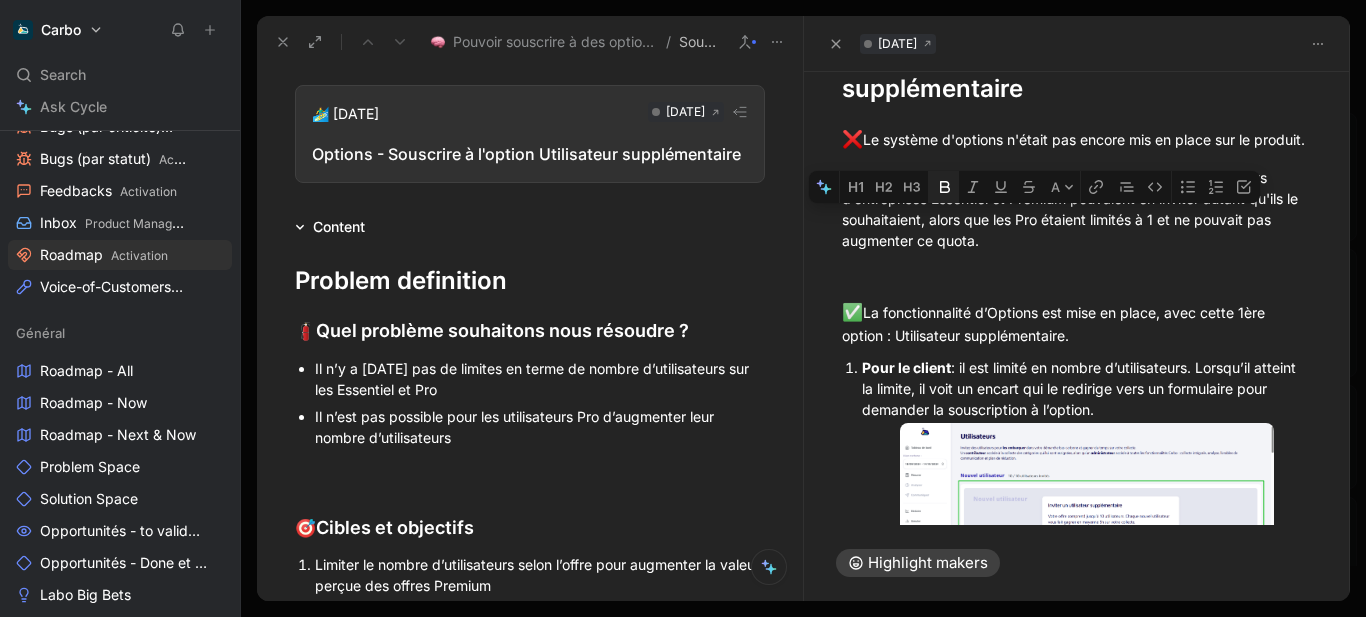 click 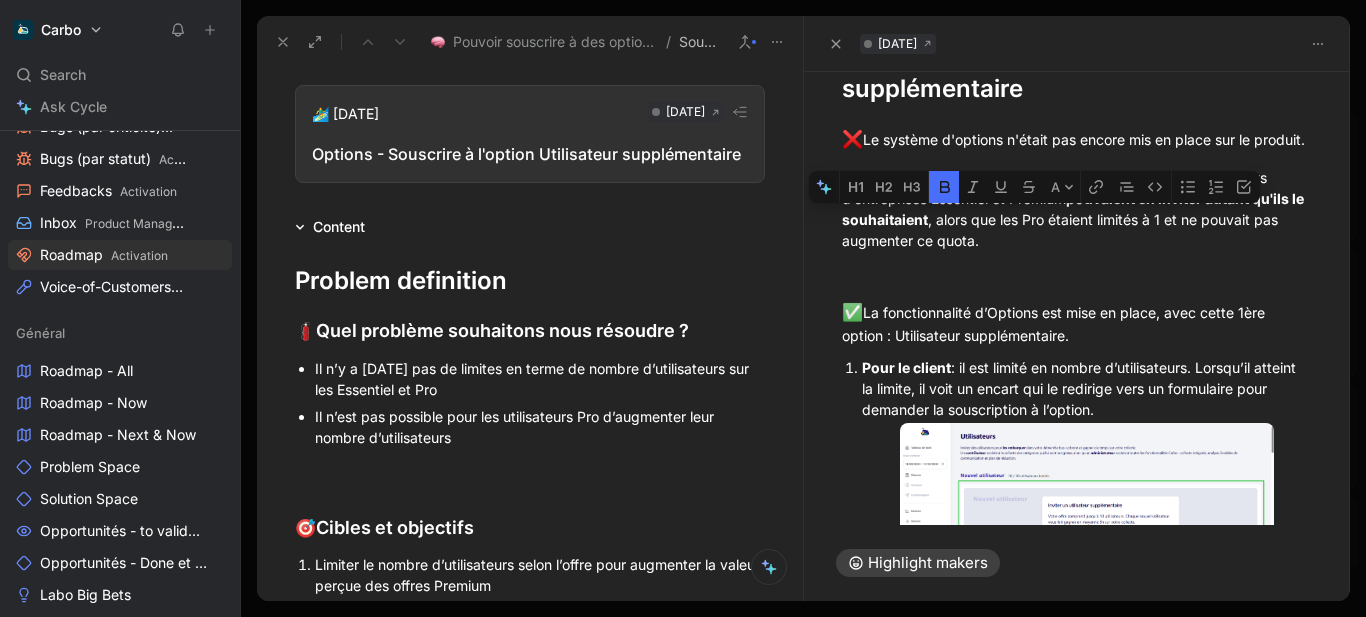 click on "En ce qui concerne la gestion des utilisateurs, les administrateurs d’entreprises Essentiel et Premium  pouvaient en inviter autant qu'ils le souhaitaient , alors que les Pro étaient limités à 1 et ne pouvait pas augmenter ce quota." at bounding box center (1077, 209) 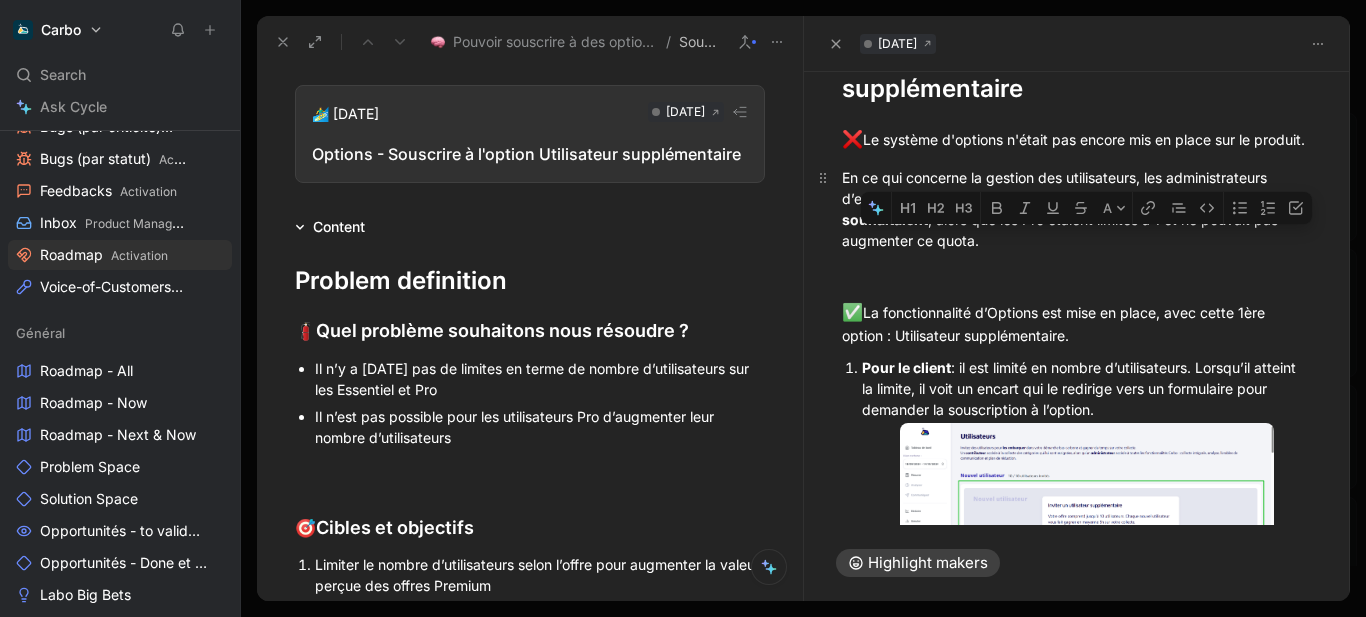 drag, startPoint x: 1201, startPoint y: 242, endPoint x: 975, endPoint y: 264, distance: 227.06827 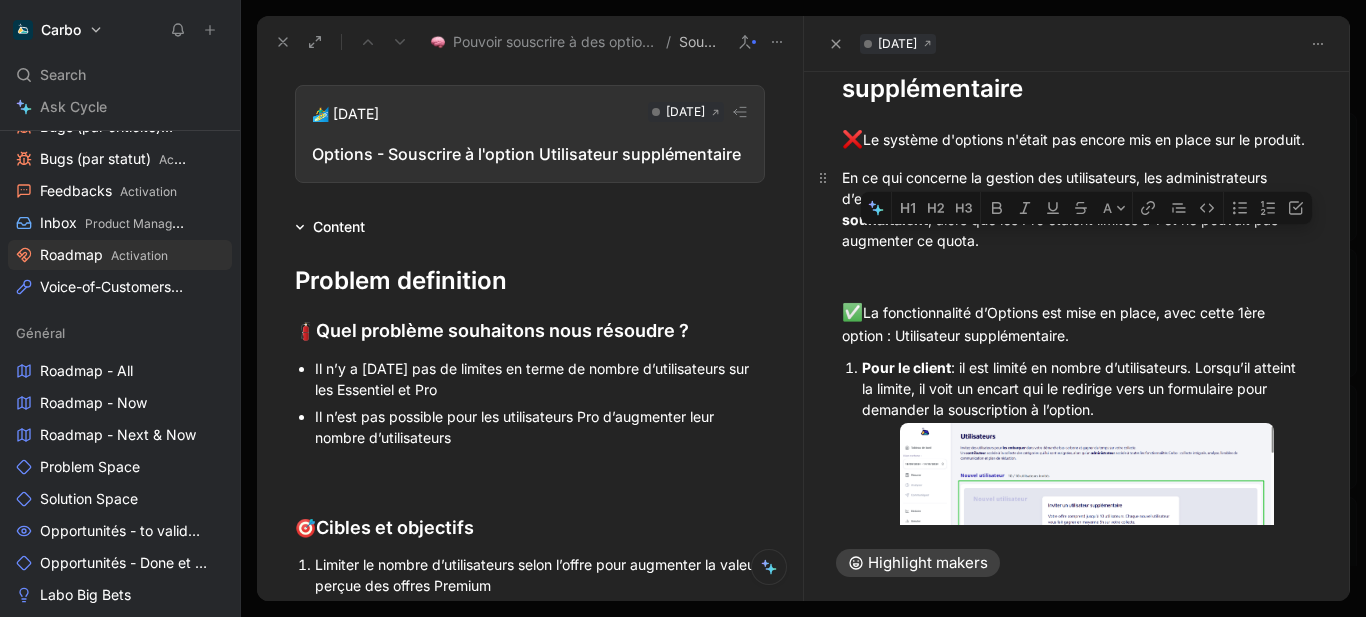 click on "En ce qui concerne la gestion des utilisateurs, les administrateurs d’entreprises Essentiel et Premium  pouvaient en inviter autant qu'ils le souhaitaient , alors que les Pro étaient limités à 1 et ne pouvait pas augmenter ce quota." at bounding box center [1077, 209] 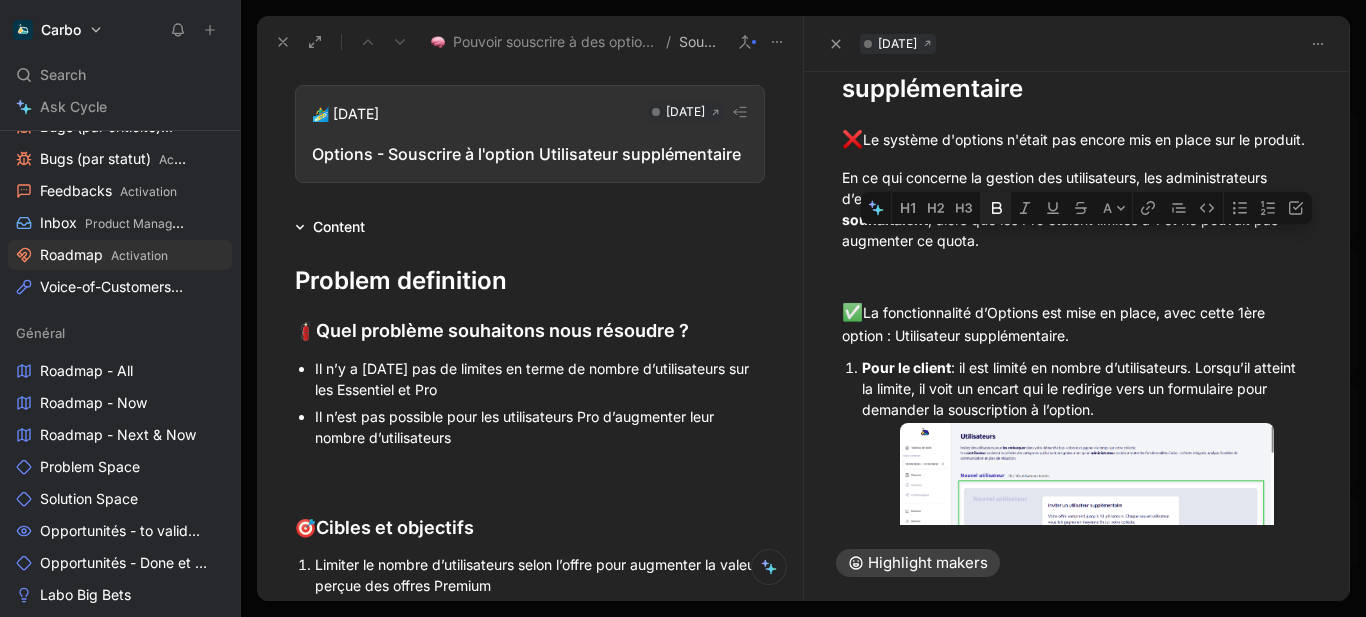 click 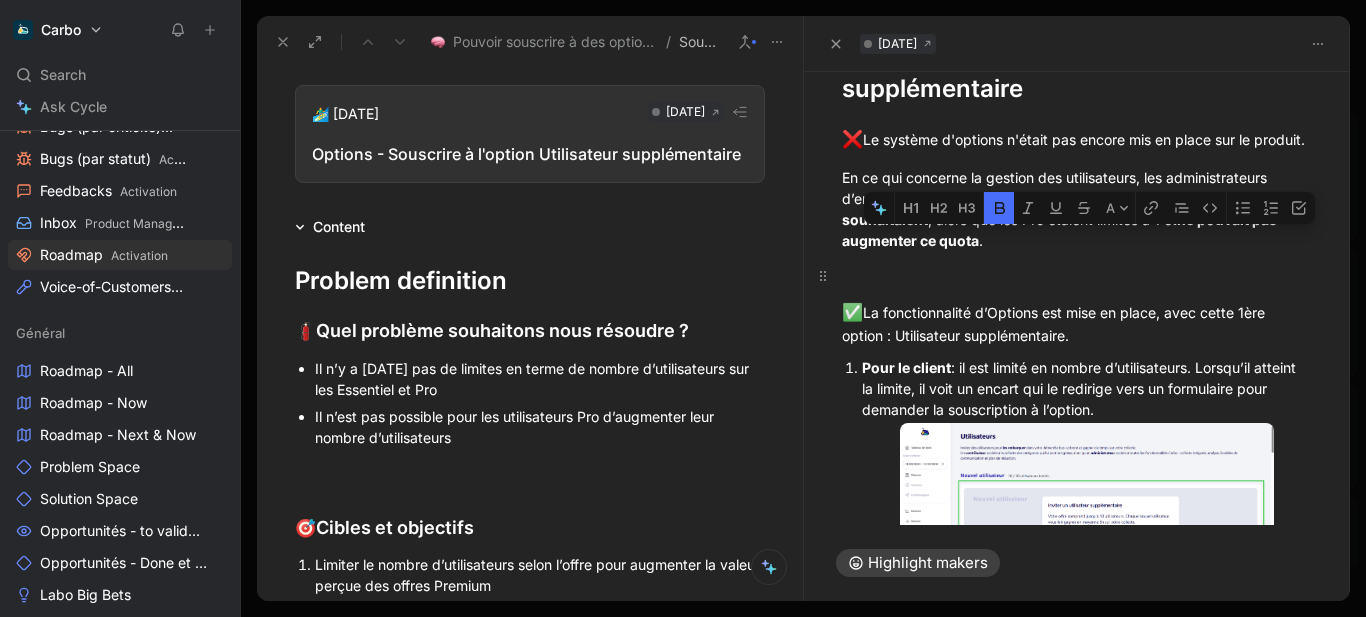 click at bounding box center (1077, 275) 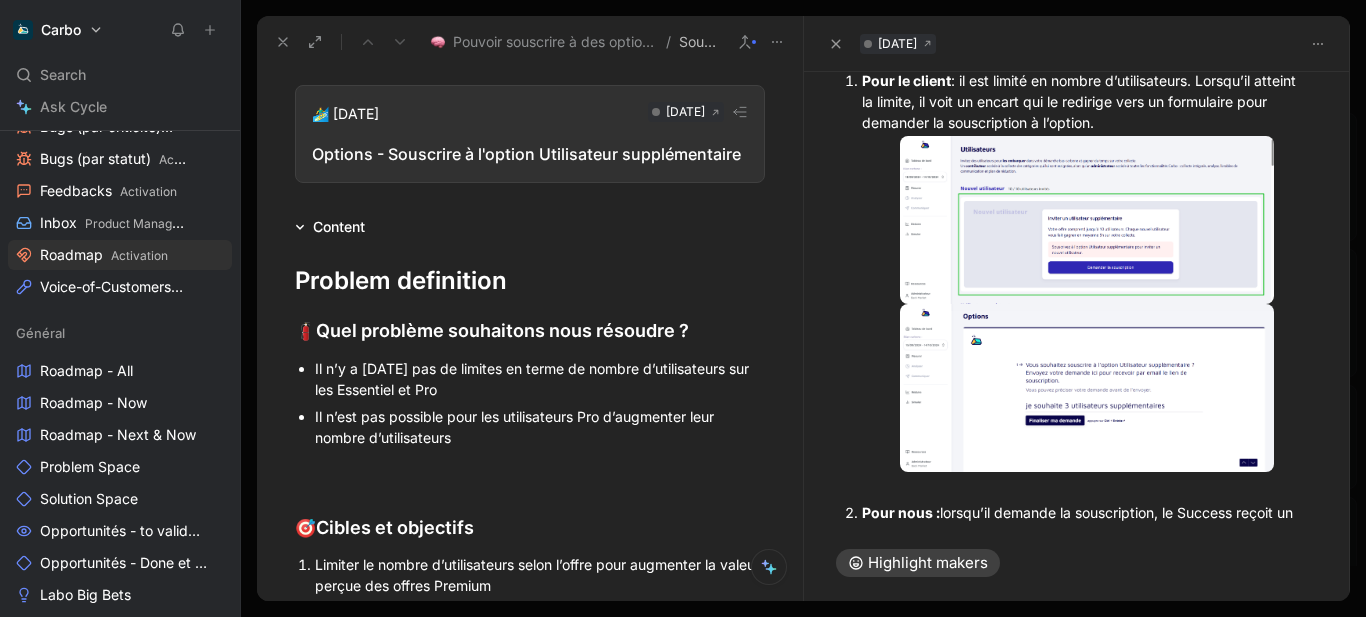 scroll, scrollTop: 389, scrollLeft: 0, axis: vertical 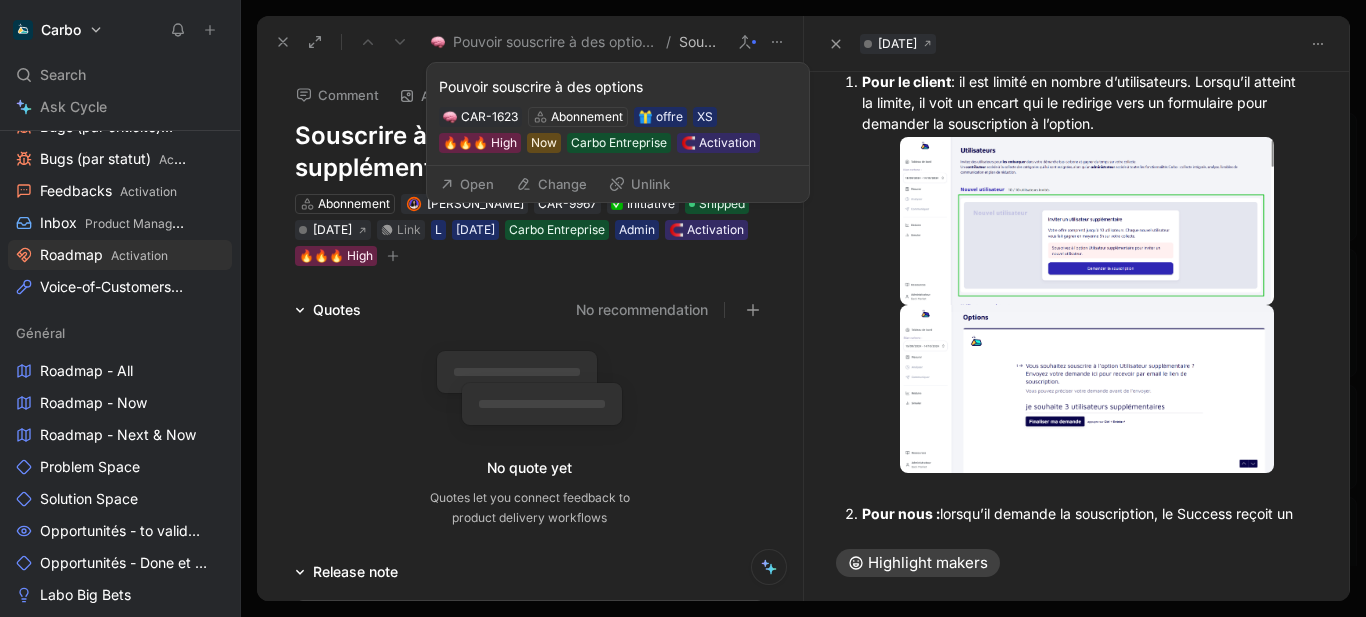 click on "Pouvoir souscrire à des options" at bounding box center (555, 42) 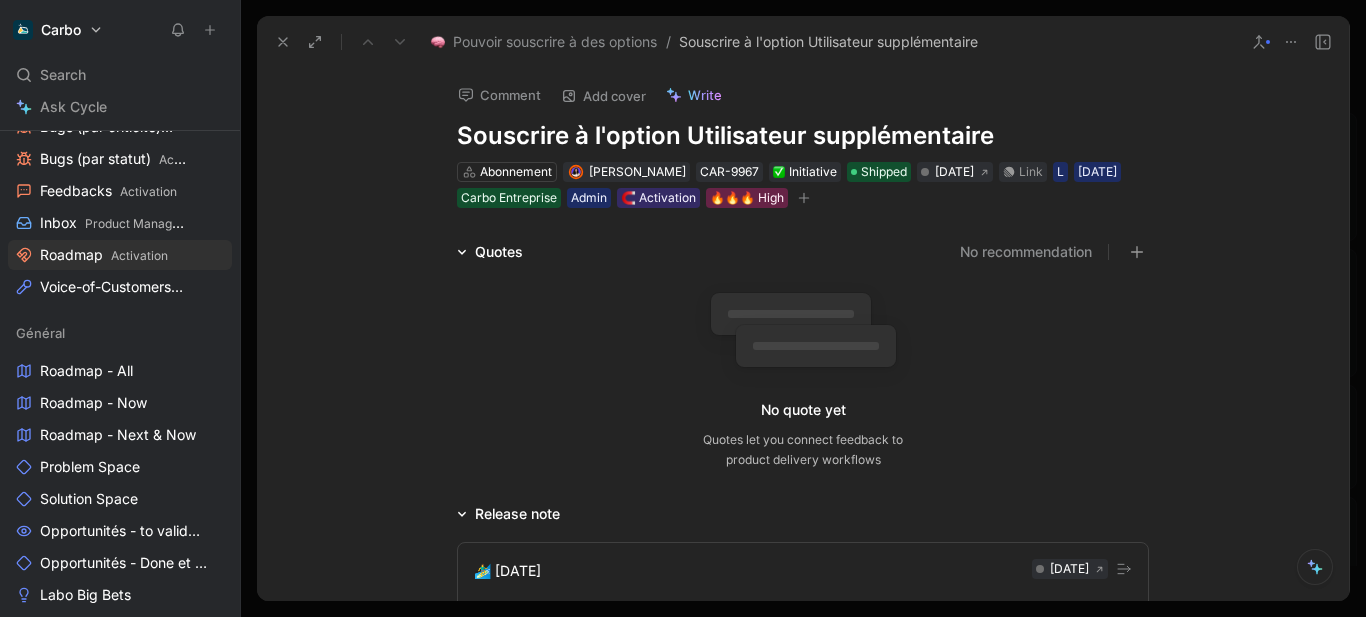 scroll, scrollTop: 430, scrollLeft: 0, axis: vertical 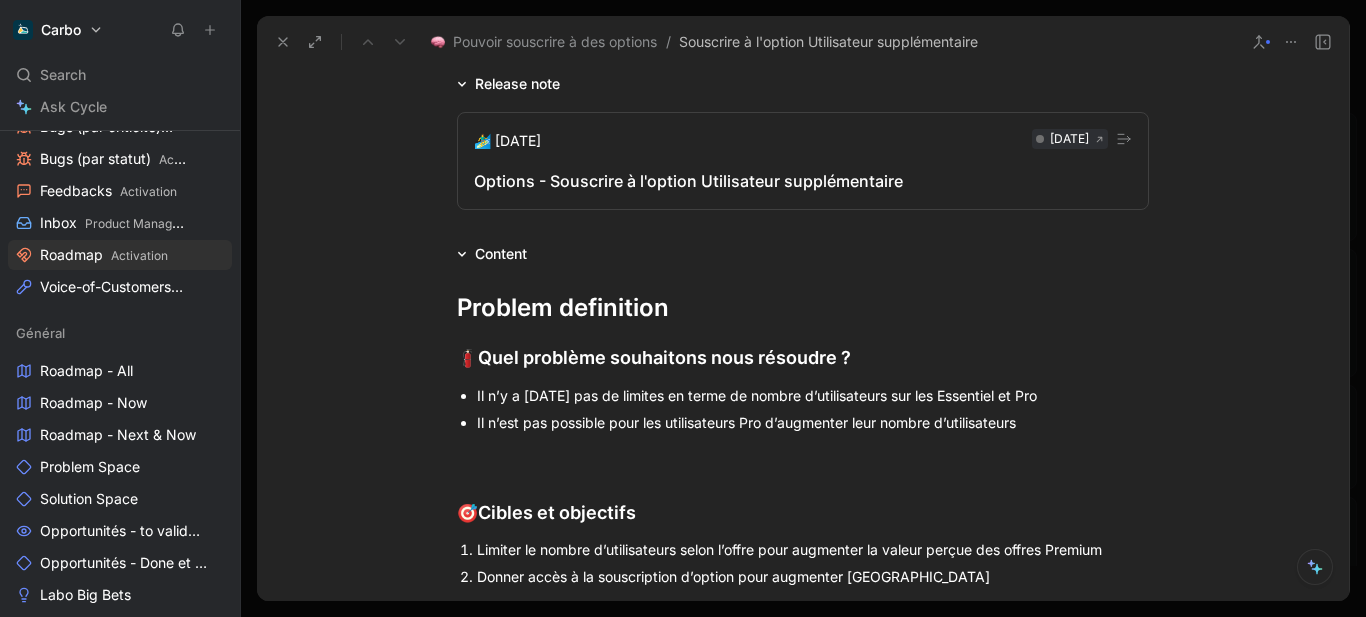 click on "Options - Souscrire à l'option Utilisateur supplémentaire" at bounding box center [803, 181] 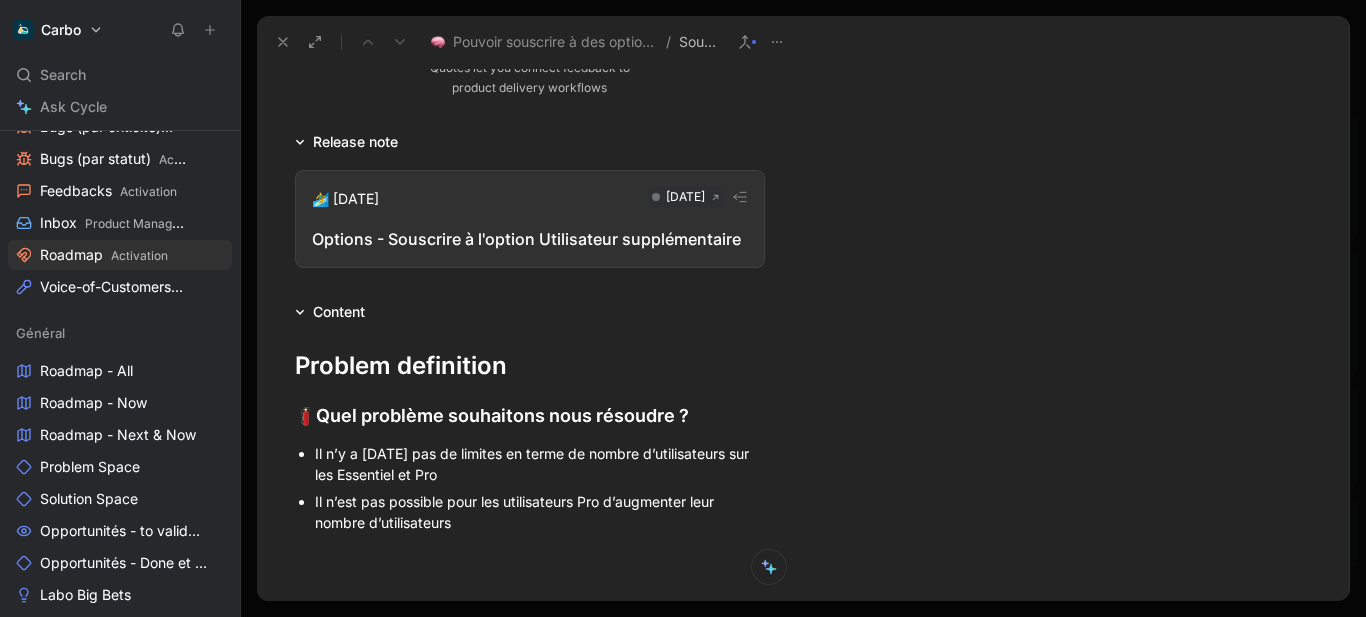 scroll, scrollTop: 488, scrollLeft: 0, axis: vertical 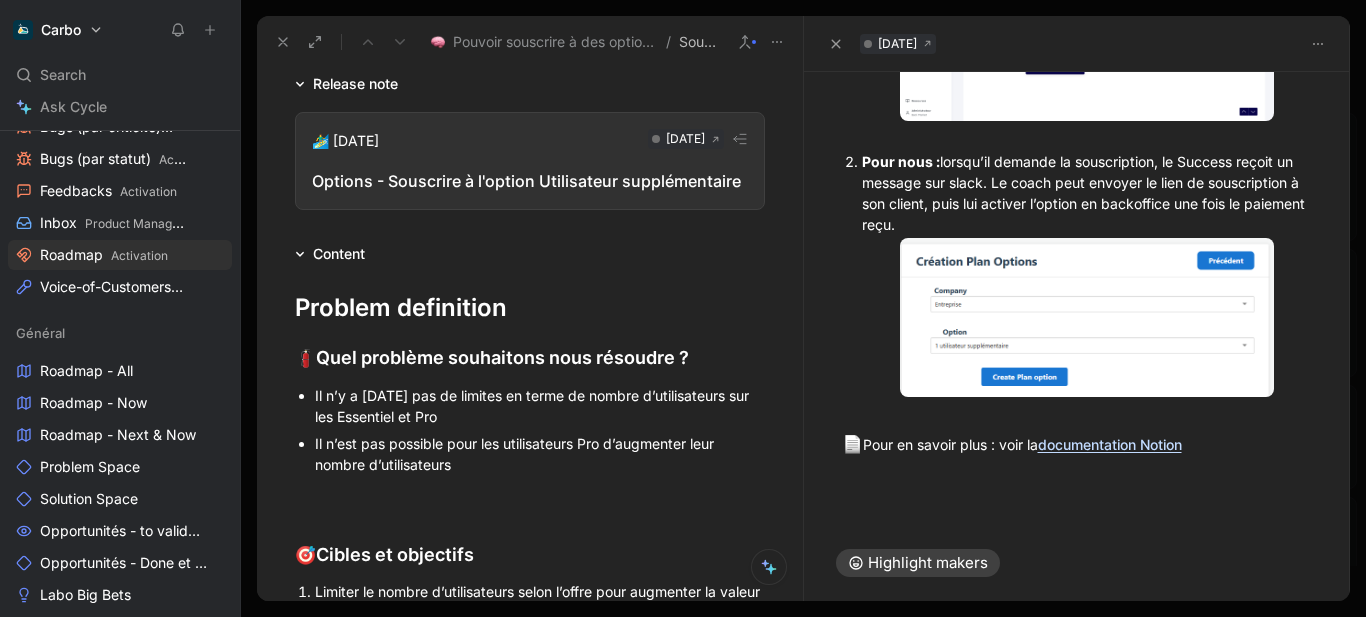 click on "Pour le client  : il est limité en nombre d’utilisateurs. Lorsqu’il atteint la limite, il voit un encart qui le redirige vers un formulaire pour demander la souscription à l’option. Pour nous :  lorsqu’il demande la souscription, le Success reçoit un message sur slack. Le coach peut envoyer le lien de souscription à son client, puis lui activer l’option en backoffice une fois le paiement reçu." at bounding box center [1077, 70] 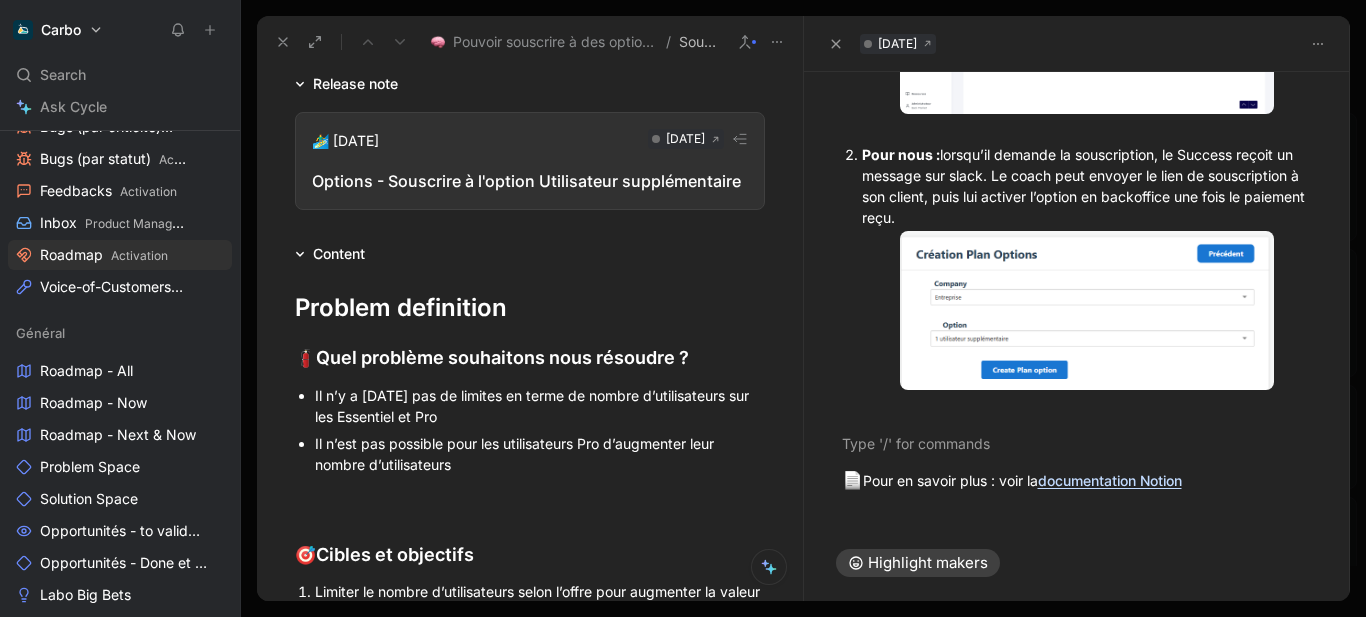 type 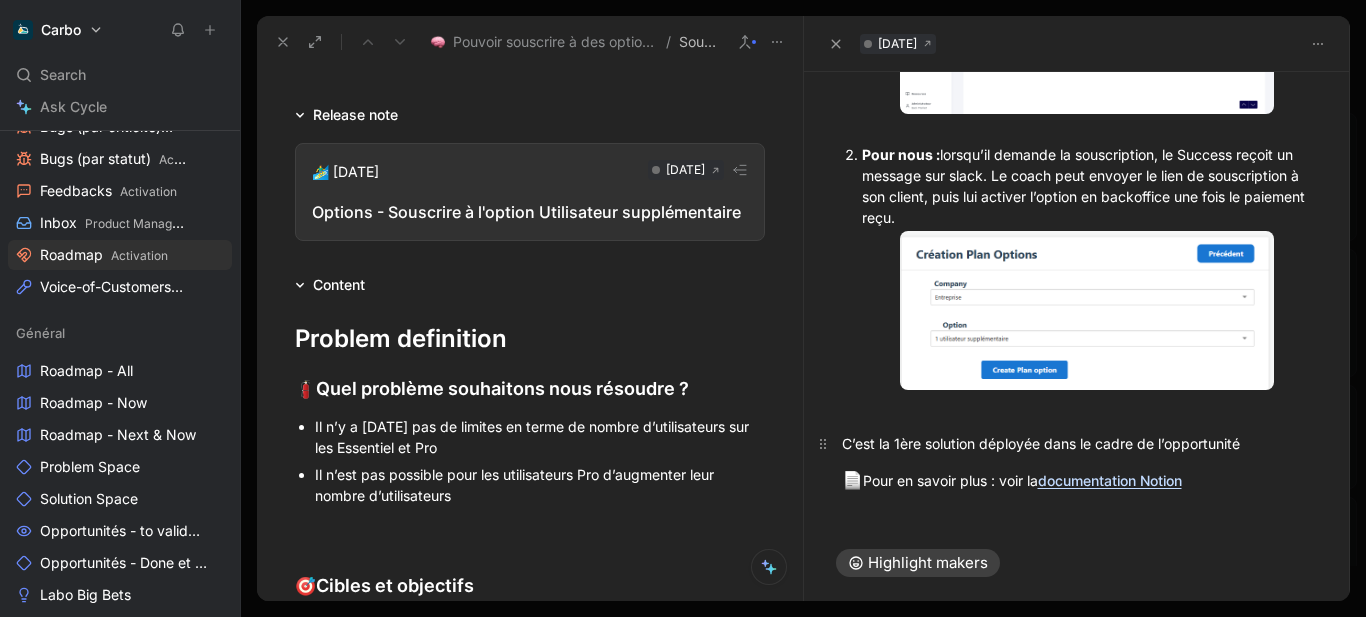 scroll, scrollTop: 487, scrollLeft: 0, axis: vertical 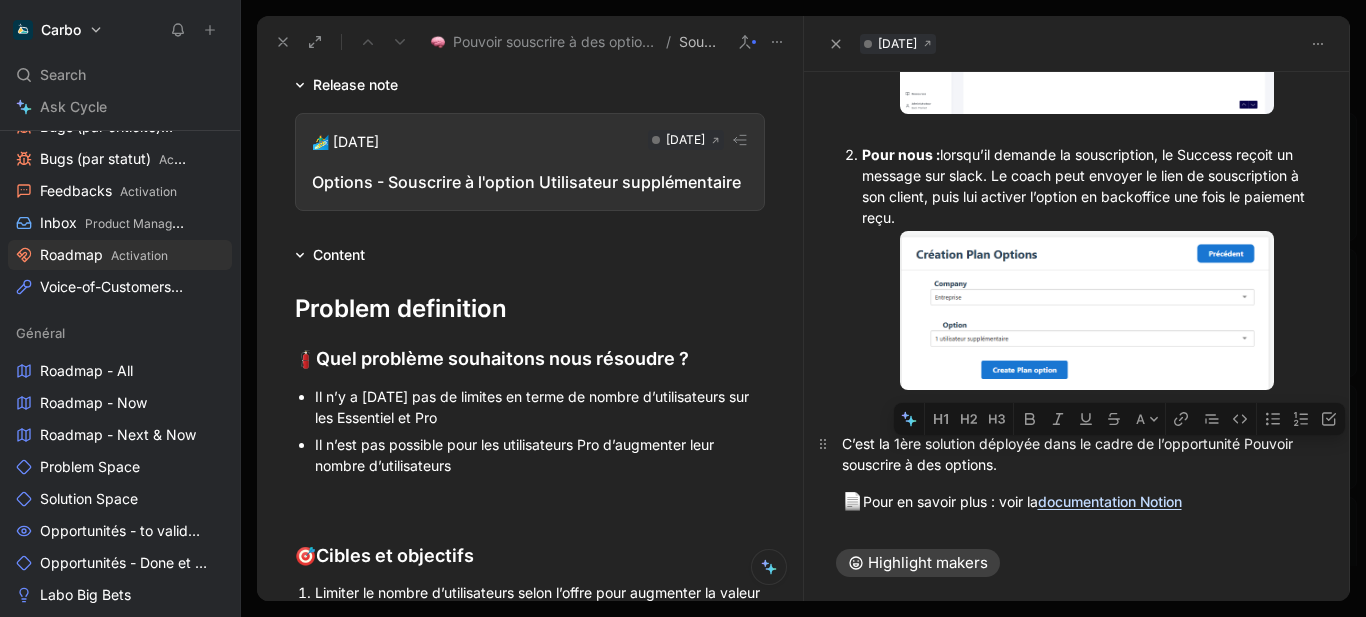 drag, startPoint x: 1243, startPoint y: 448, endPoint x: 994, endPoint y: 467, distance: 249.72385 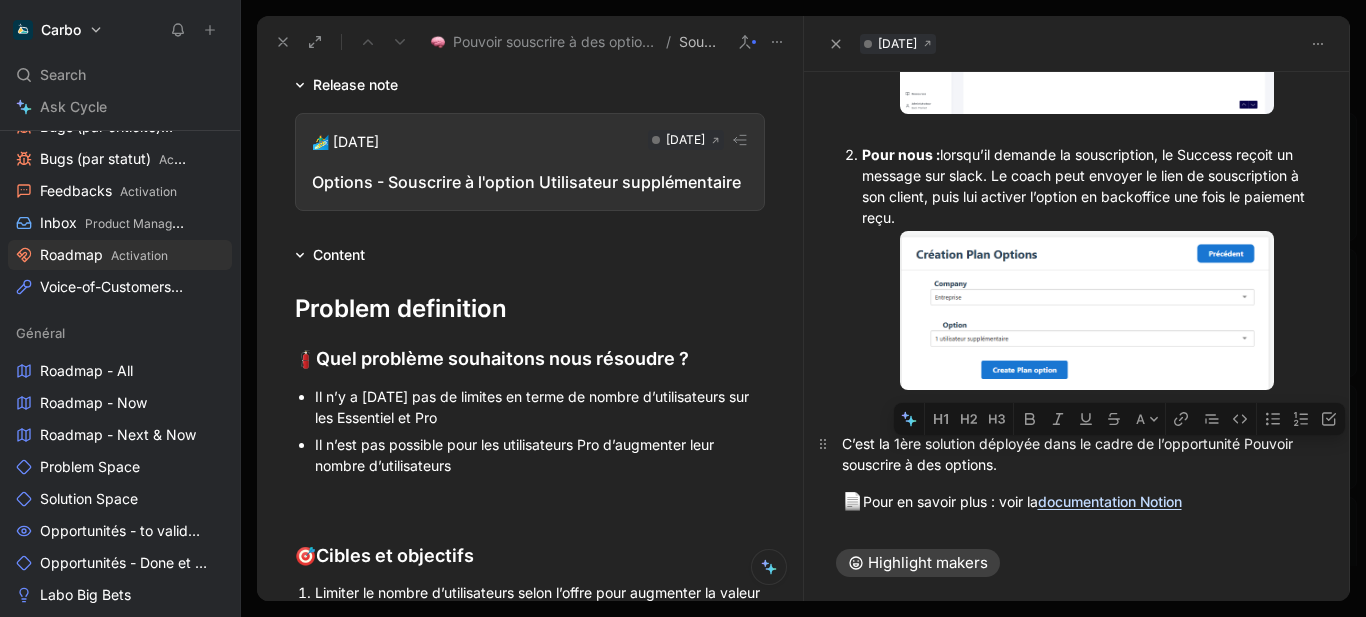 click on "C’est la 1ère solution déployée dans le cadre de l’opportunité Pouvoir souscrire à des options." at bounding box center (1077, 454) 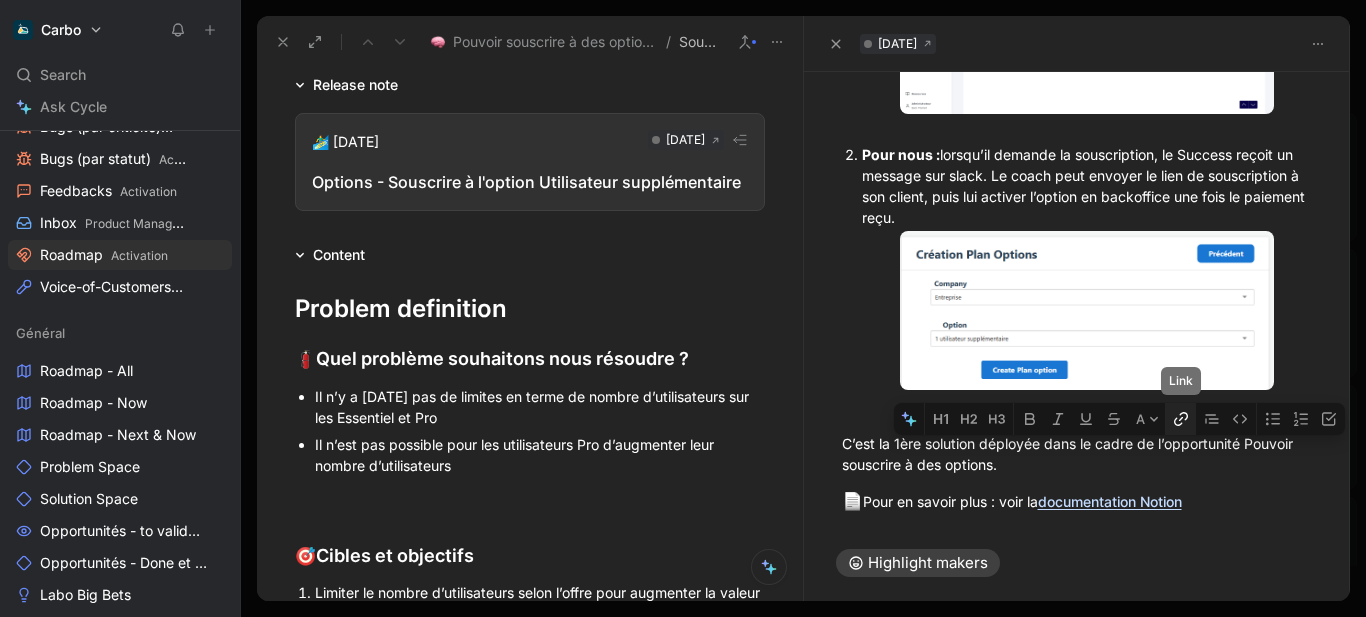 click 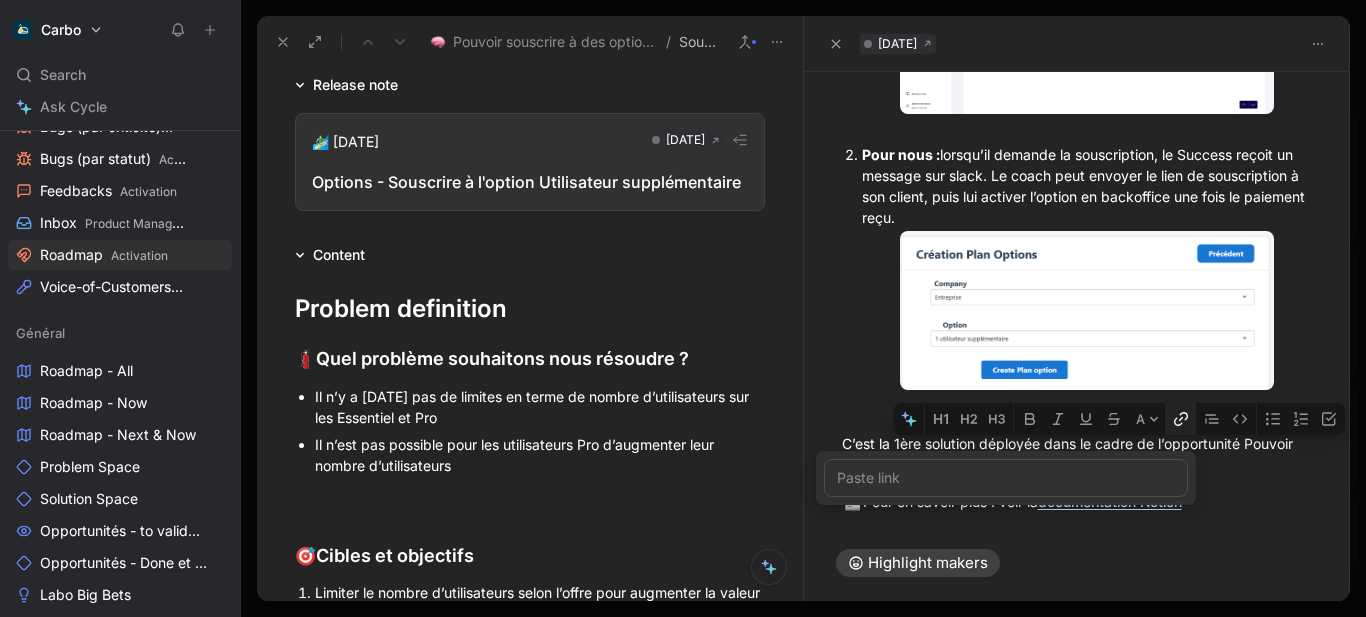 type on "[URL][DOMAIN_NAME]" 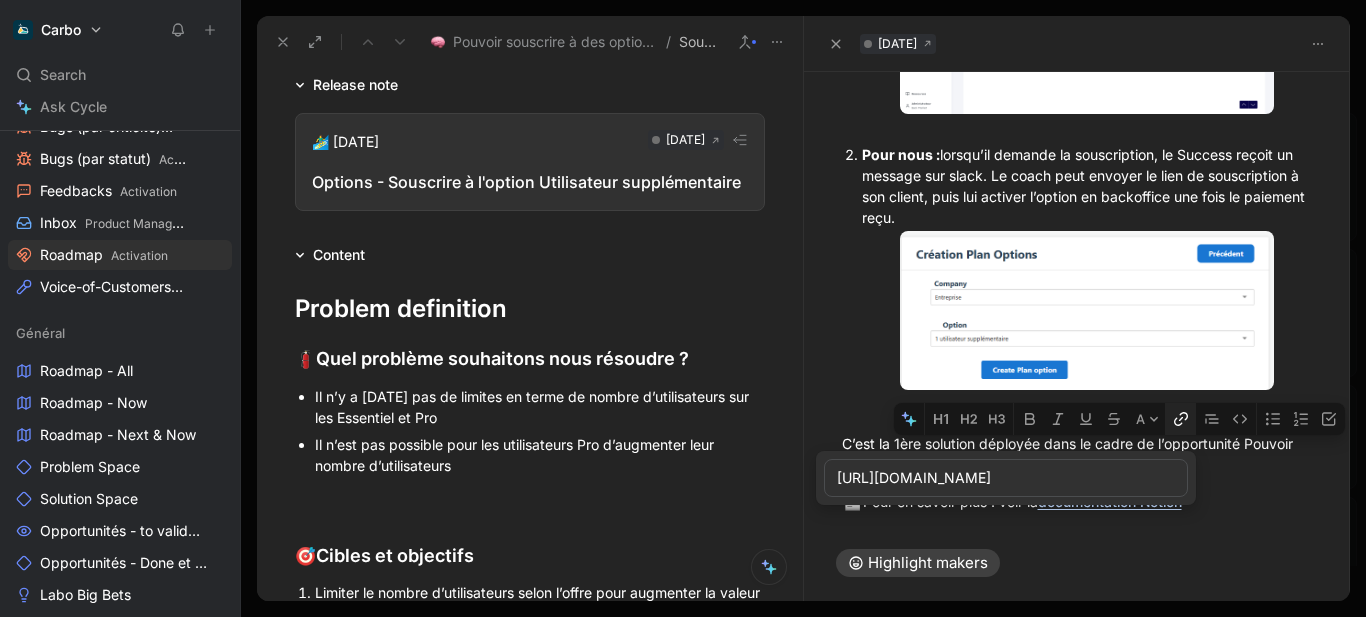 scroll, scrollTop: 0, scrollLeft: 616, axis: horizontal 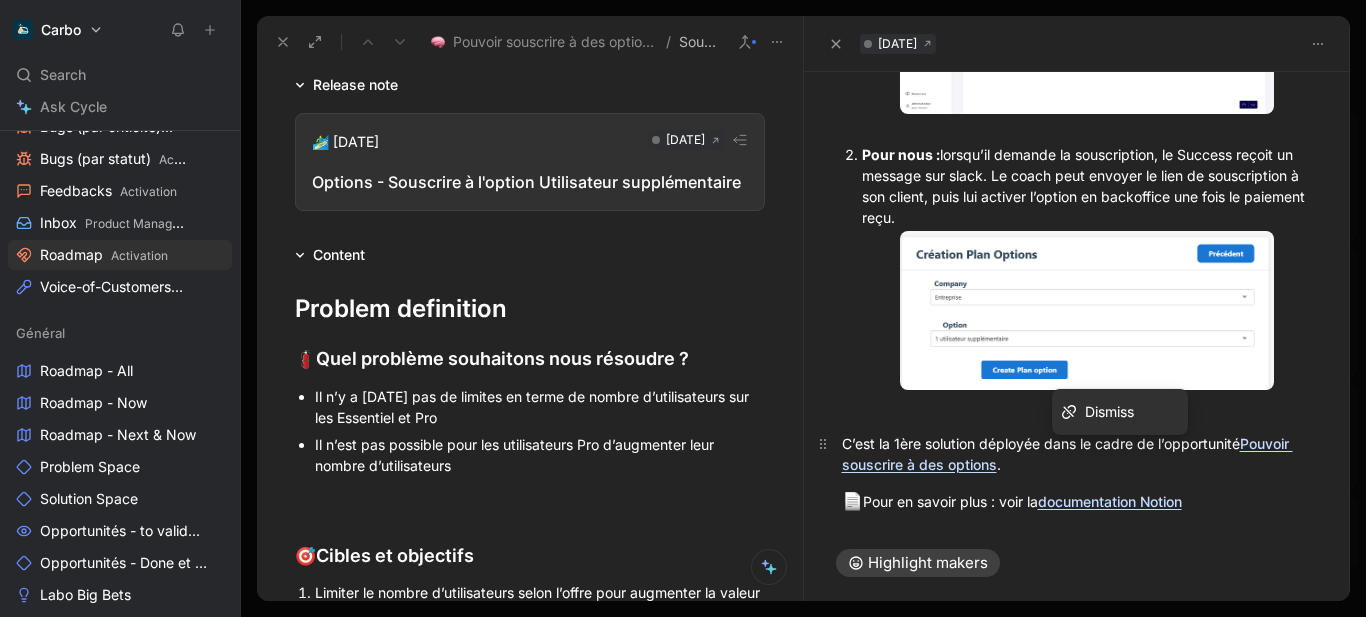 click on "C’est la 1ère solution déployée dans le cadre de l’opportunité  Pouvoir souscrire à des options ." at bounding box center (1077, 454) 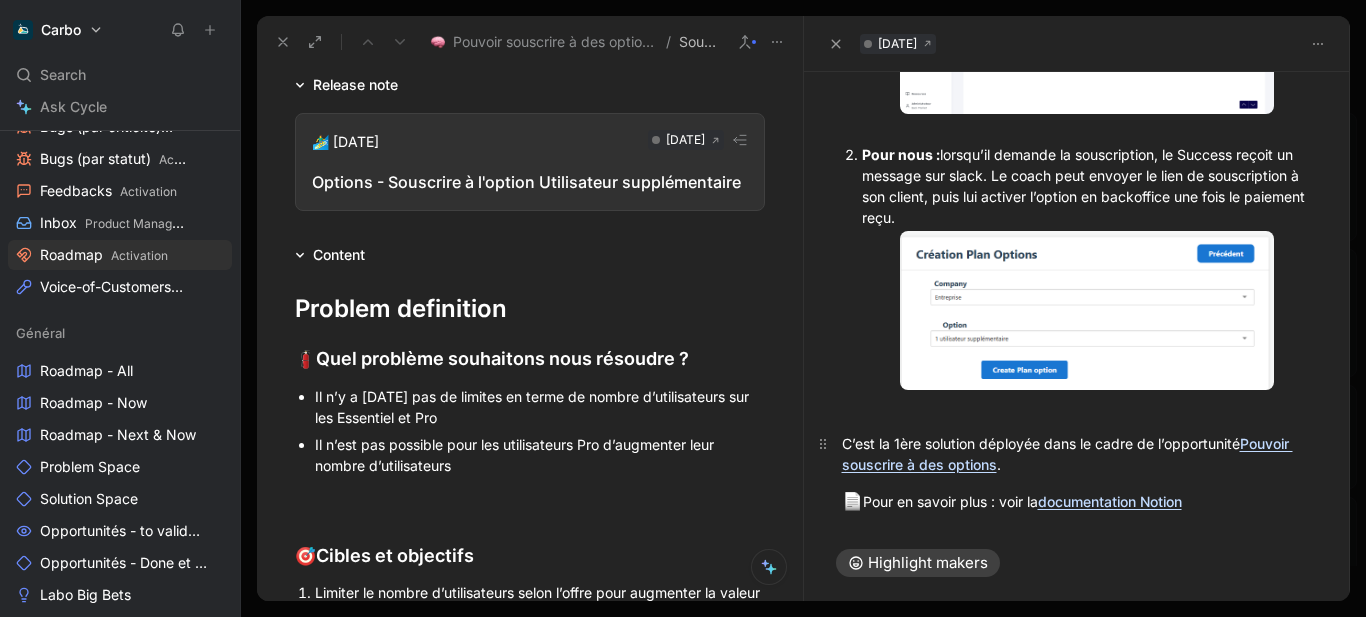 click on "C’est la 1ère solution déployée dans le cadre de l’opportunité  Pouvoir souscrire à des options ." at bounding box center [1077, 454] 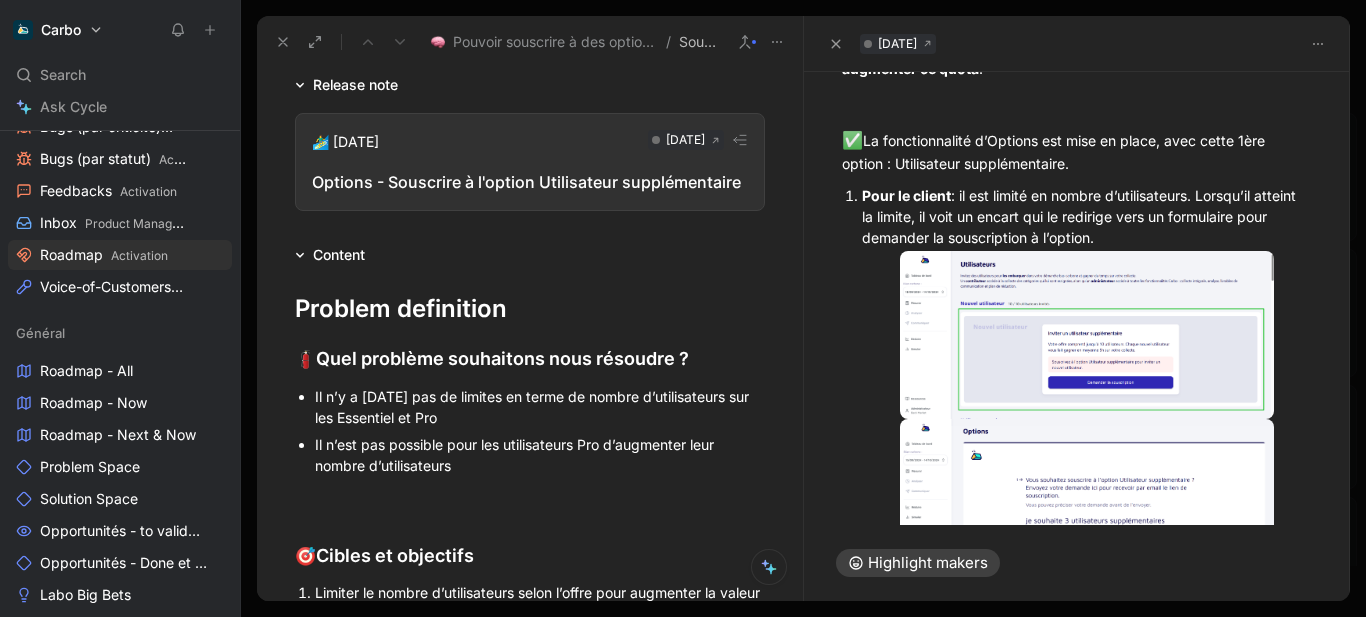 scroll, scrollTop: 0, scrollLeft: 0, axis: both 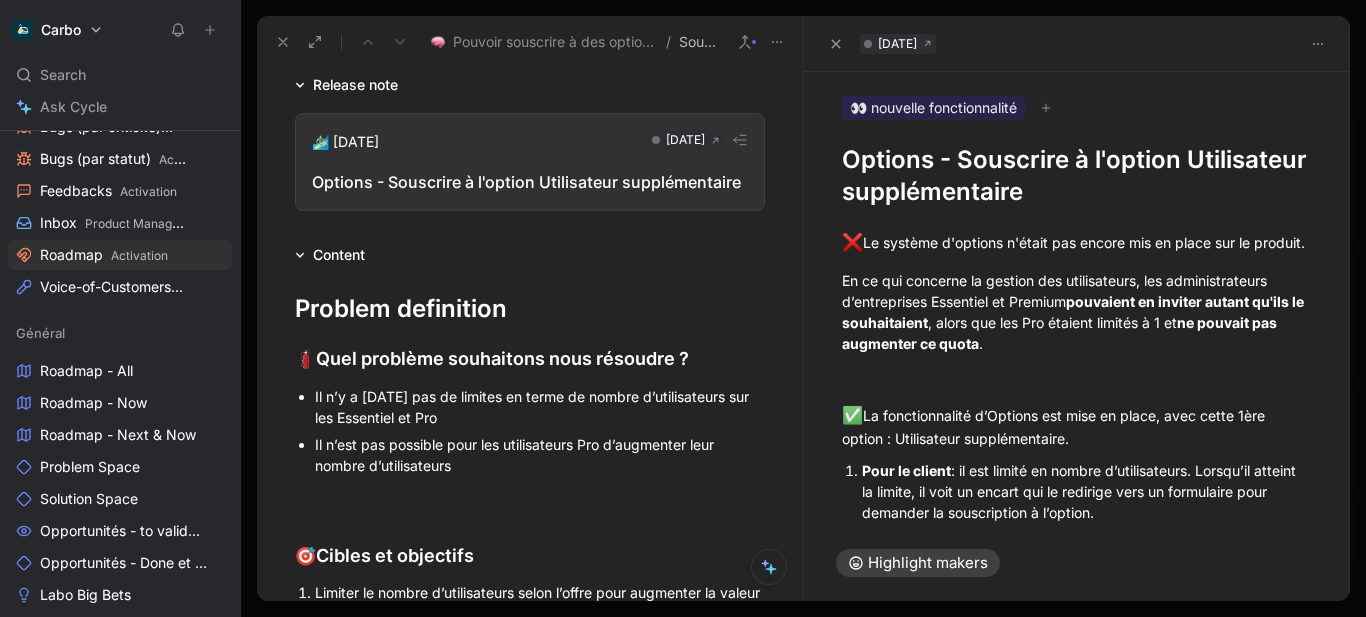 click 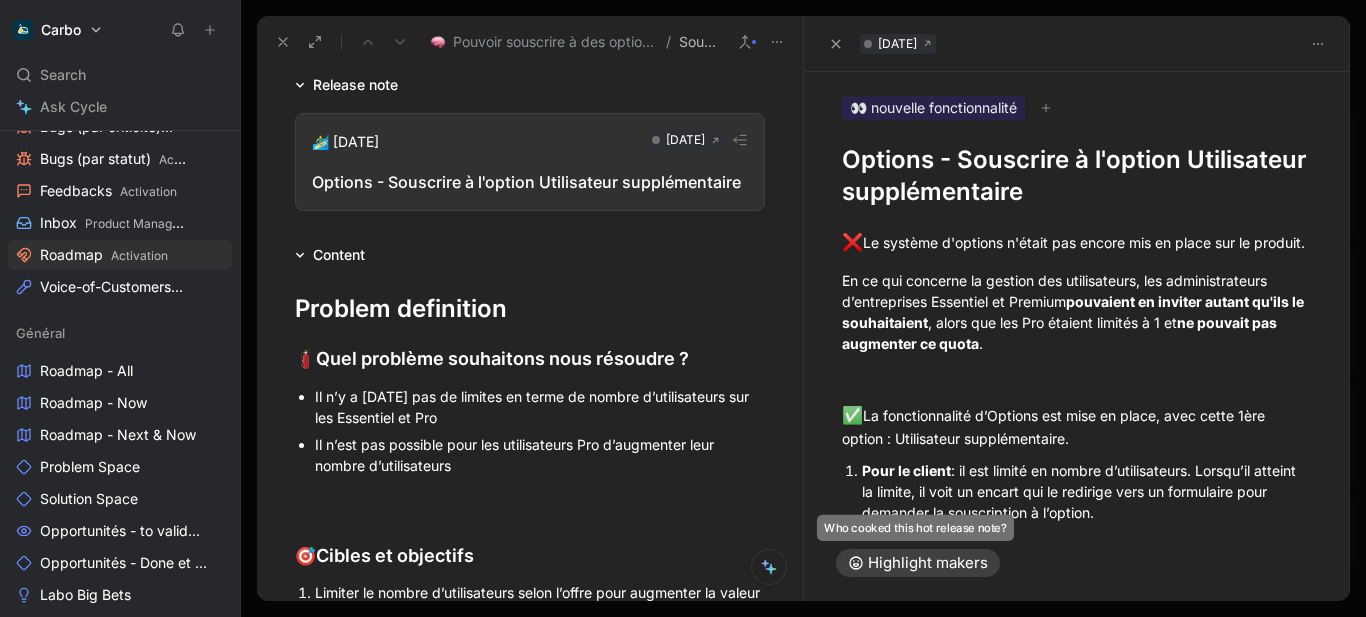 drag, startPoint x: 934, startPoint y: 568, endPoint x: 900, endPoint y: 565, distance: 34.132095 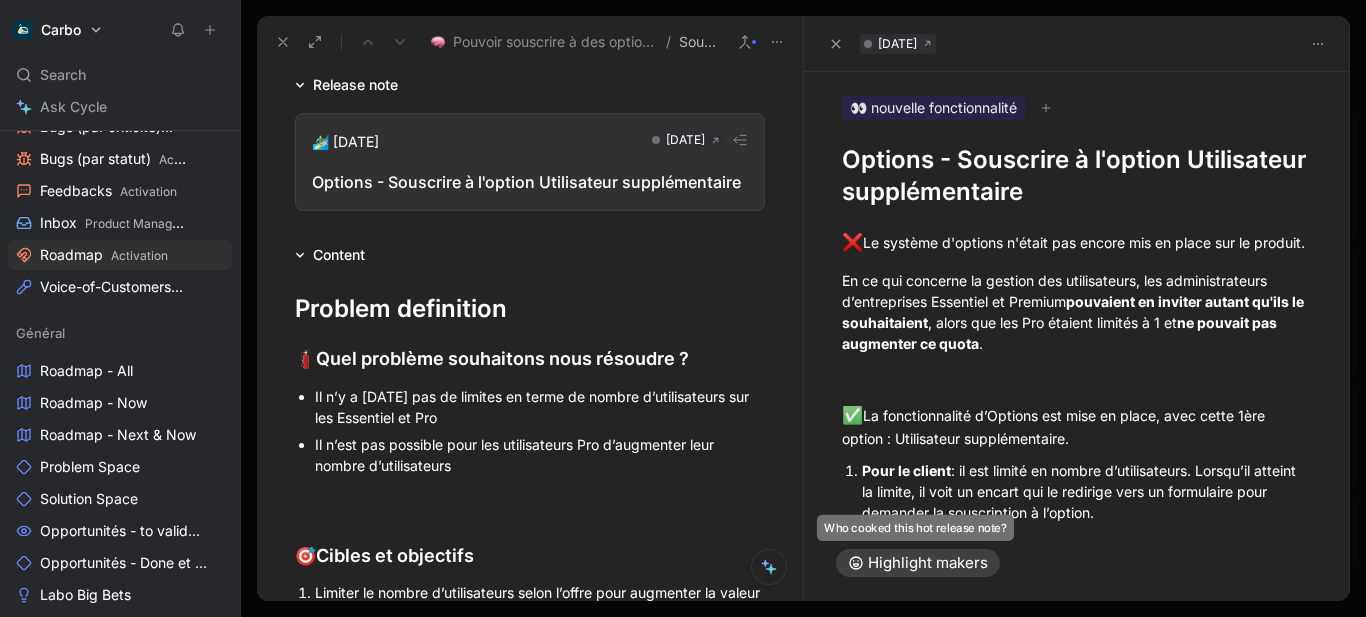 click on "Highlight makers" at bounding box center [918, 563] 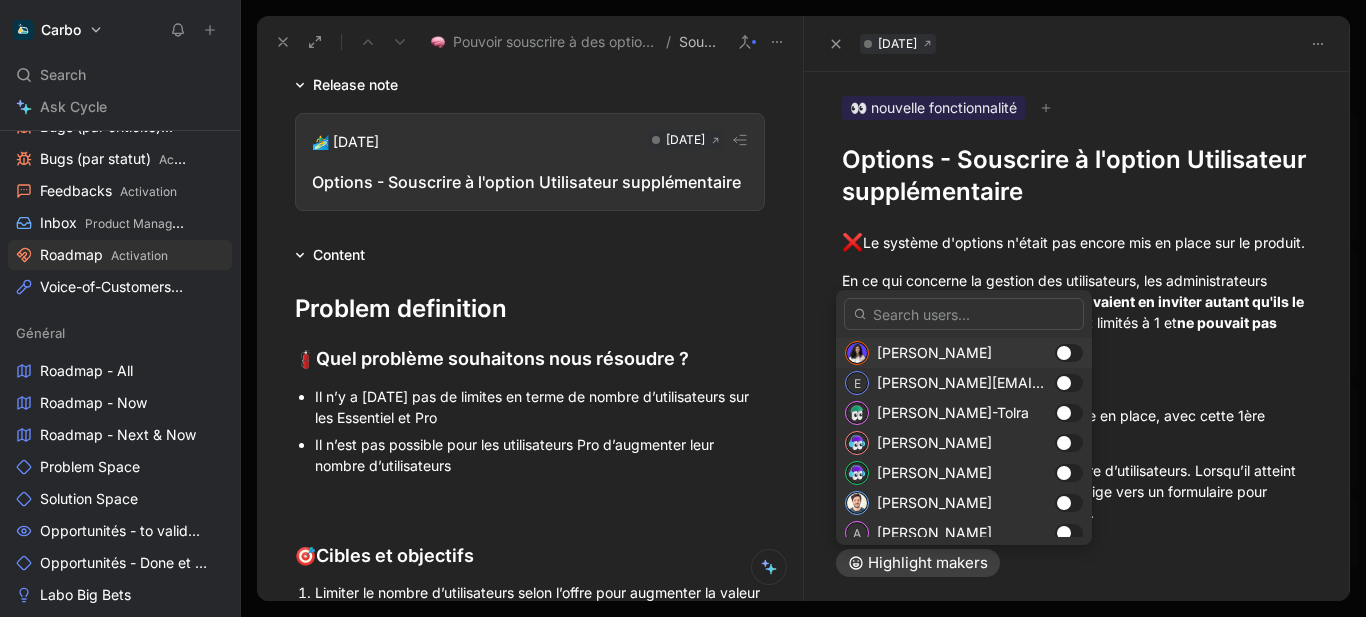 click at bounding box center (1064, 353) 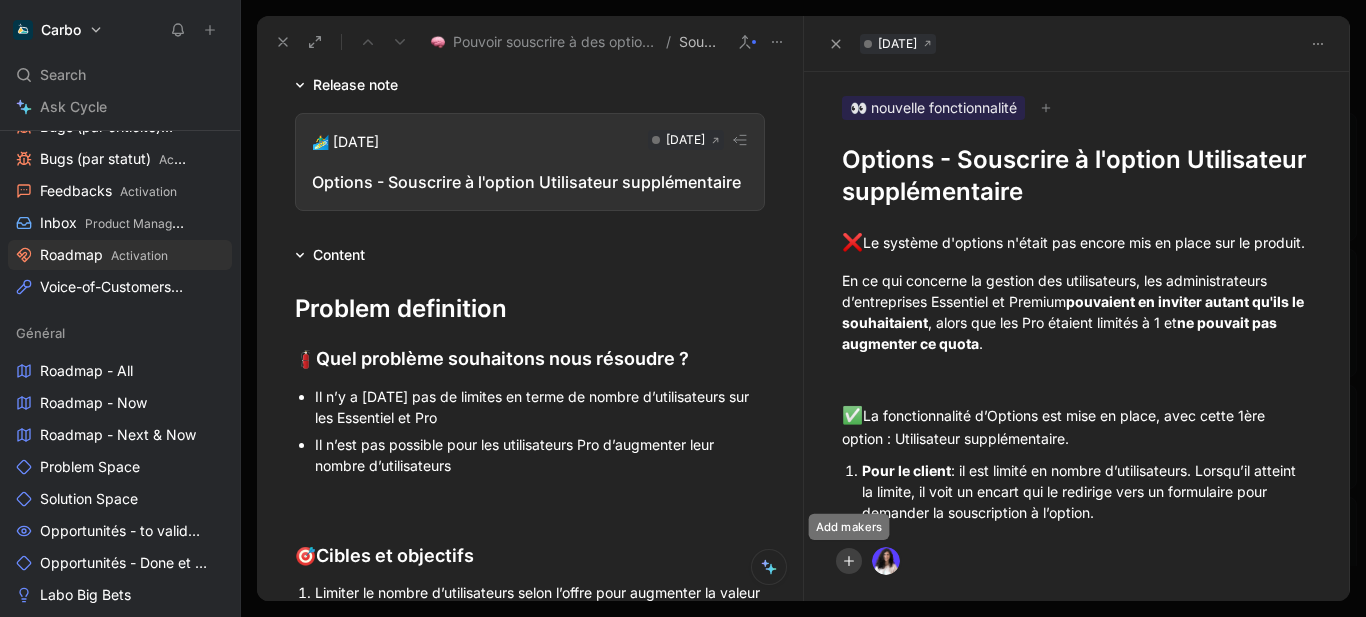 click at bounding box center (849, 561) 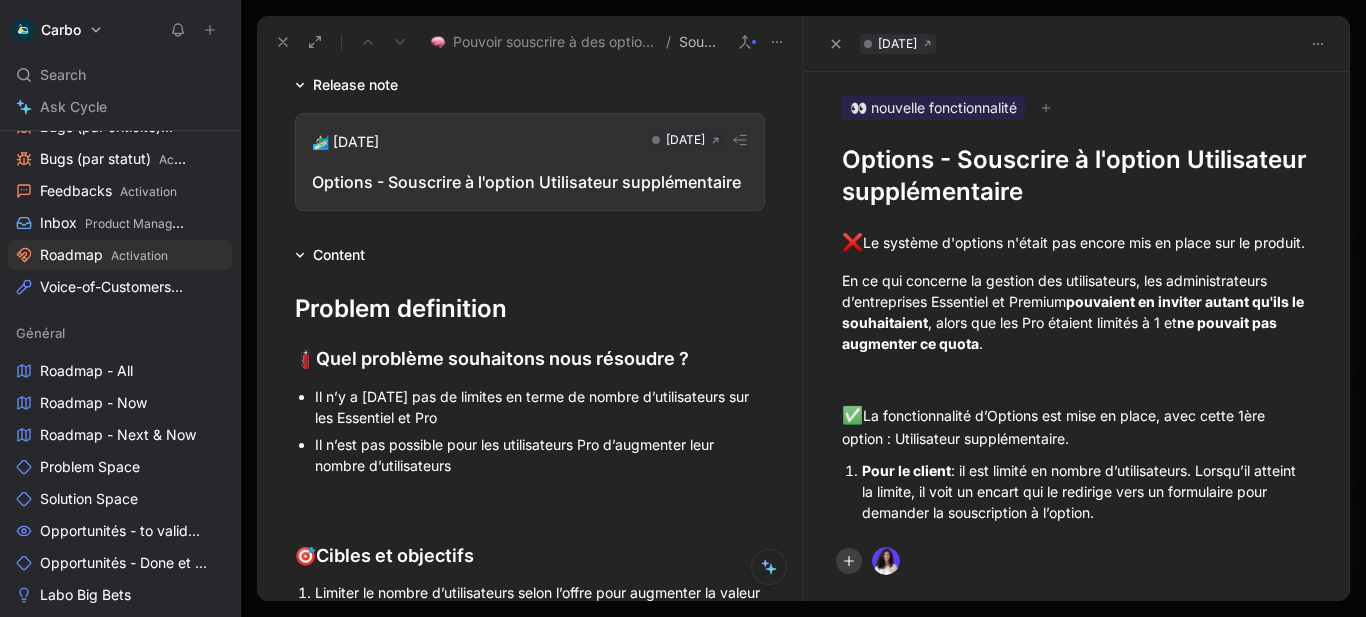 click at bounding box center [849, 561] 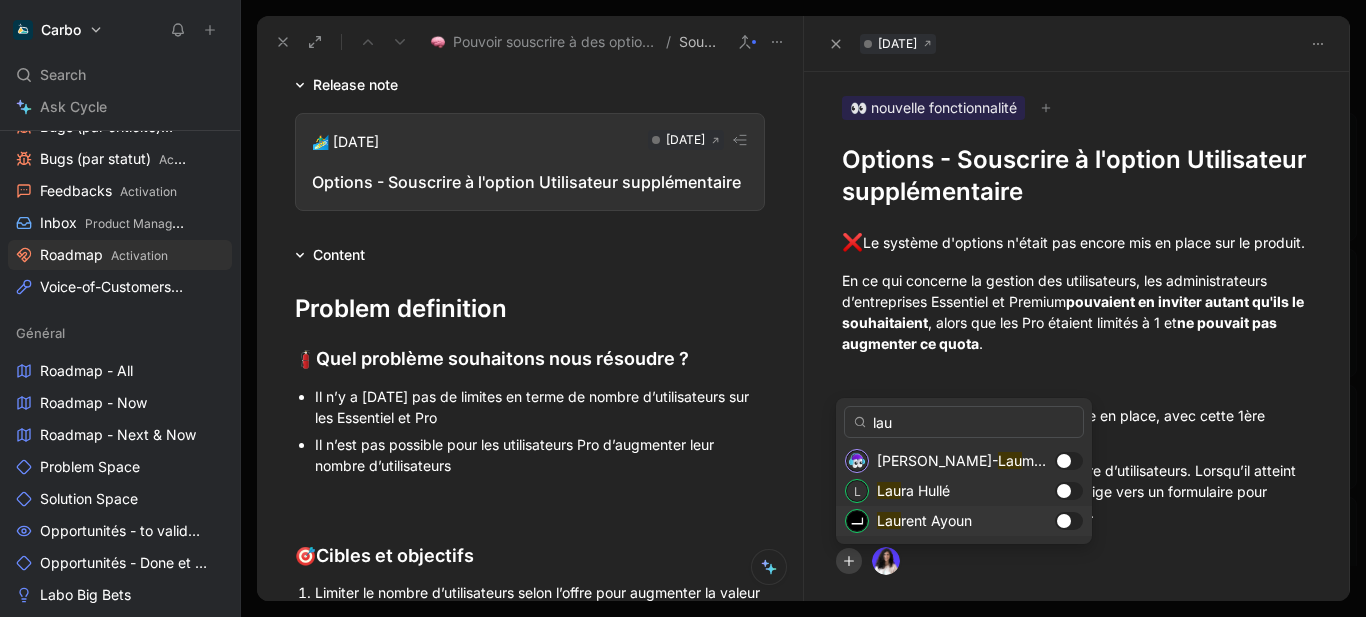 type on "lau" 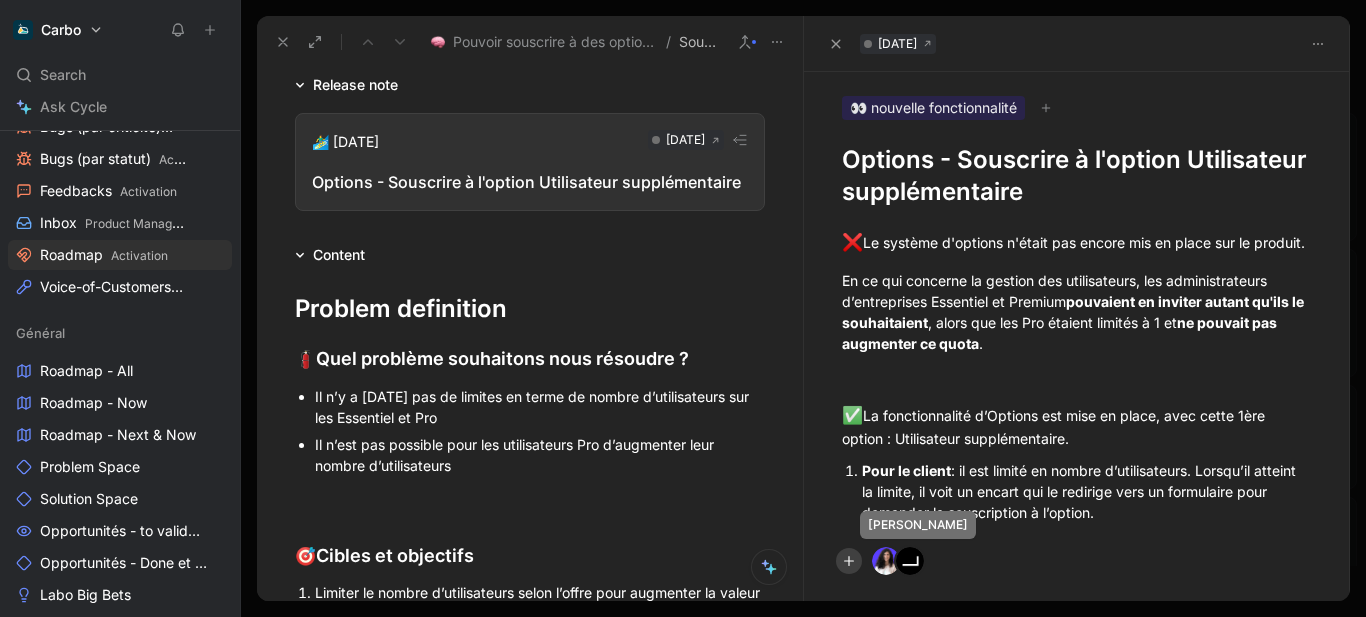 click at bounding box center (920, 551) 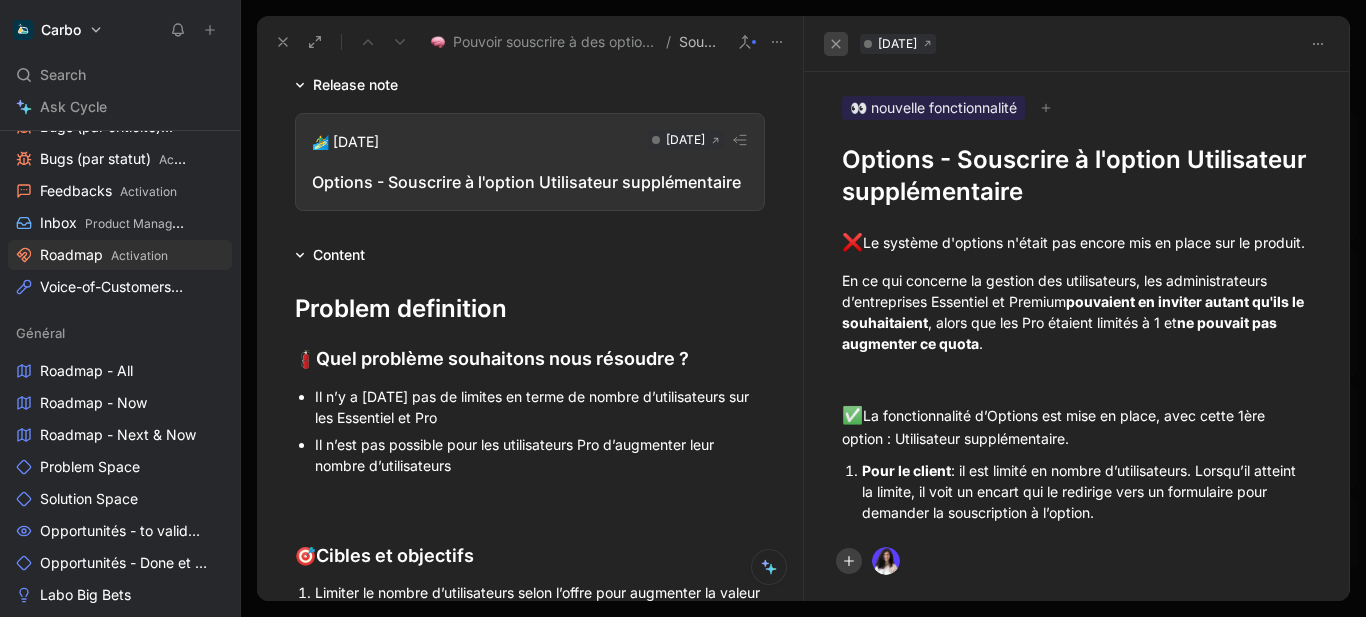 click 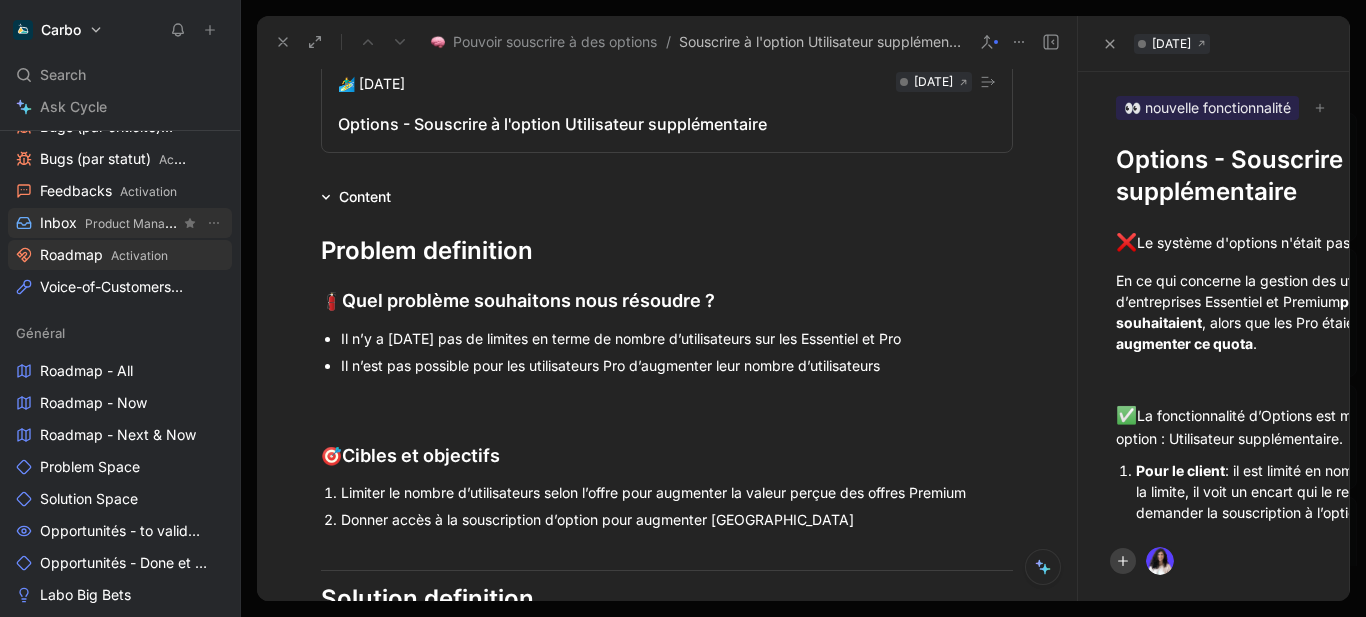 scroll, scrollTop: 429, scrollLeft: 0, axis: vertical 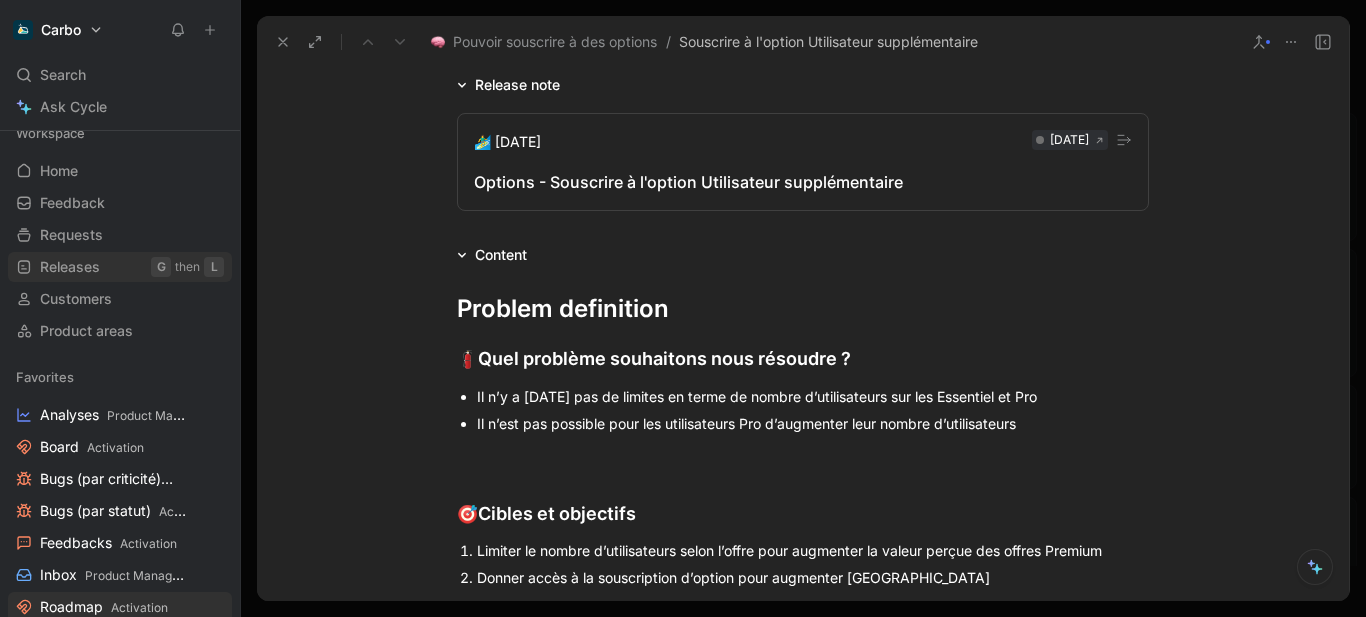 click on "Releases" at bounding box center [70, 267] 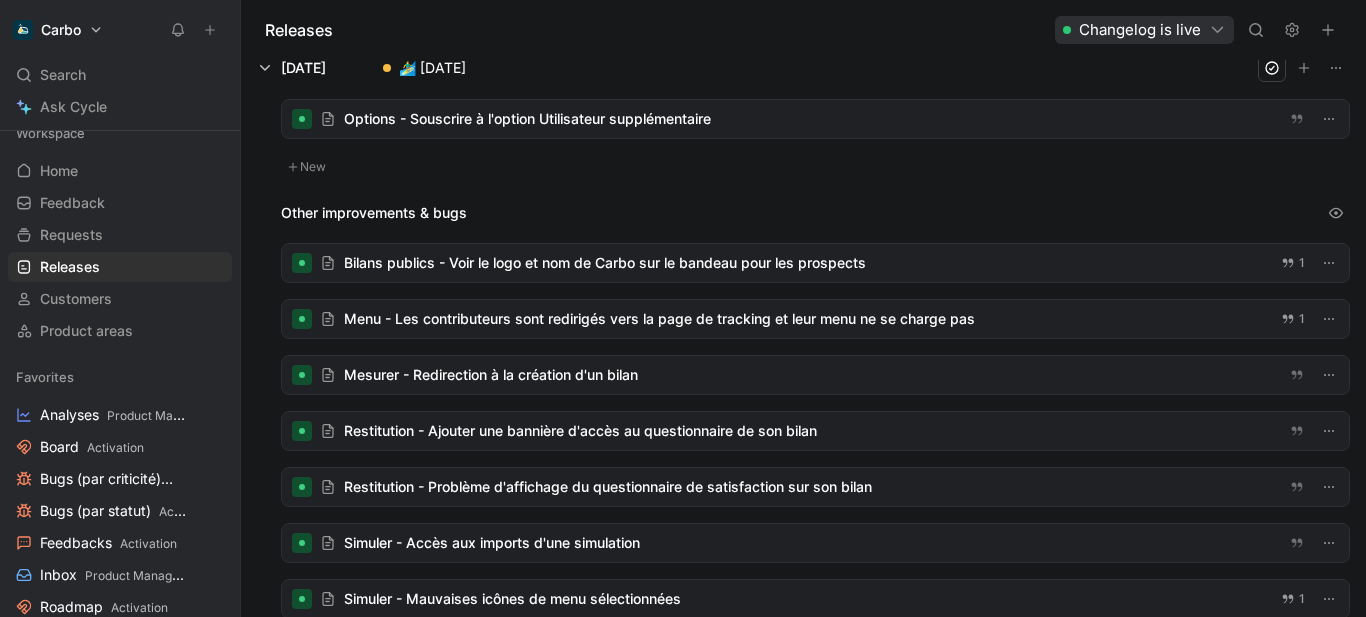 scroll, scrollTop: 98, scrollLeft: 0, axis: vertical 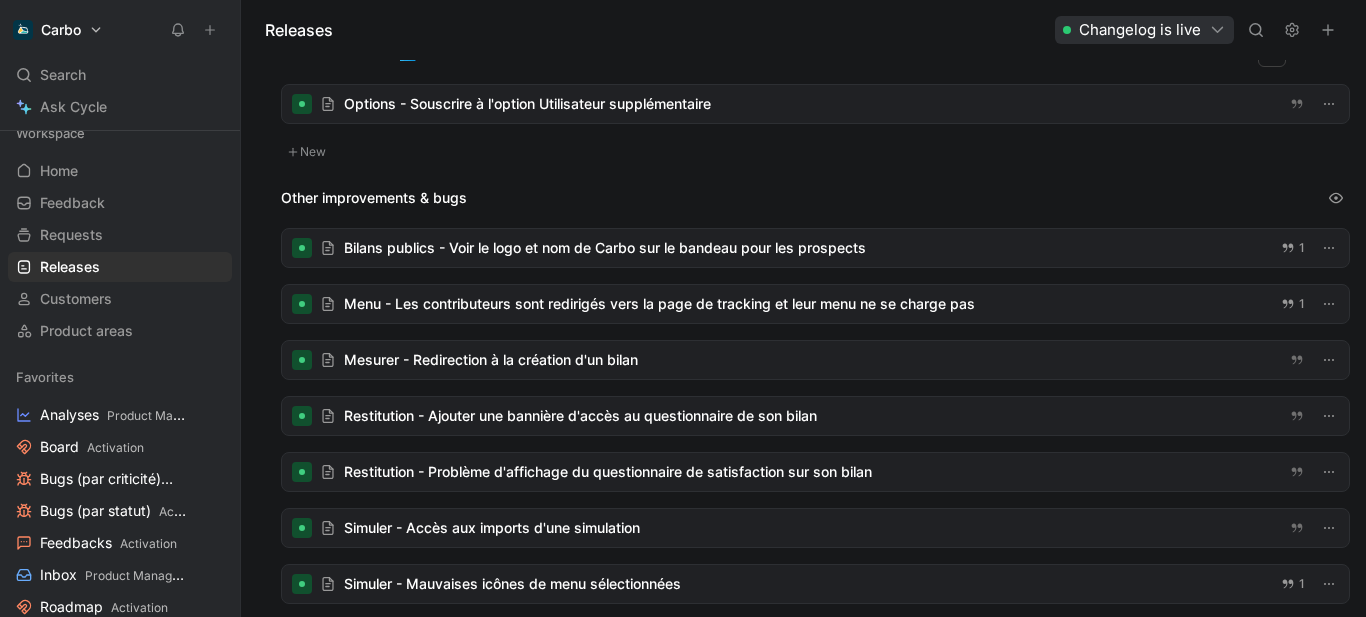 click at bounding box center [815, 360] 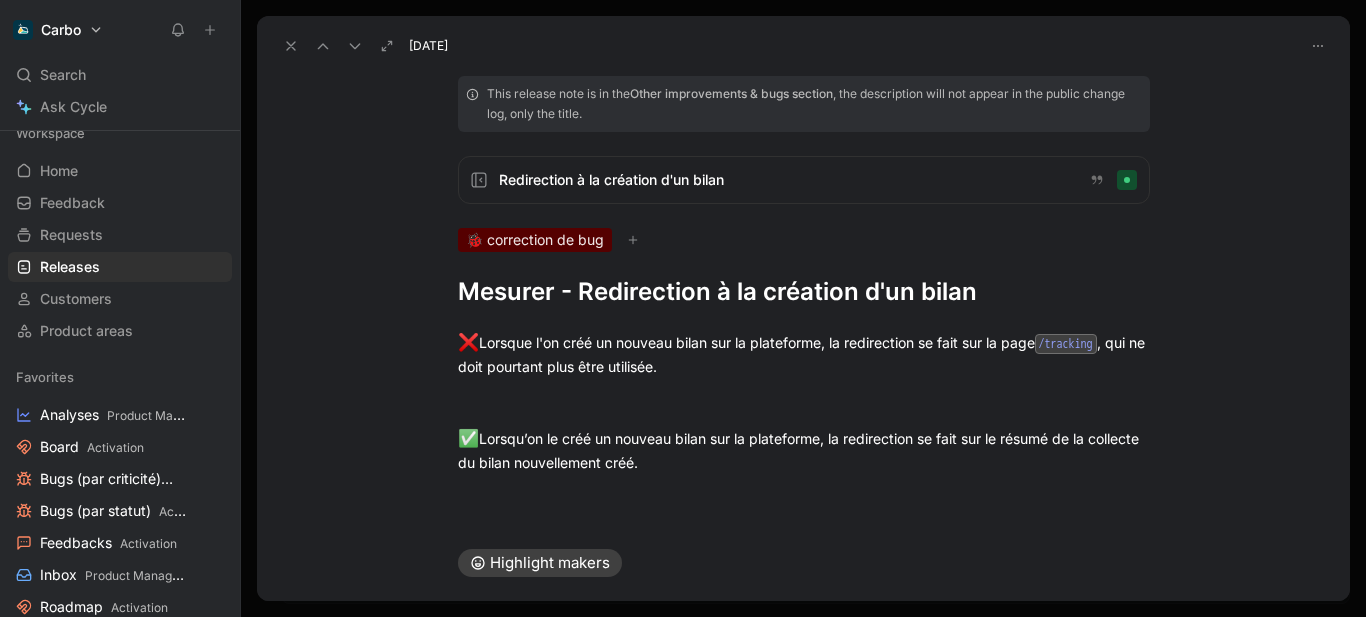 click 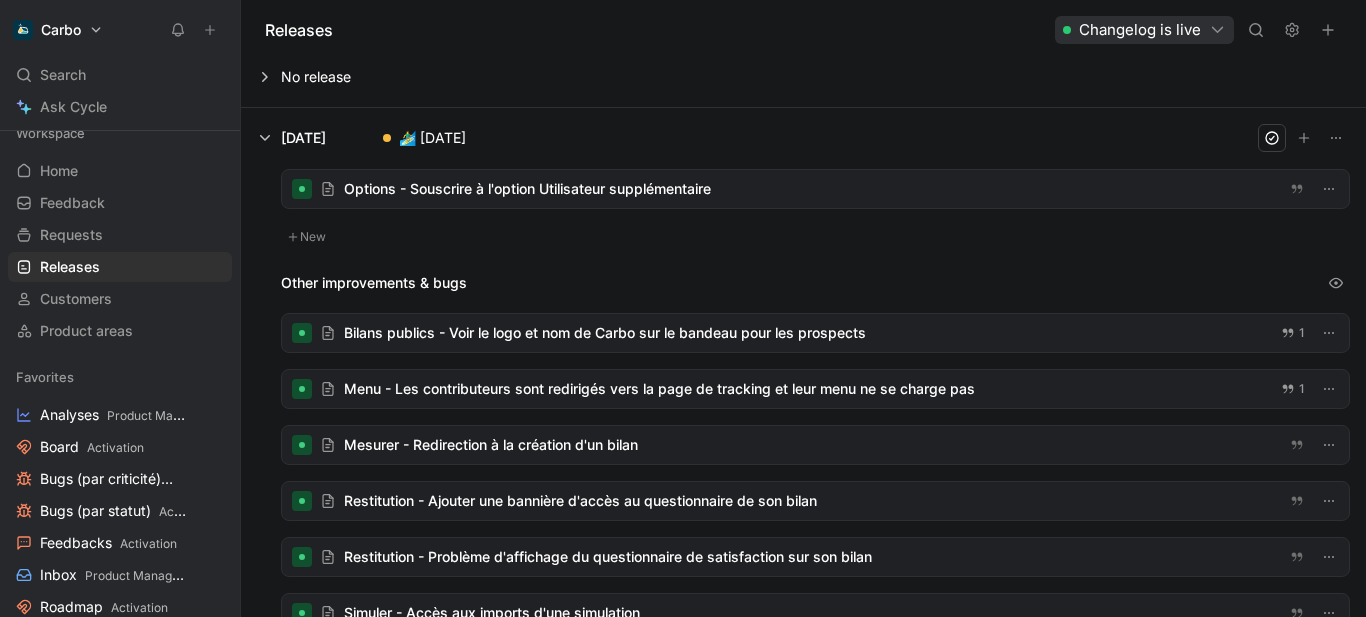scroll, scrollTop: 14, scrollLeft: 0, axis: vertical 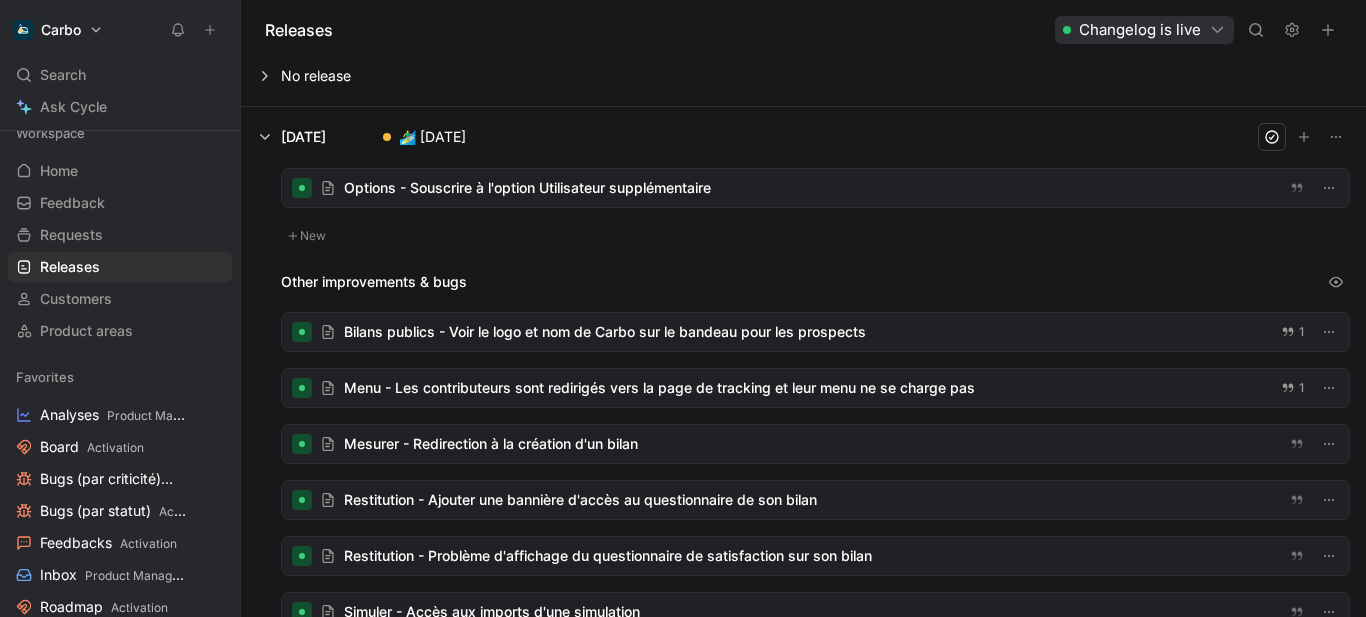 click at bounding box center (815, 188) 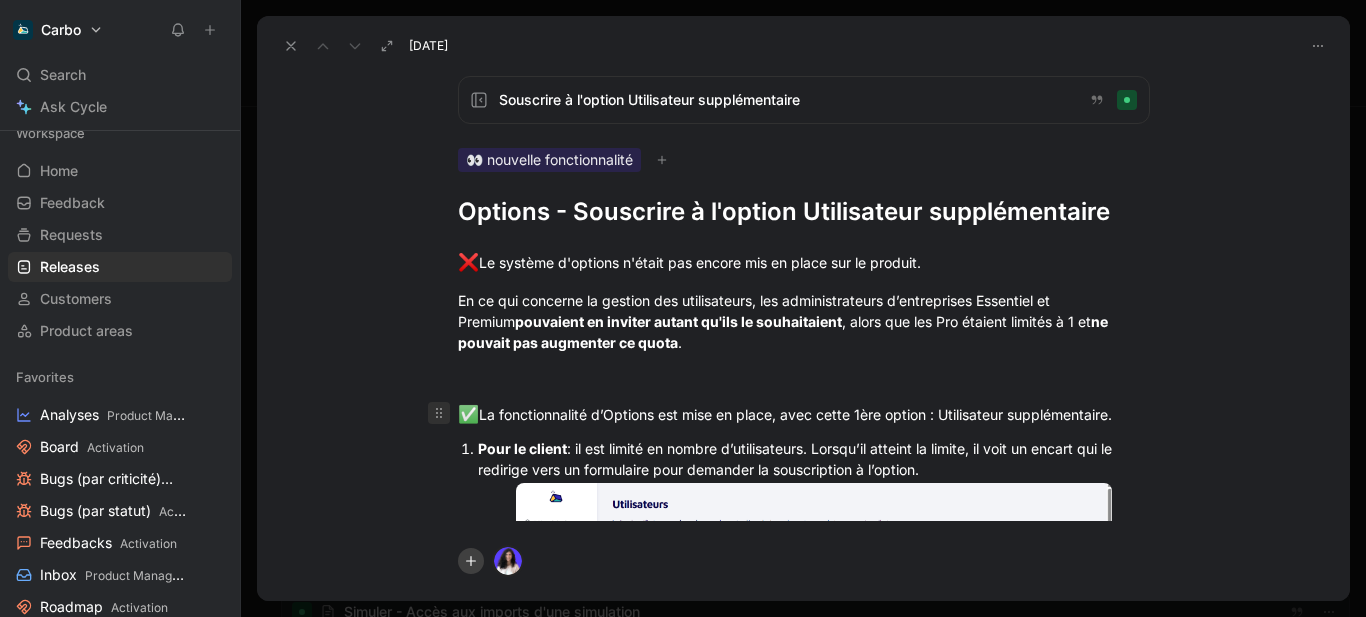 scroll, scrollTop: 276, scrollLeft: 0, axis: vertical 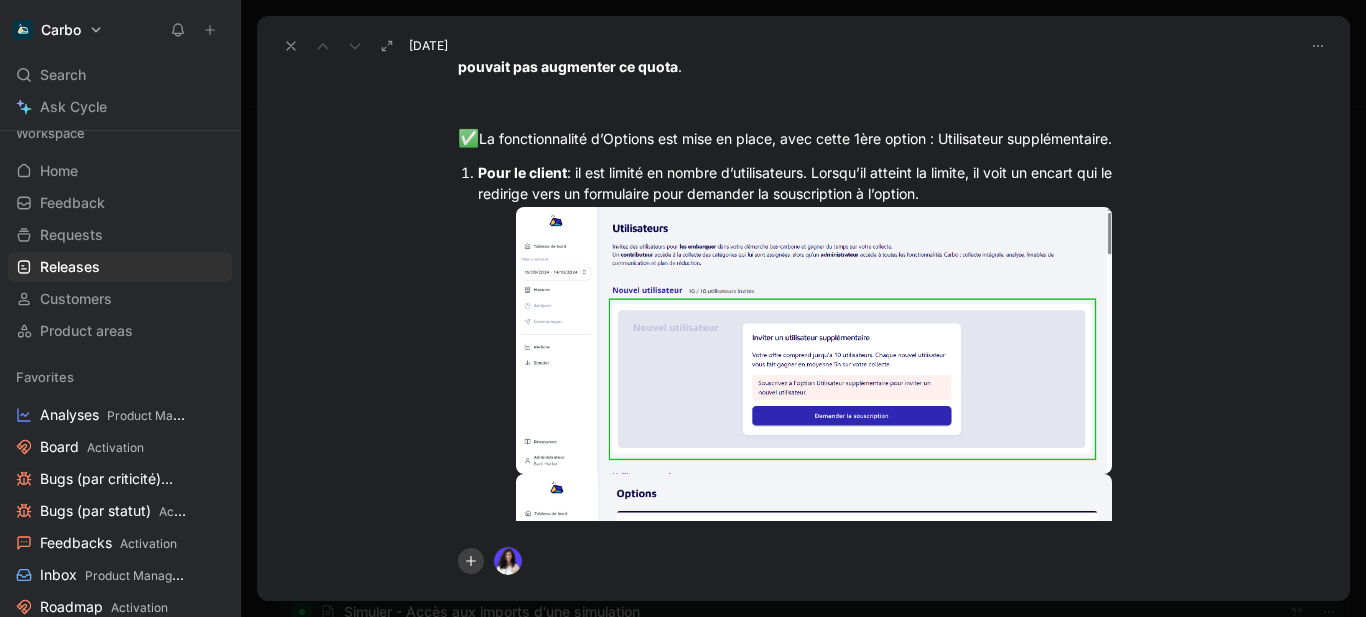 click 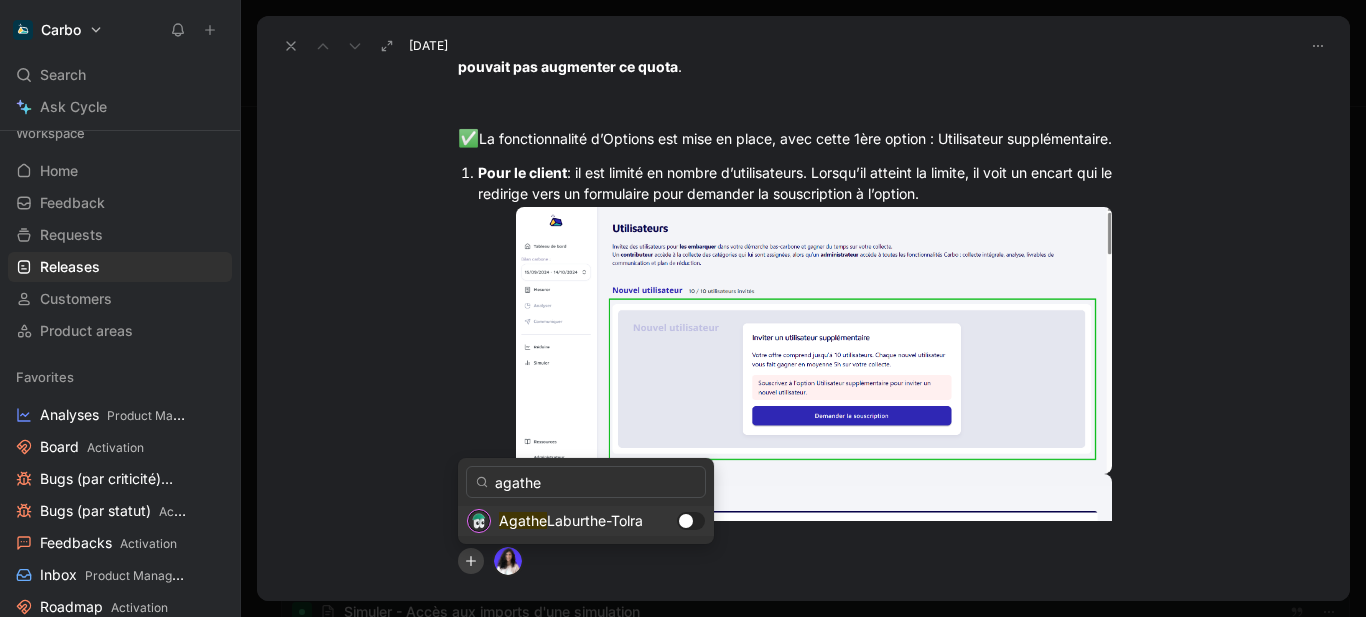 click at bounding box center (686, 521) 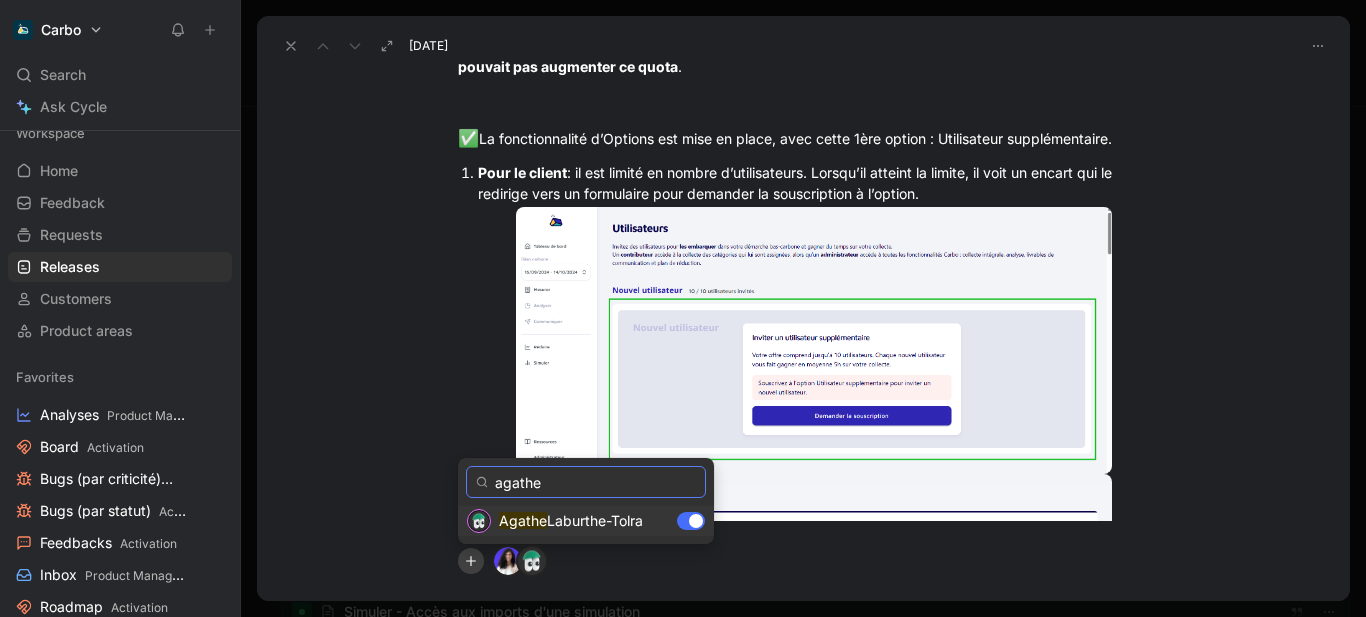 click on "agathe" at bounding box center [586, 482] 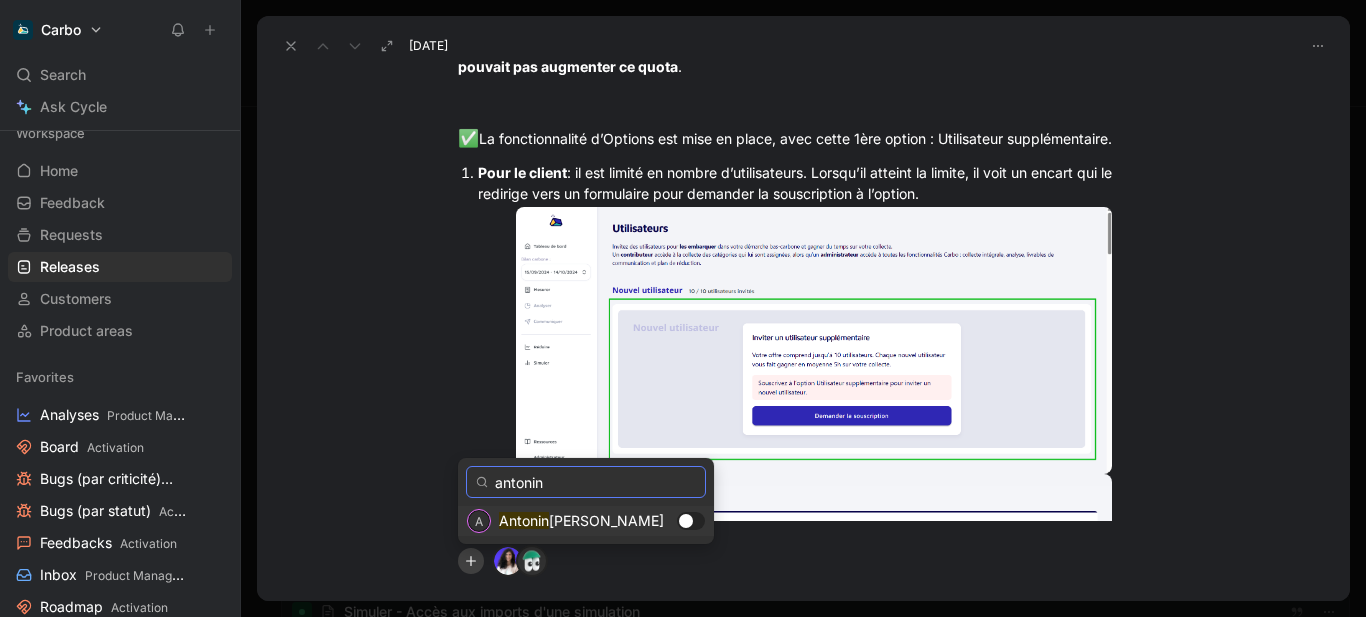 type on "antonin" 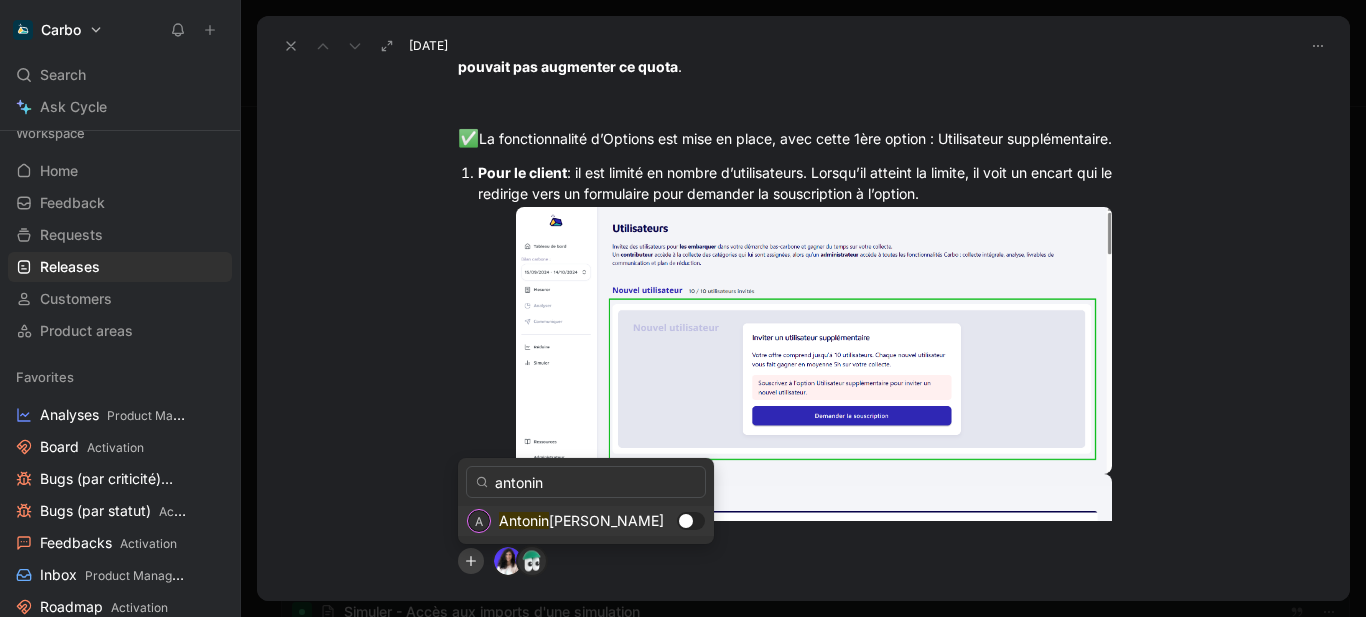 click at bounding box center (691, 521) 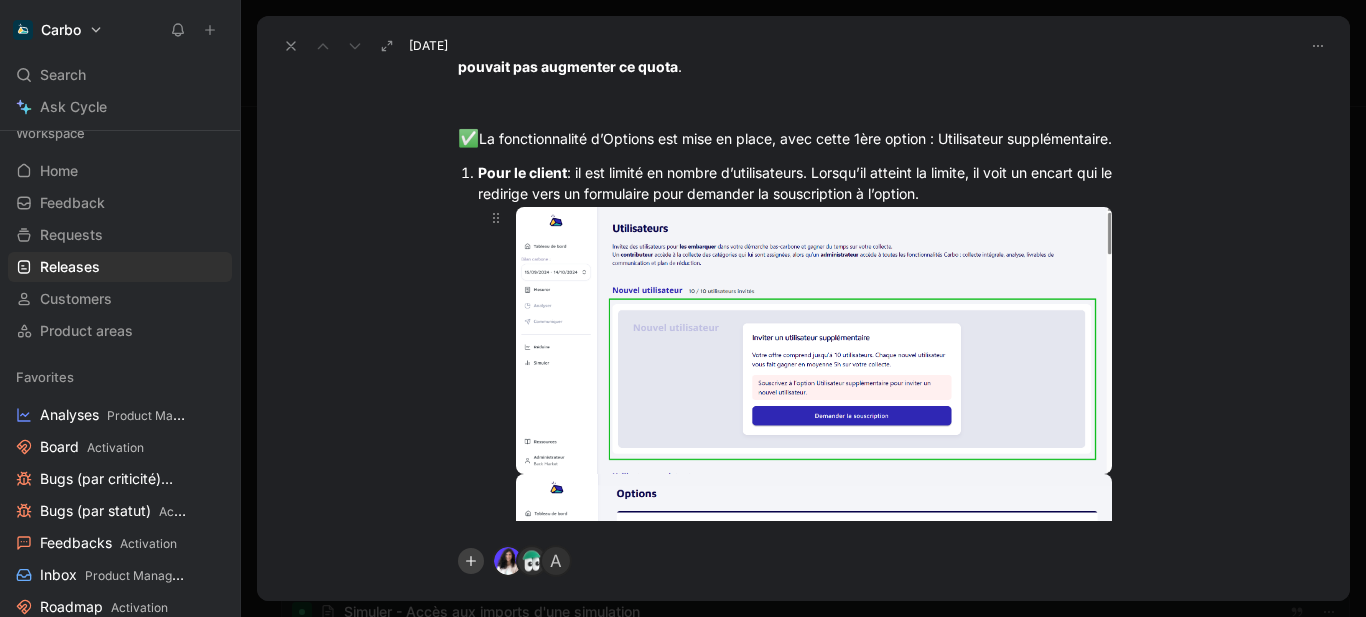scroll, scrollTop: 0, scrollLeft: 0, axis: both 